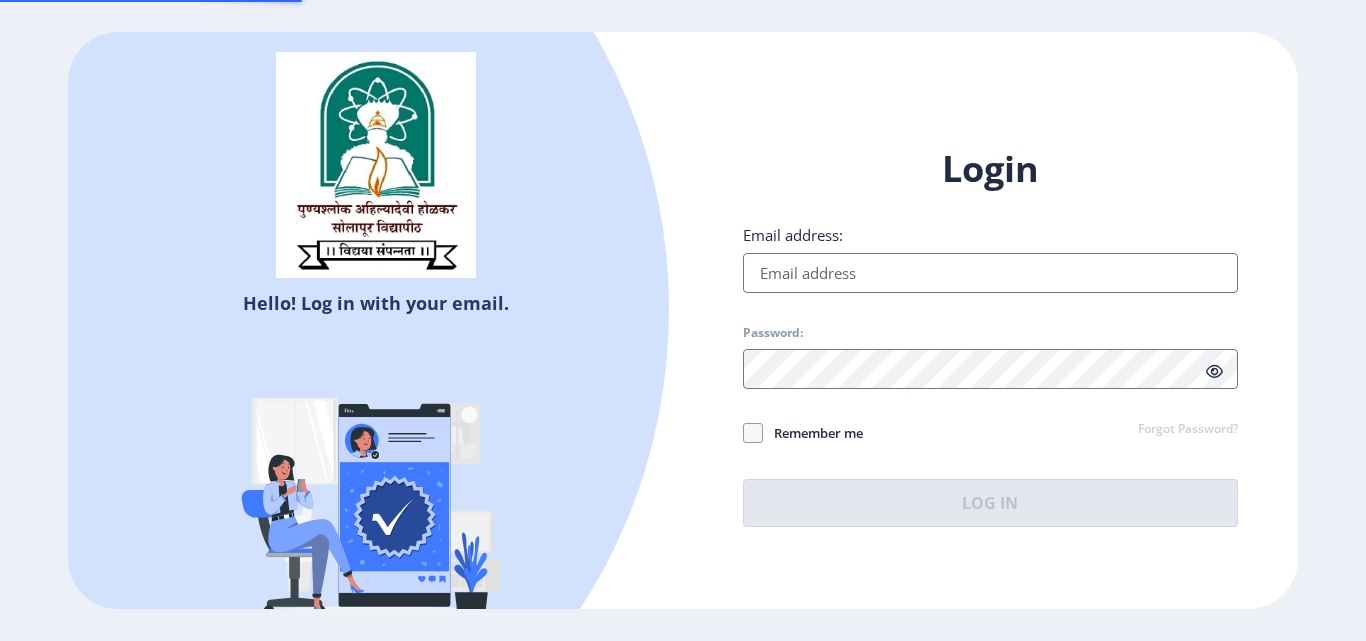 scroll, scrollTop: 0, scrollLeft: 0, axis: both 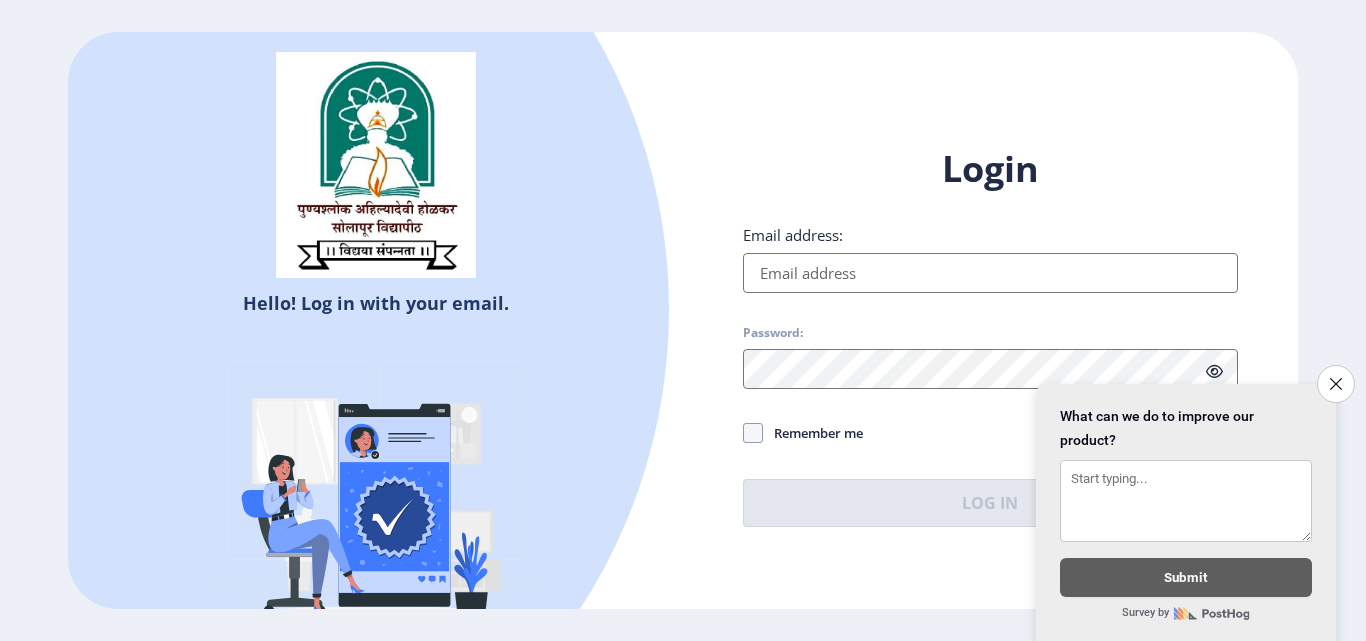 click on "Email address:" at bounding box center [990, 273] 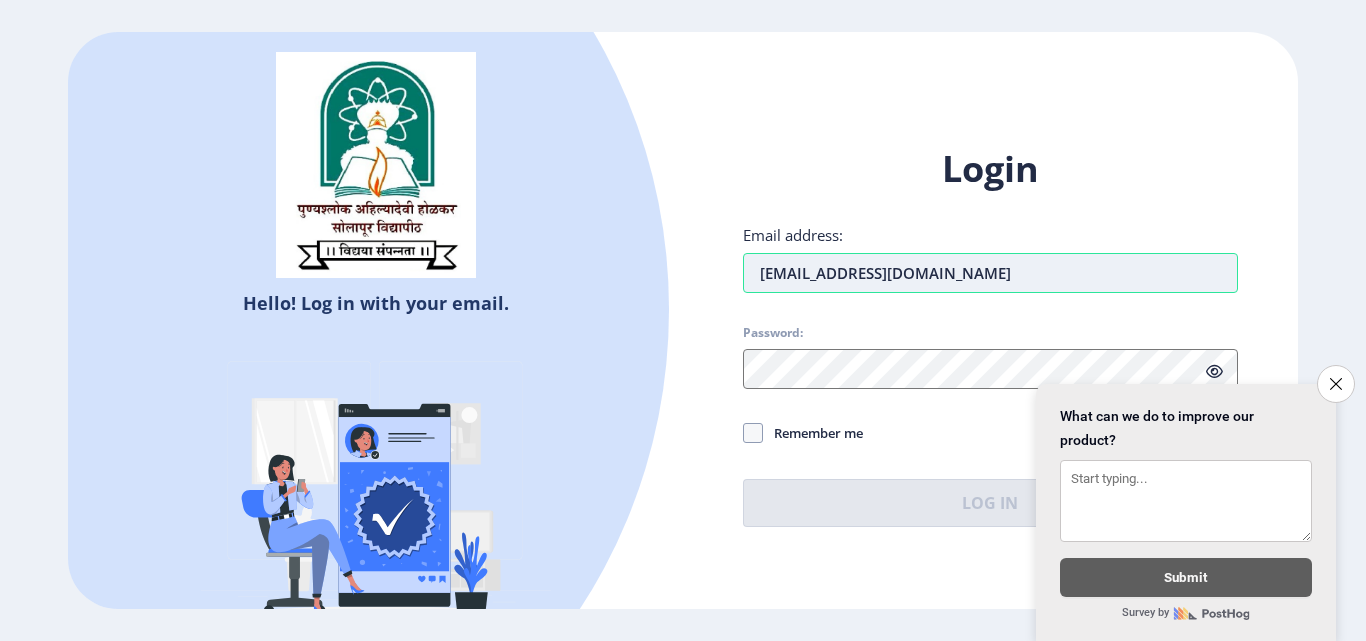 type on "[EMAIL_ADDRESS][DOMAIN_NAME]" 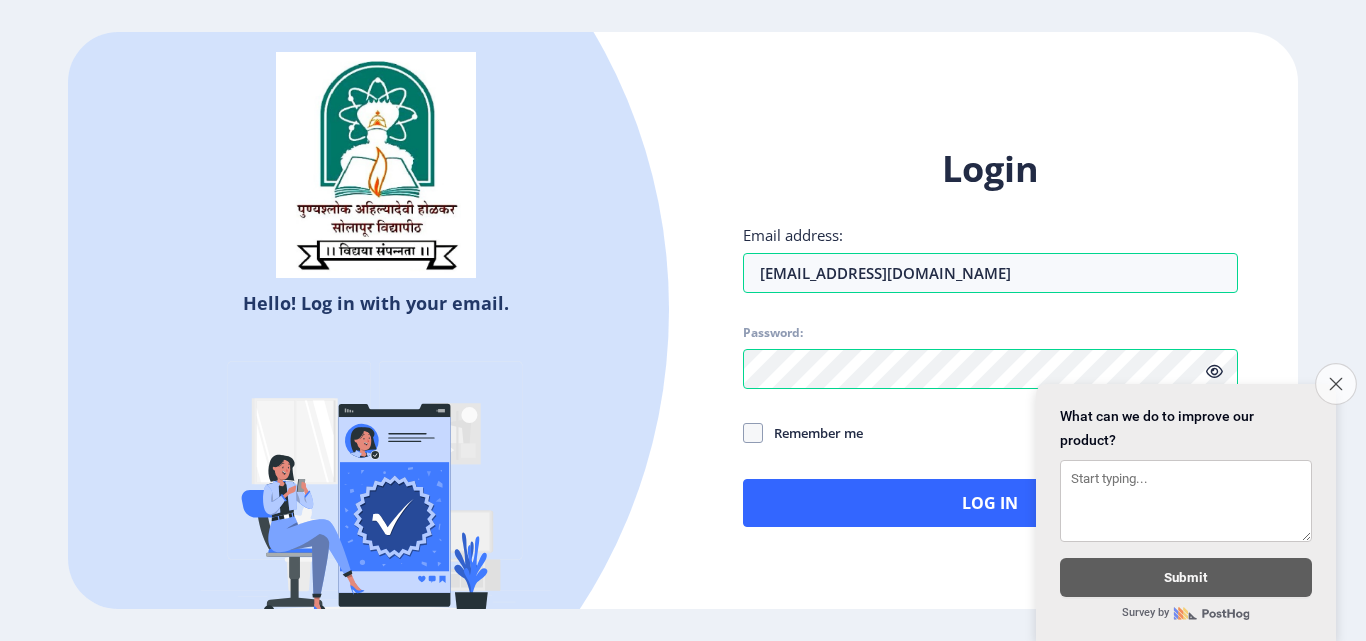 click on "Close survey" at bounding box center [1336, 384] 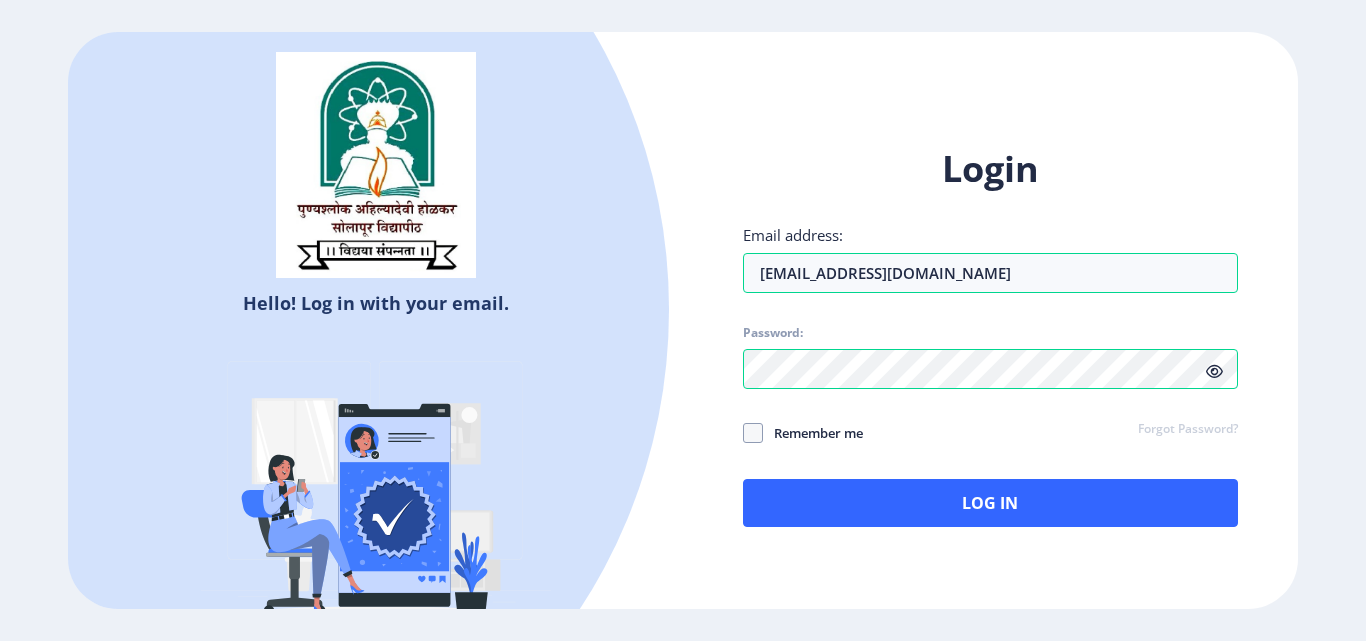 click 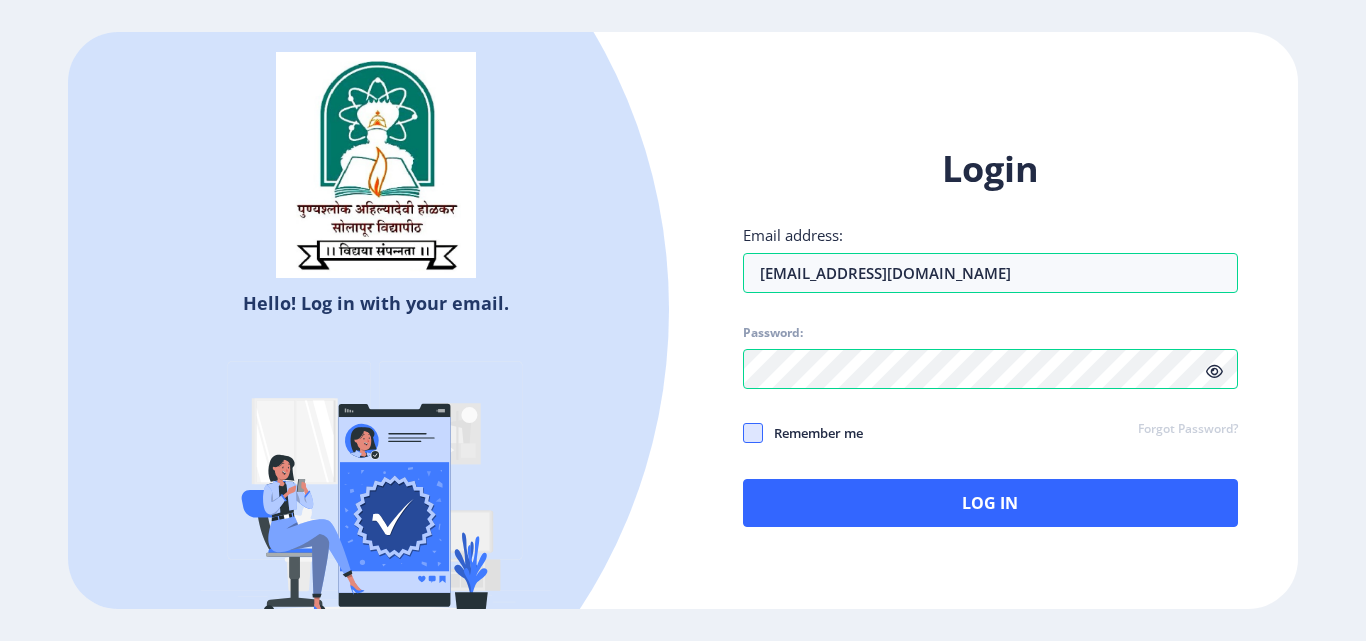 click 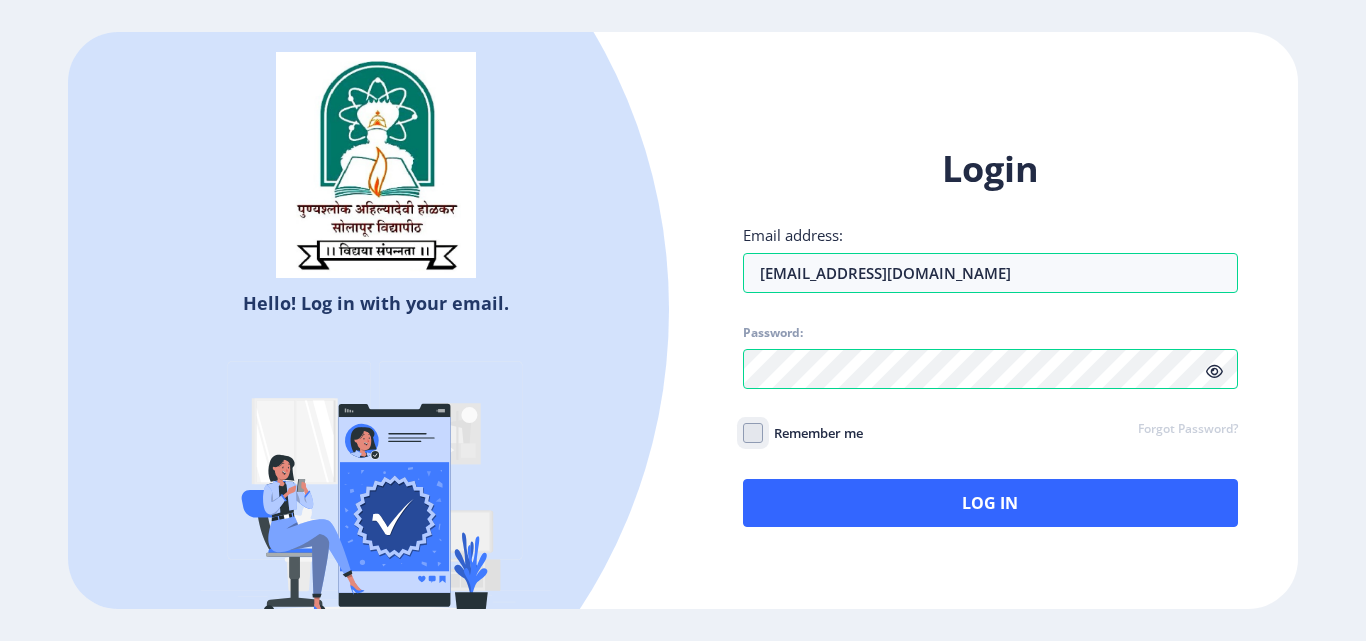 checkbox on "true" 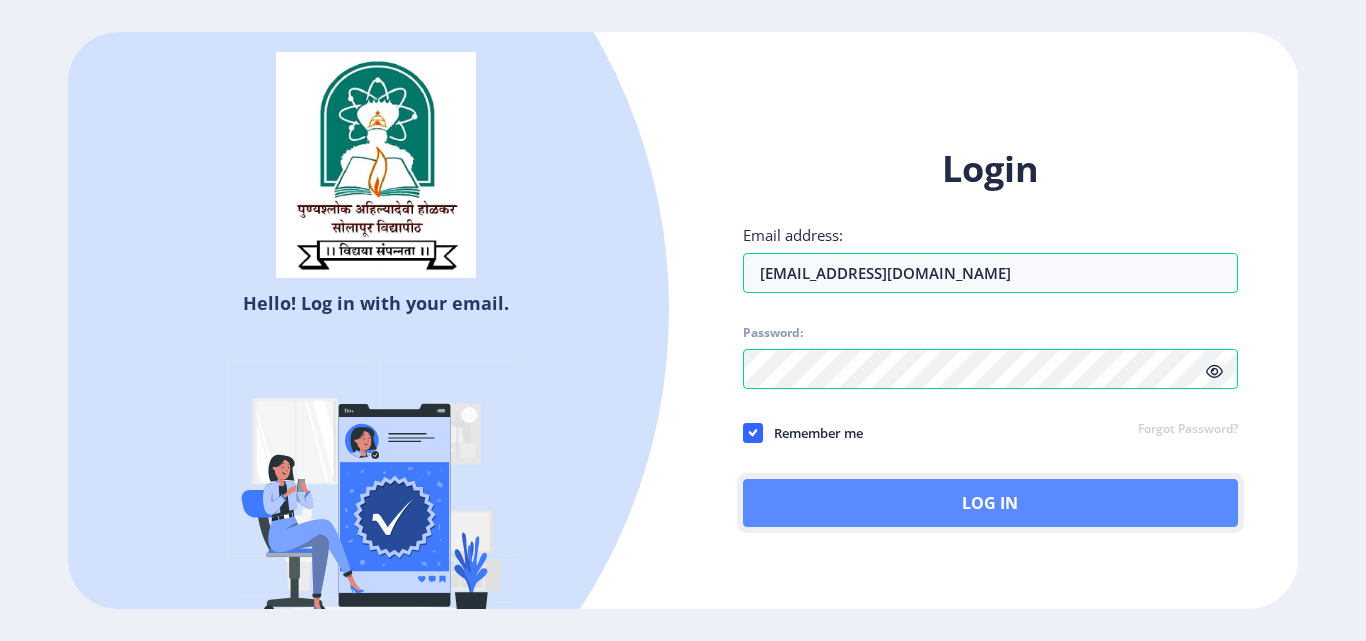 click on "Log In" 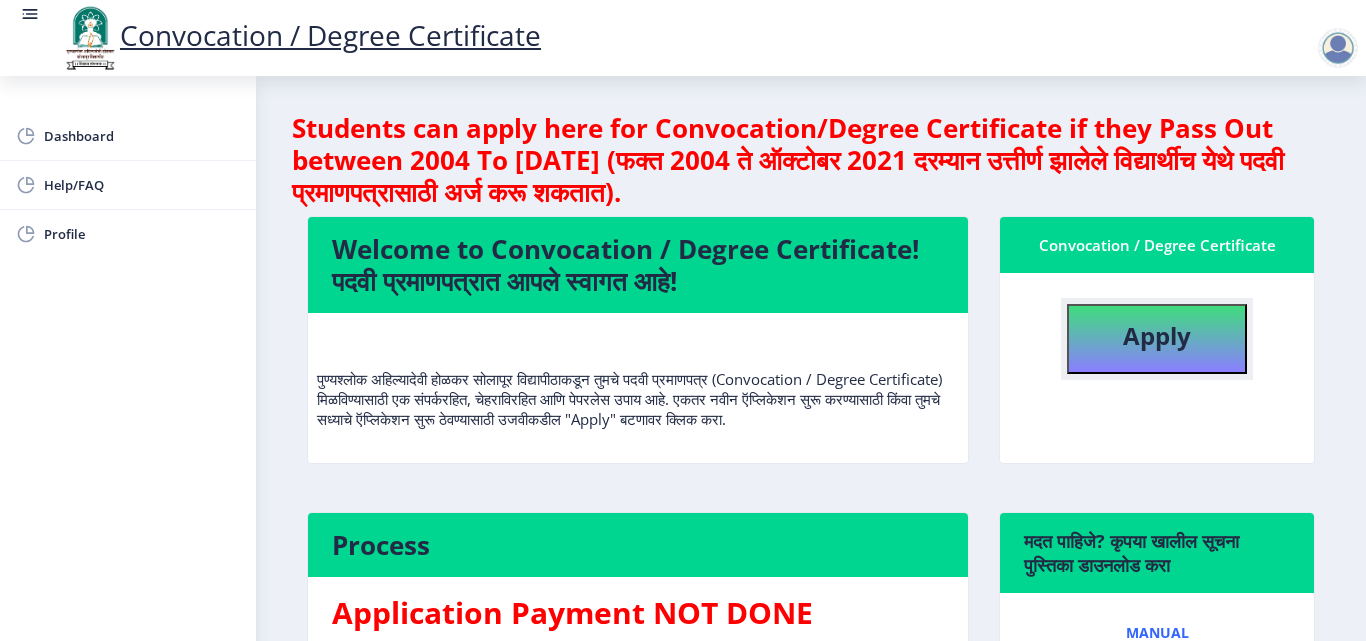 click on "Apply" 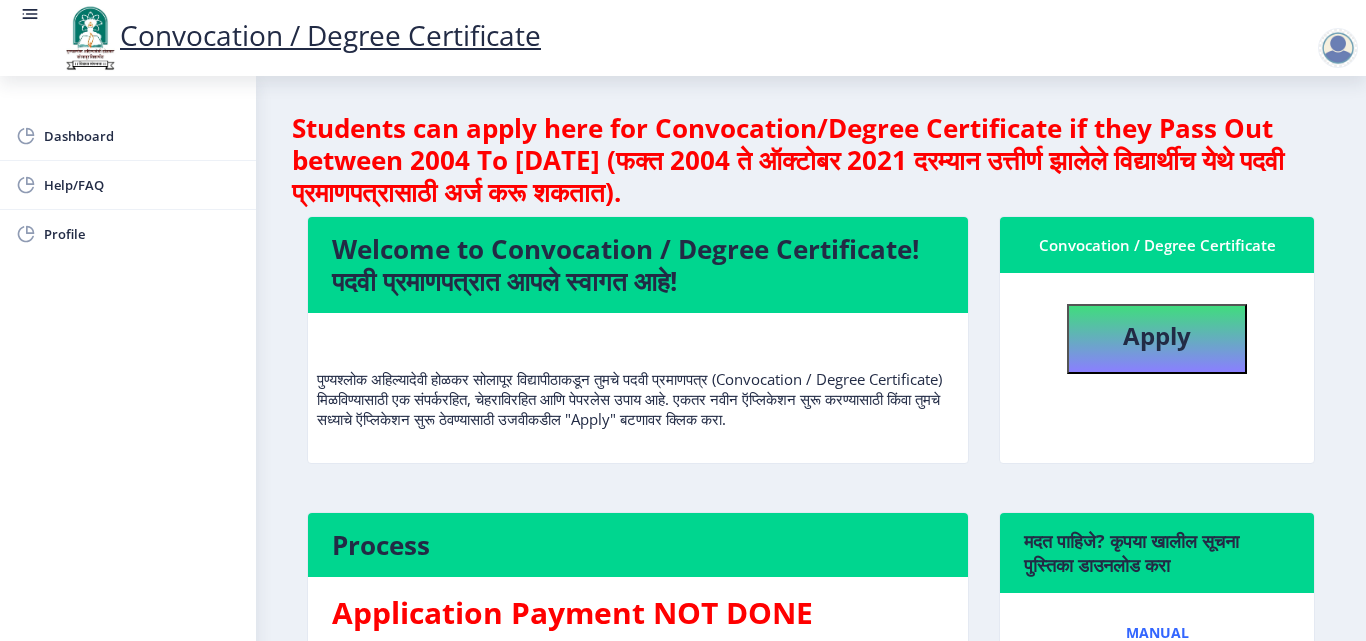select 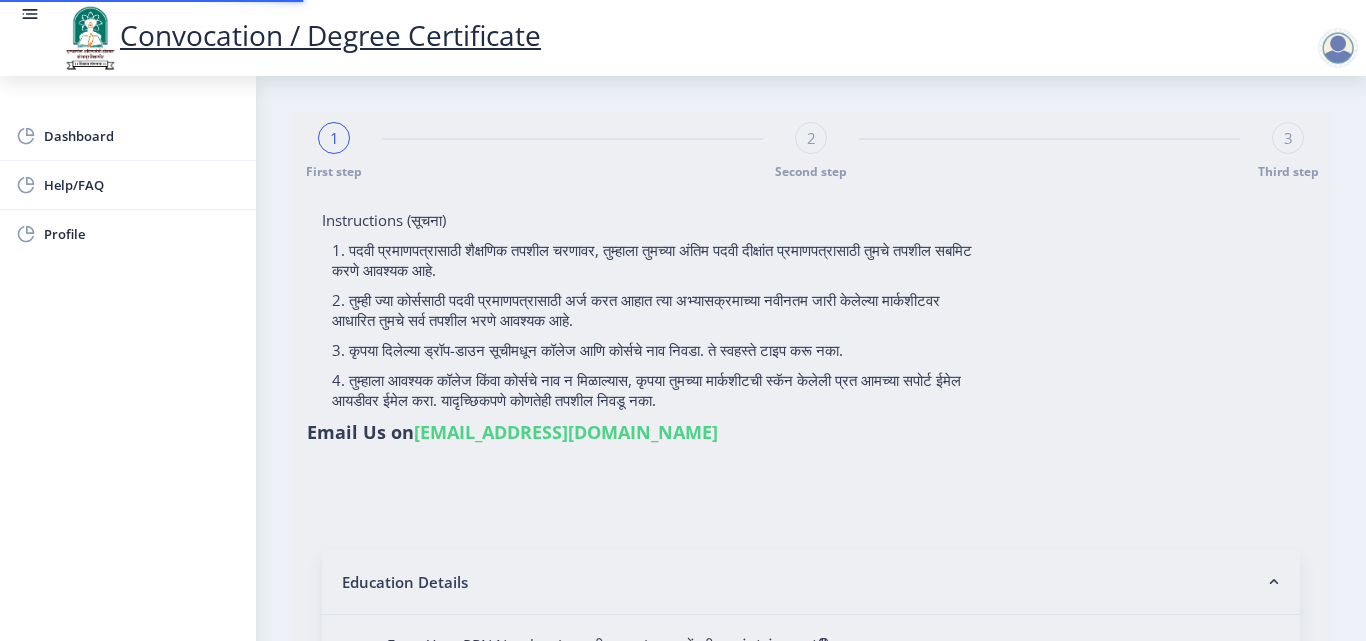 type on "2015032500255391" 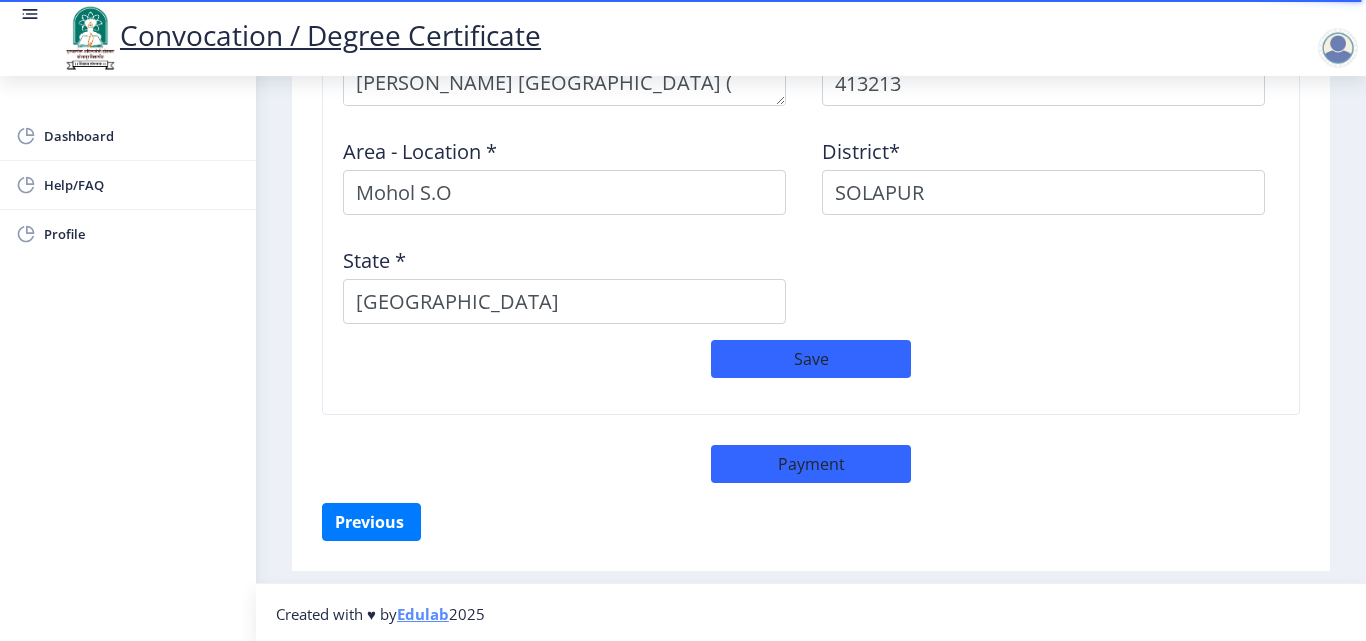scroll, scrollTop: 1772, scrollLeft: 0, axis: vertical 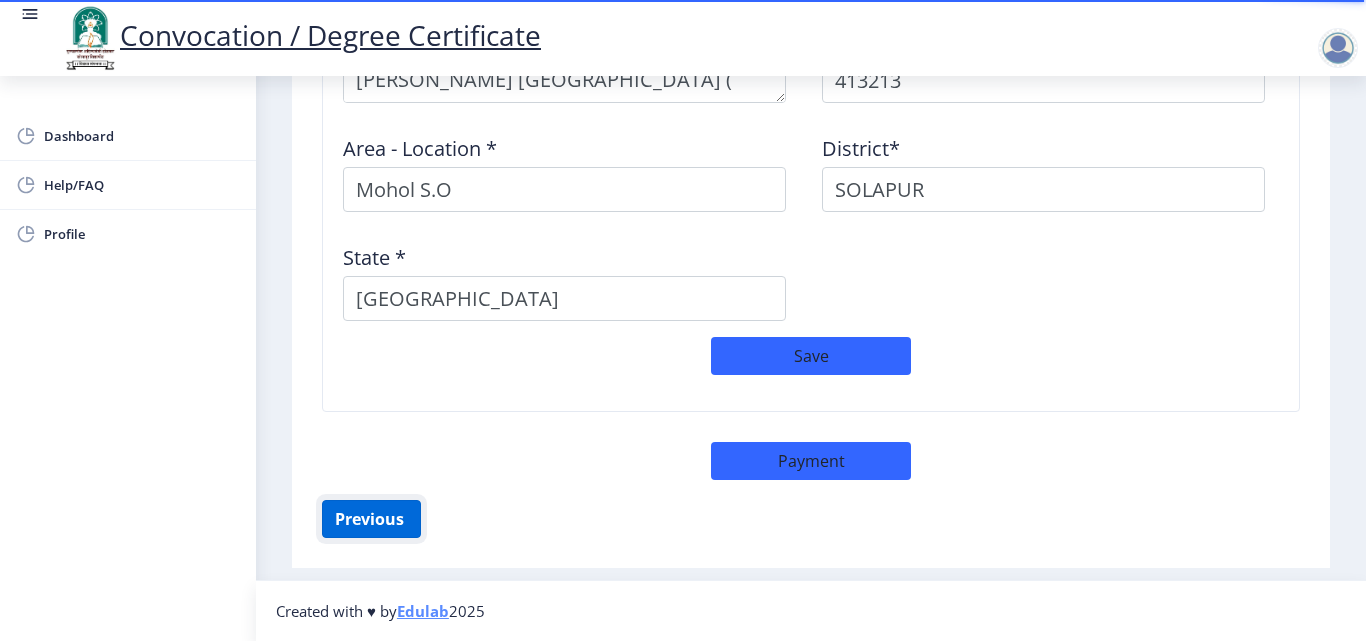 click on "Previous ‍" 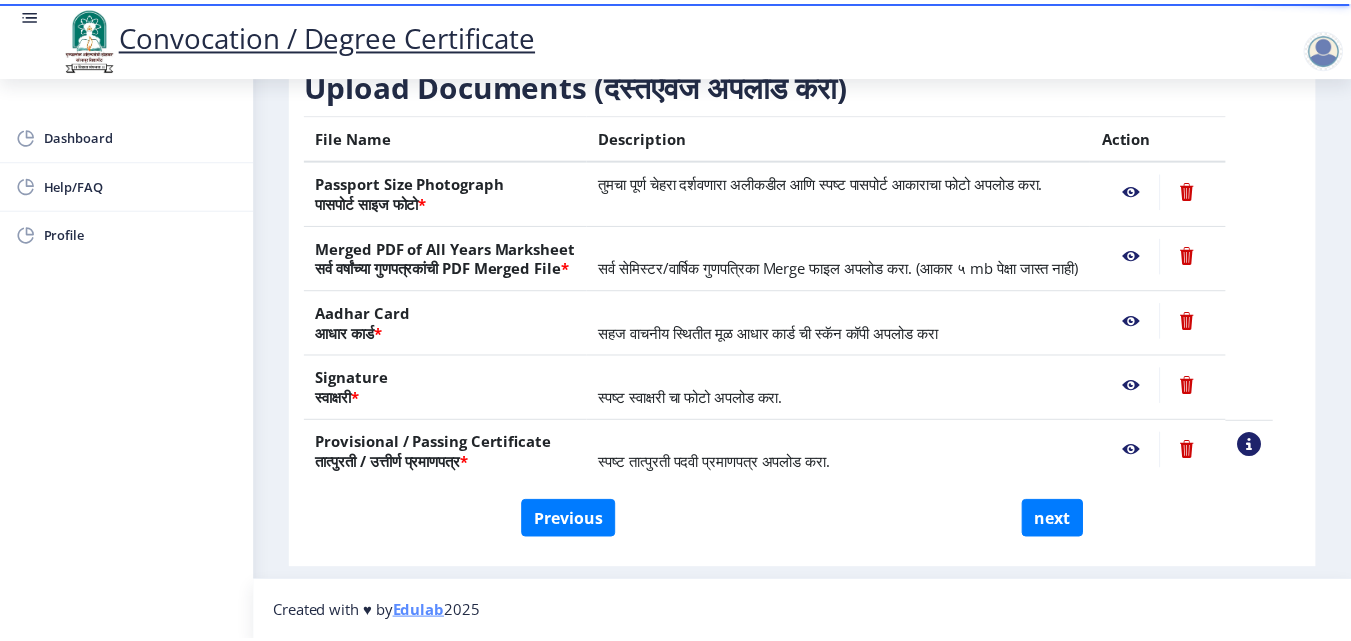 scroll, scrollTop: 369, scrollLeft: 0, axis: vertical 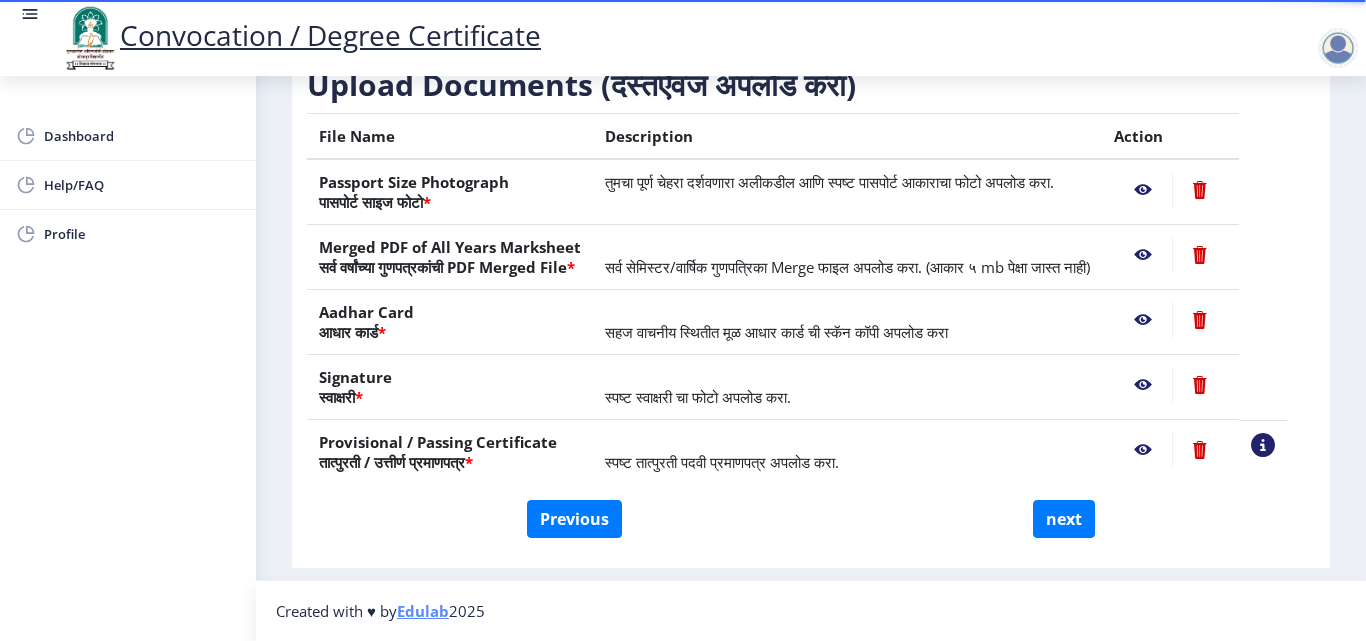 click 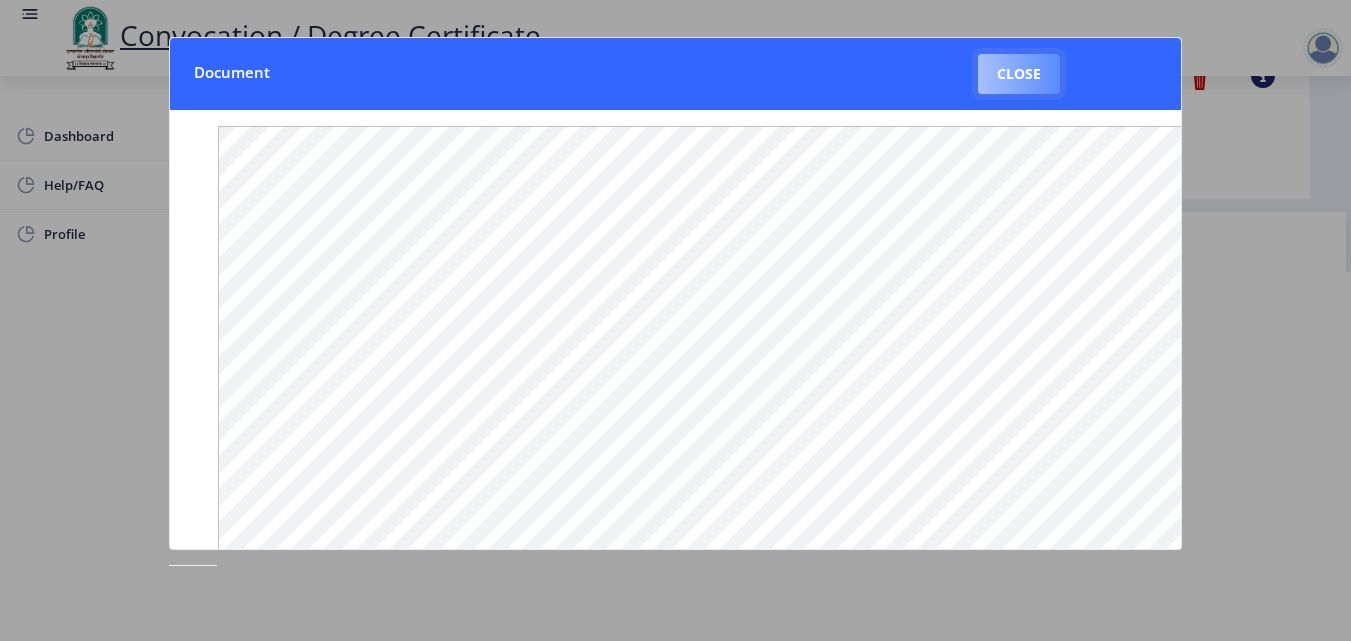click on "Close" at bounding box center (1019, 74) 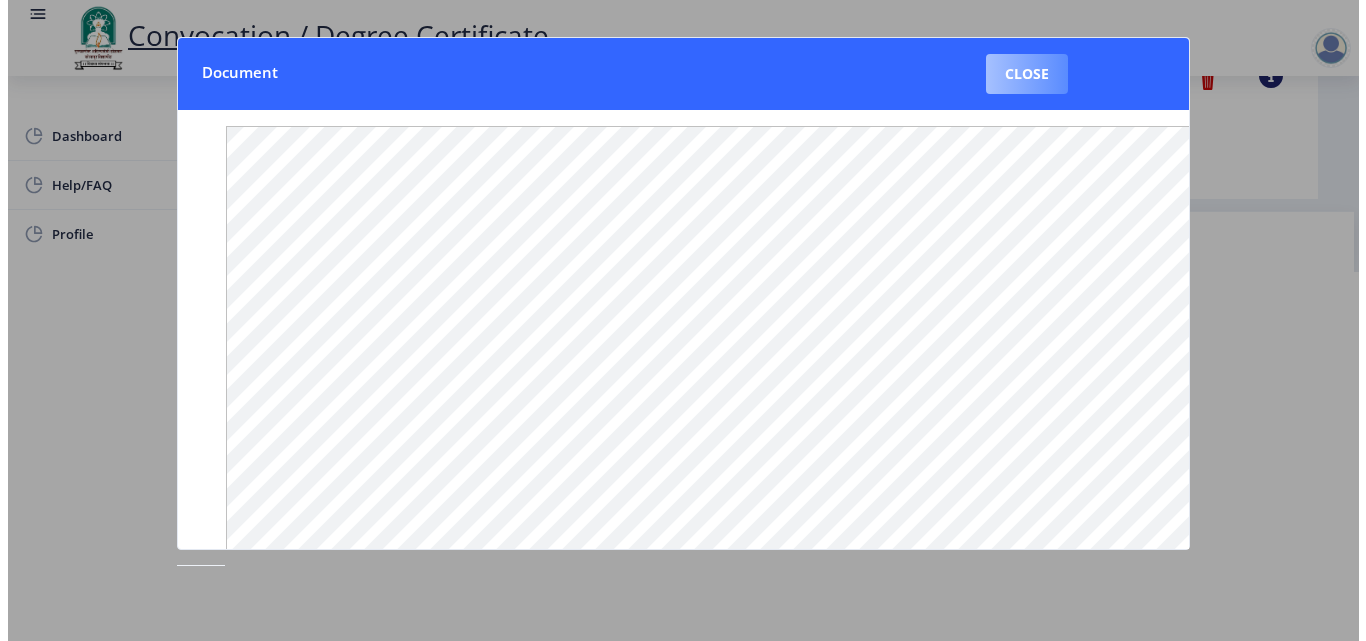 scroll, scrollTop: 173, scrollLeft: 0, axis: vertical 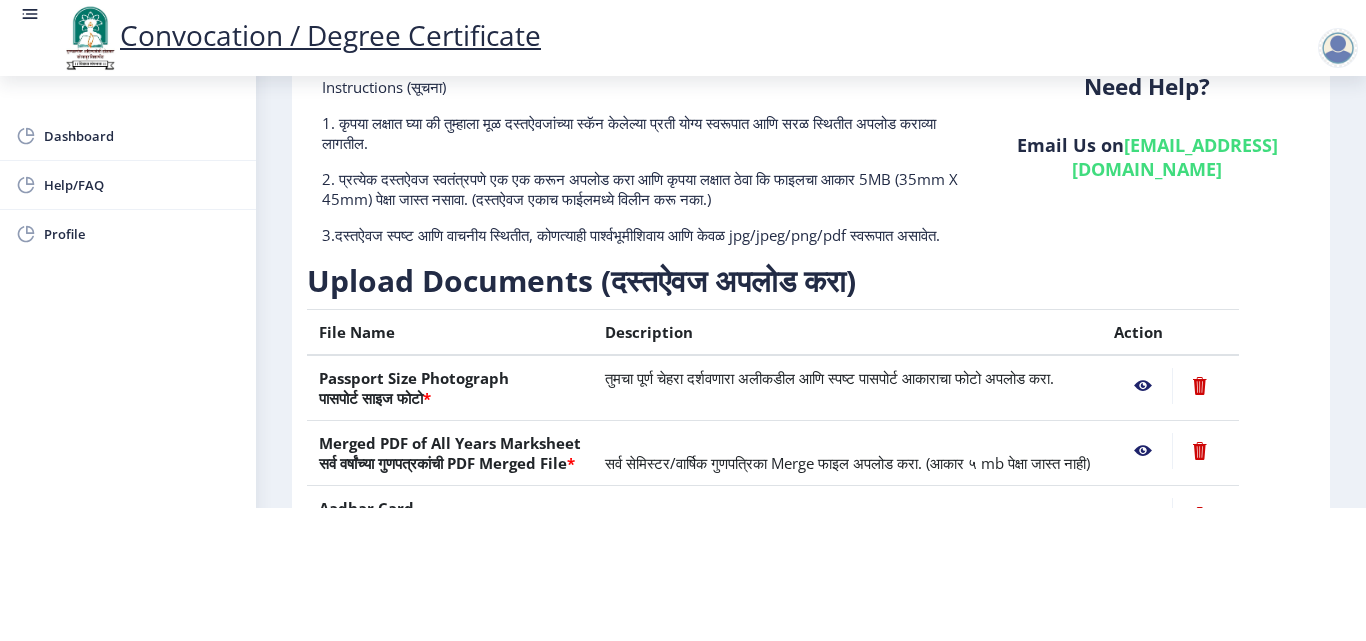 click 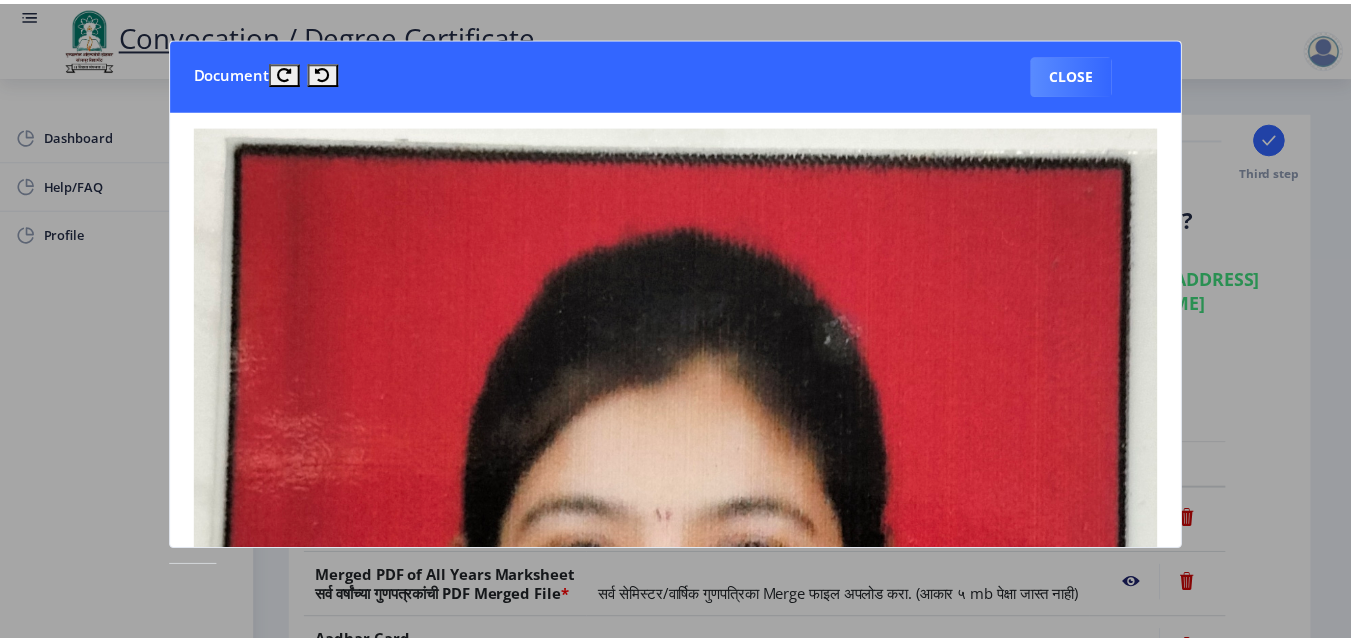 scroll, scrollTop: 0, scrollLeft: 0, axis: both 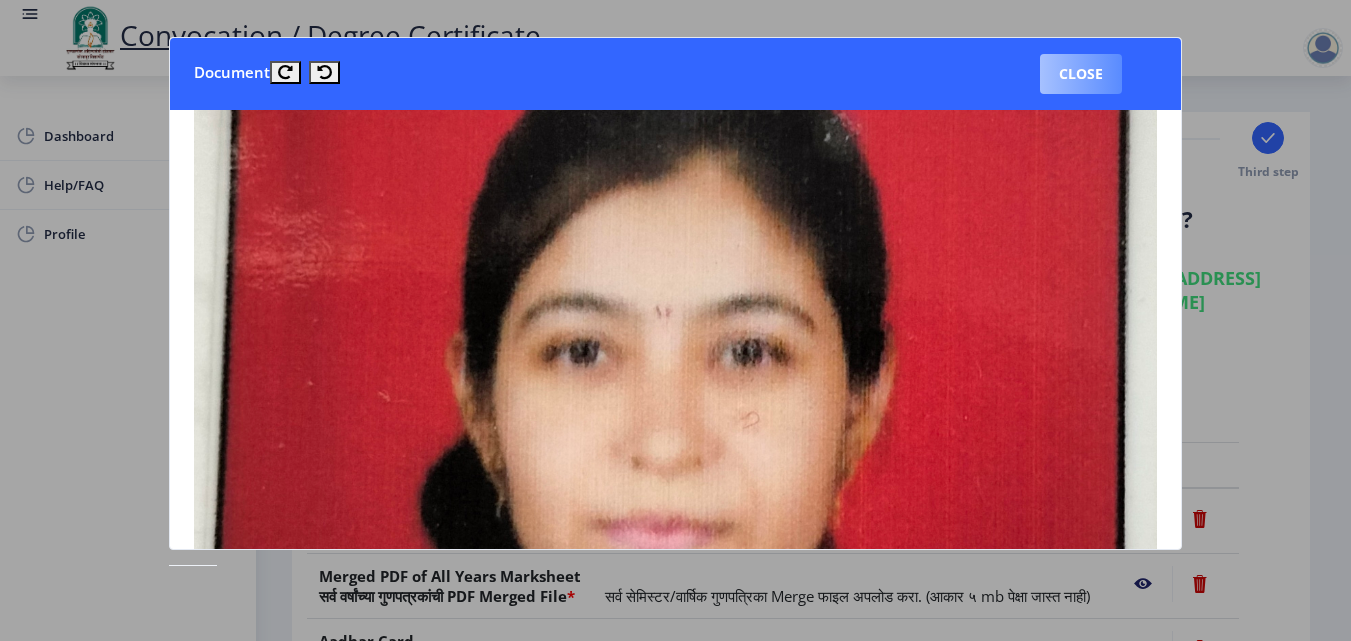 click on "Close" at bounding box center [1081, 74] 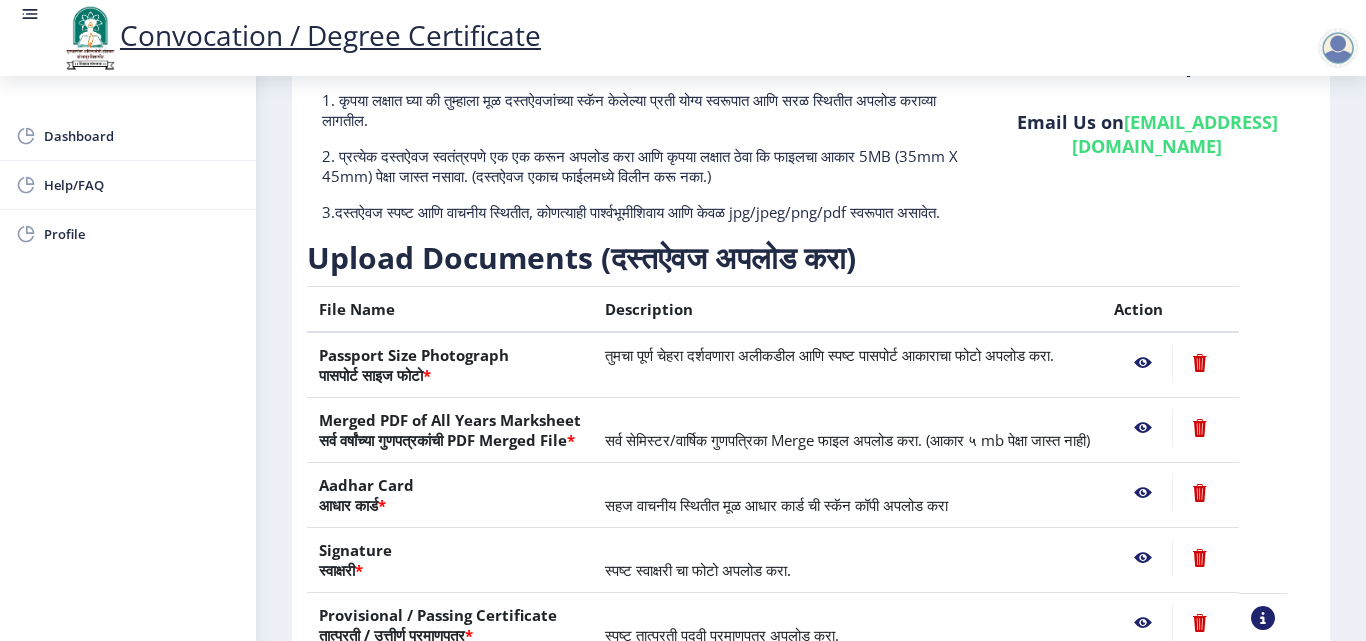 scroll, scrollTop: 369, scrollLeft: 0, axis: vertical 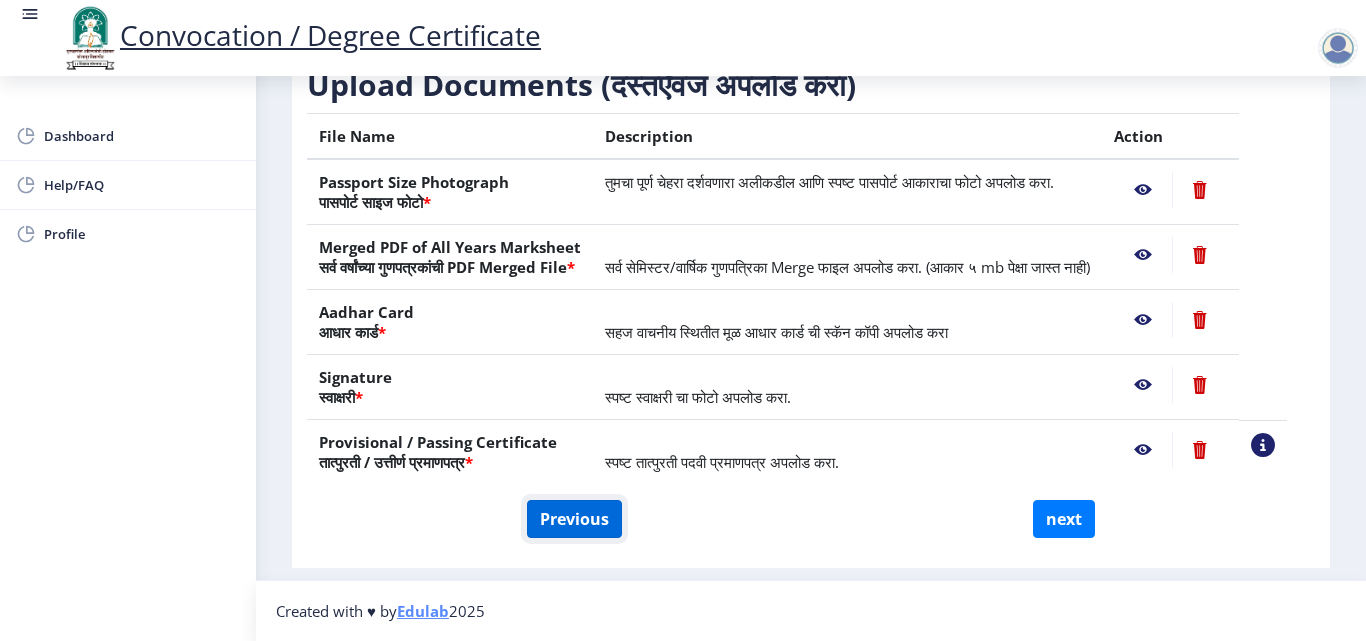 click on "Previous" 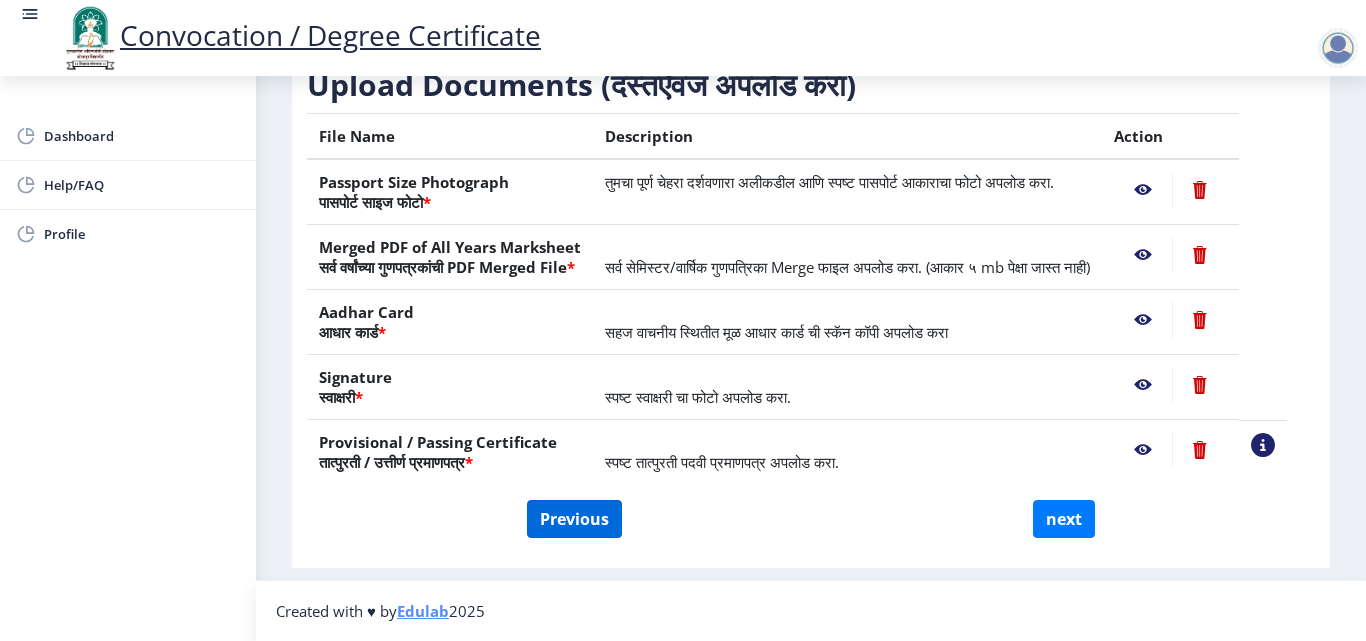 select on "Regular" 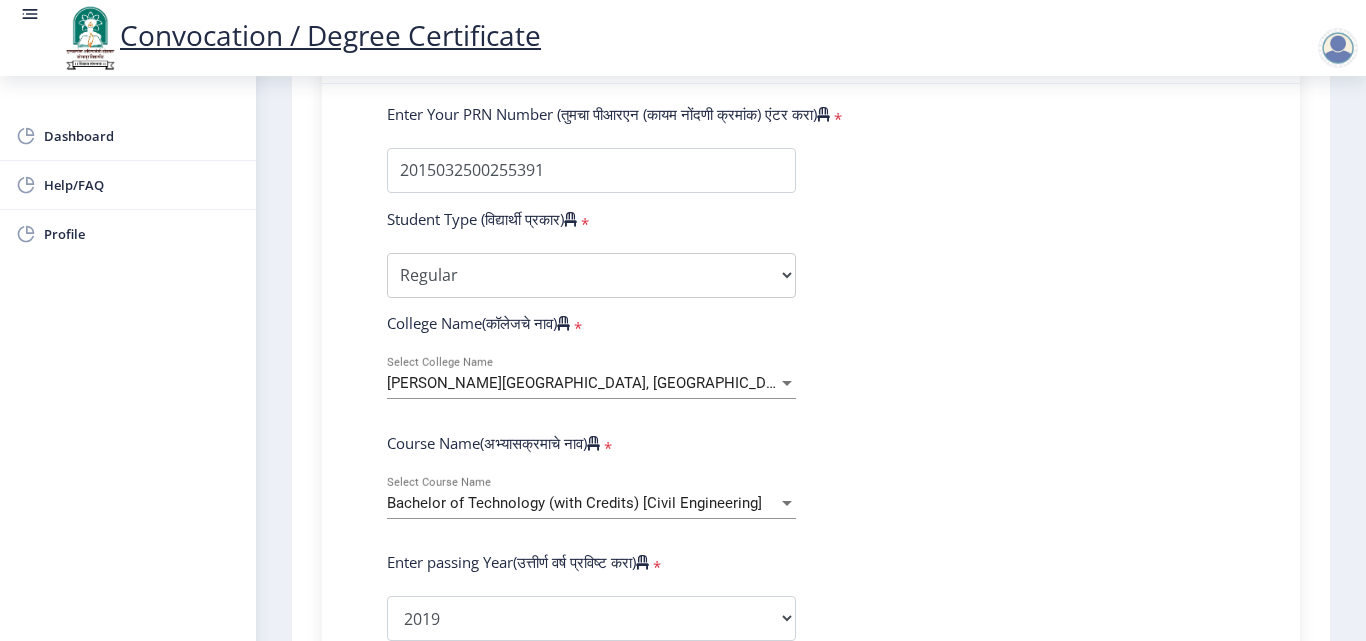 scroll, scrollTop: 669, scrollLeft: 0, axis: vertical 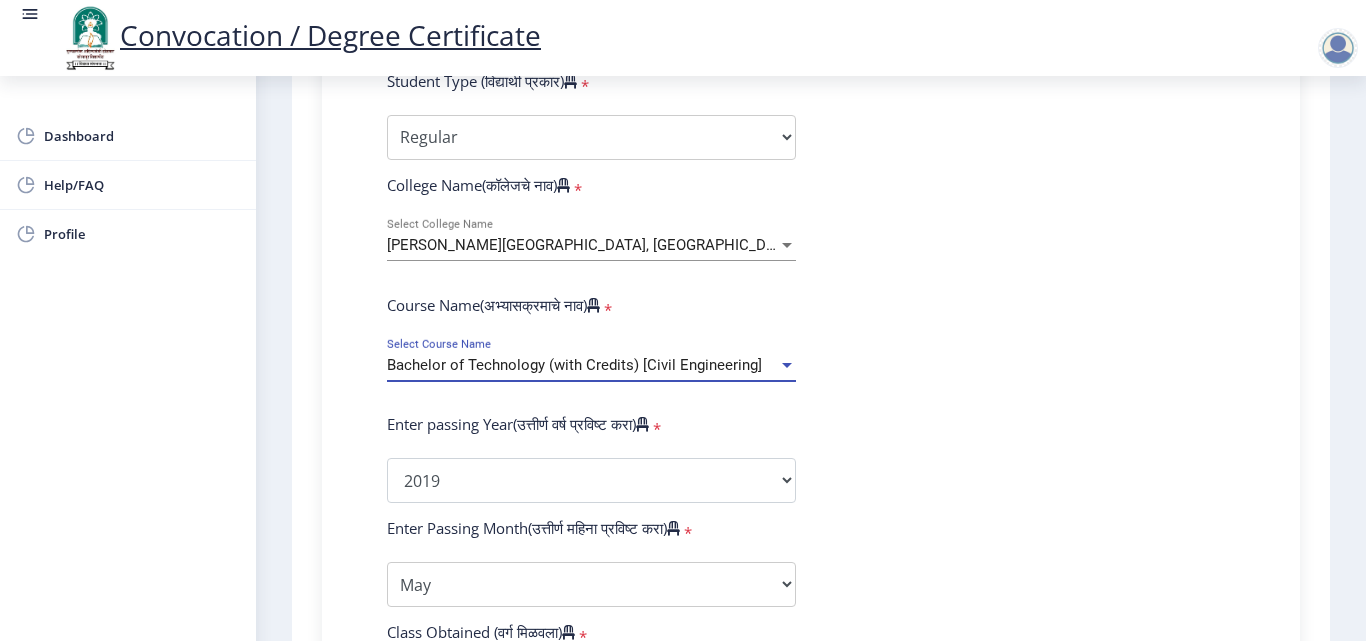 click at bounding box center [787, 365] 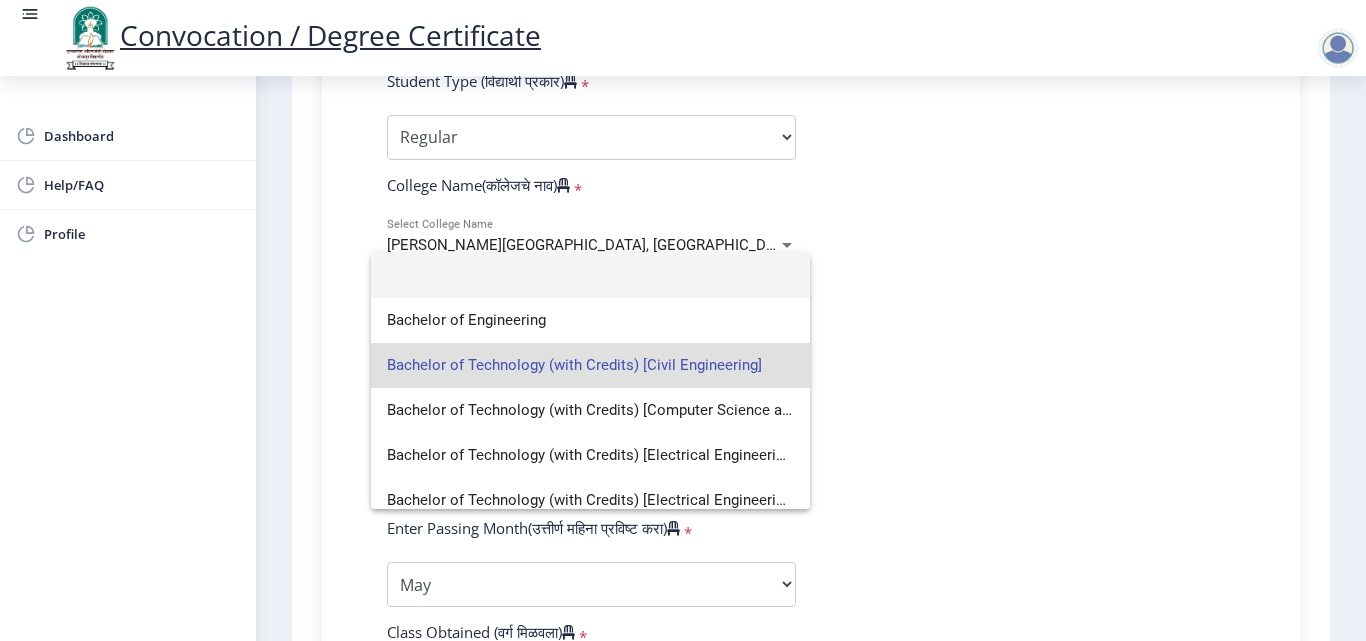 click at bounding box center [590, 275] 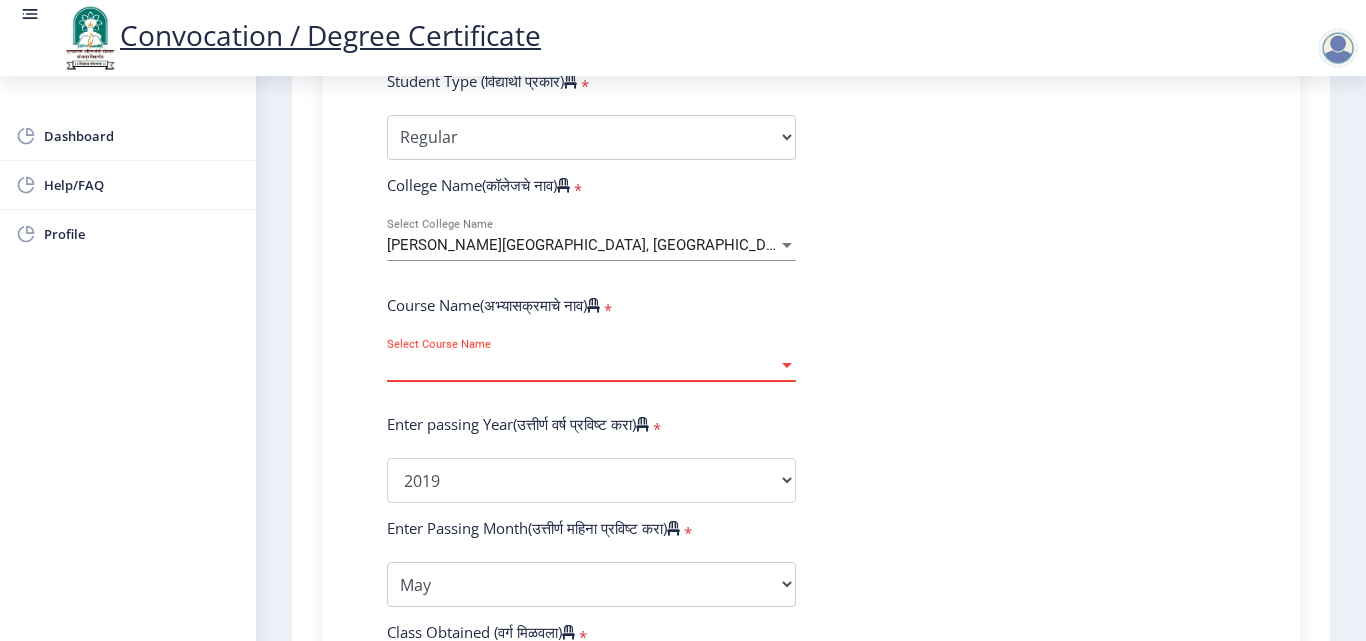 click on "Select Course Name" at bounding box center (582, 365) 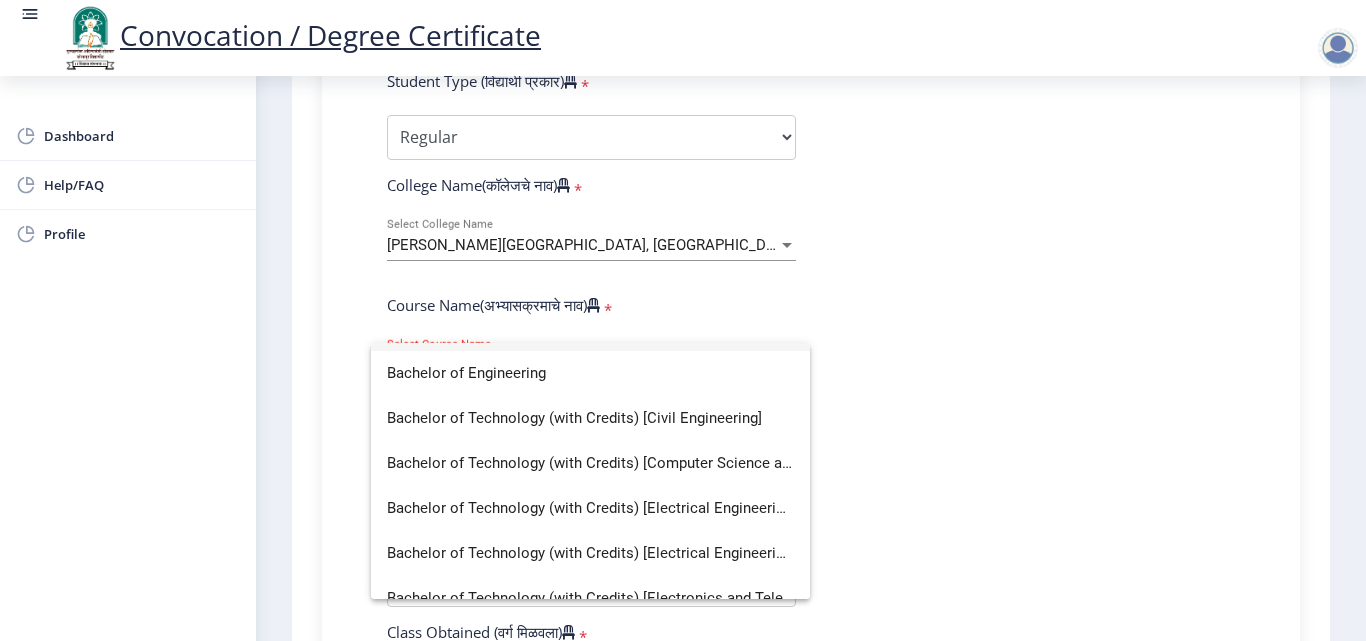 scroll, scrollTop: 0, scrollLeft: 0, axis: both 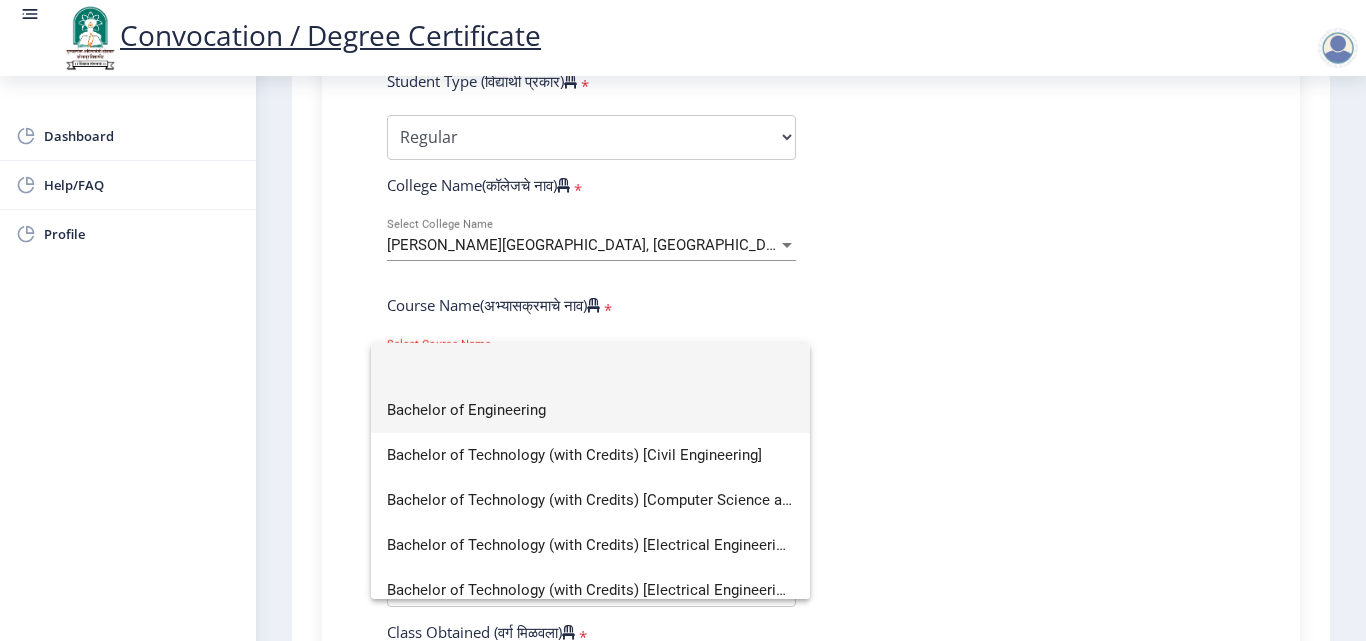click on "Bachelor of Engineering" at bounding box center (590, 410) 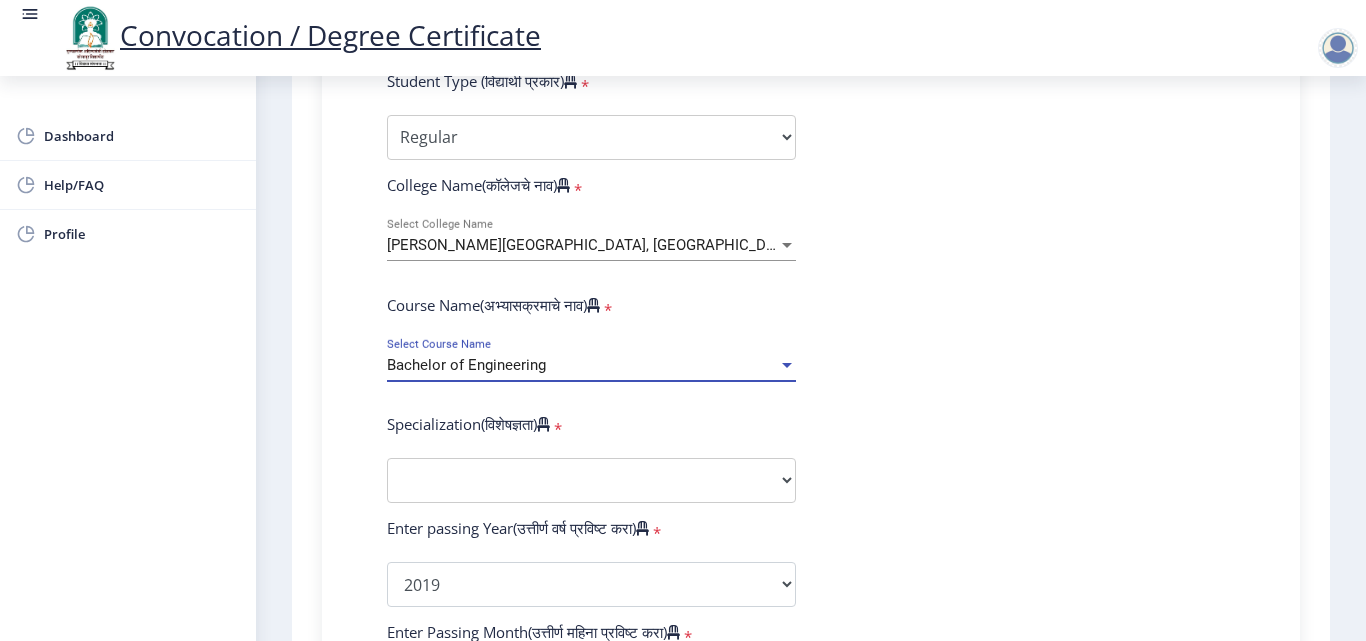 click on "Enter Your PRN Number (तुमचा पीआरएन (कायम नोंदणी क्रमांक) एंटर करा)   * Student Type (विद्यार्थी प्रकार)    * Select Student Type Regular External College Name(कॉलेजचे नाव)   * [PERSON_NAME][GEOGRAPHIC_DATA], [GEOGRAPHIC_DATA]. Select College Name Course Name(अभ्यासक्रमाचे नाव)   * Bachelor of Engineering Select Course Name  Specialization(विशेषज्ञता)   * Specialization Bio-Medical Engineering Civil Engineering Computer Science & Engineering Electrical & Electronics Engineering Electrical Engineering Electronics & Telecommunication Engineering Electronics Engineering Information Technology Mechanical Engineering Other Enter passing Year(उत्तीर्ण वर्ष प्रविष्ट करा)   *  2025   2024   2023   2022   2021   2020   2019   2018   2017   2016   2015   2014   2013   2012   2011   2010" 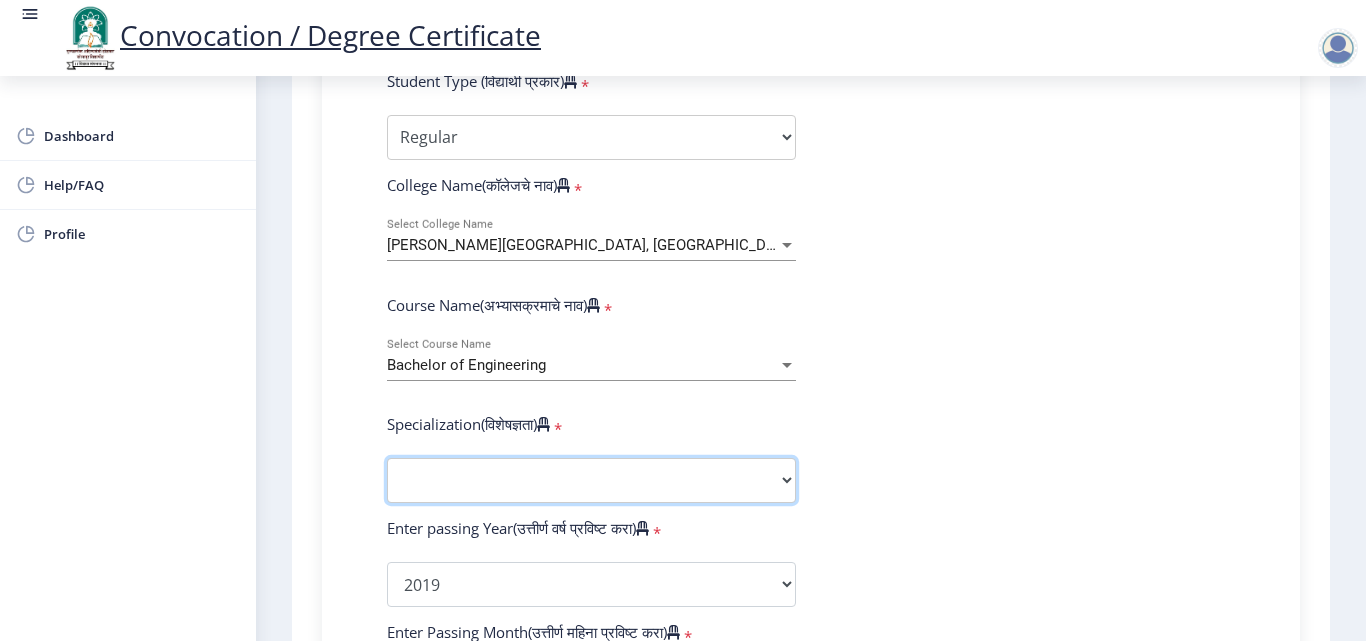 click on "Specialization Bio-Medical Engineering Civil Engineering Computer Science & Engineering Electrical & Electronics Engineering Electrical Engineering Electronics & Telecommunication Engineering Electronics Engineering Information Technology Mechanical Engineering Other" at bounding box center [591, 480] 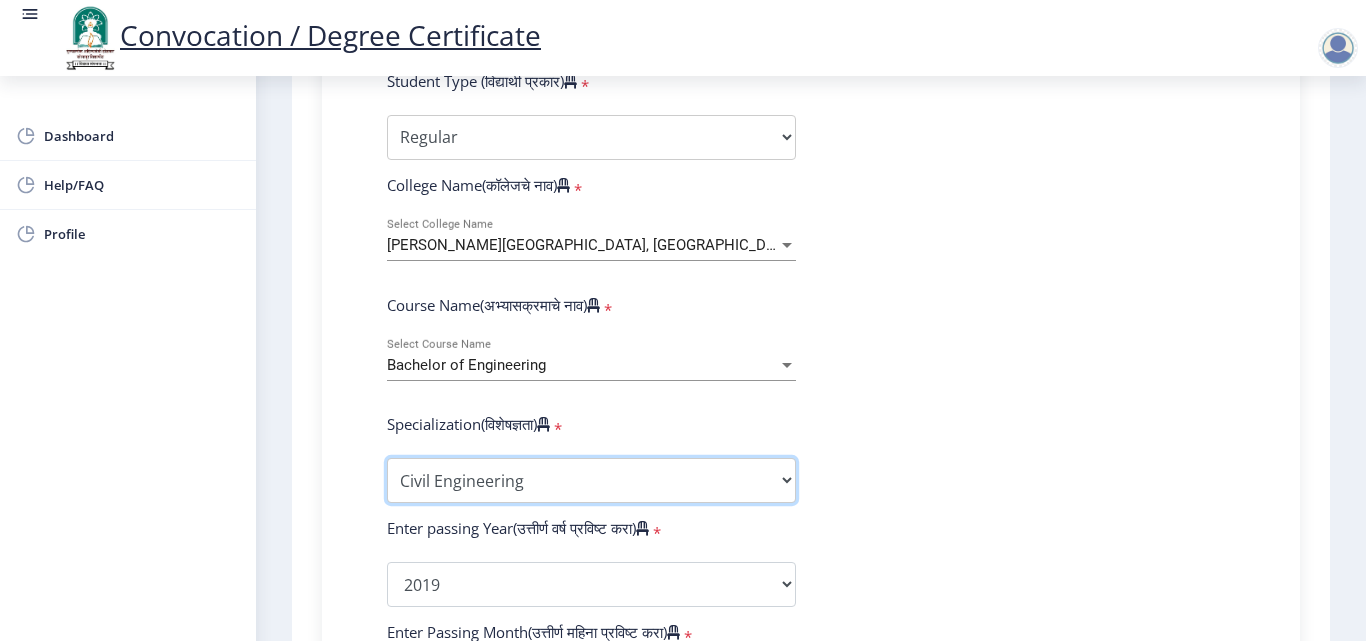 click on "Specialization Bio-Medical Engineering Civil Engineering Computer Science & Engineering Electrical & Electronics Engineering Electrical Engineering Electronics & Telecommunication Engineering Electronics Engineering Information Technology Mechanical Engineering Other" at bounding box center [591, 480] 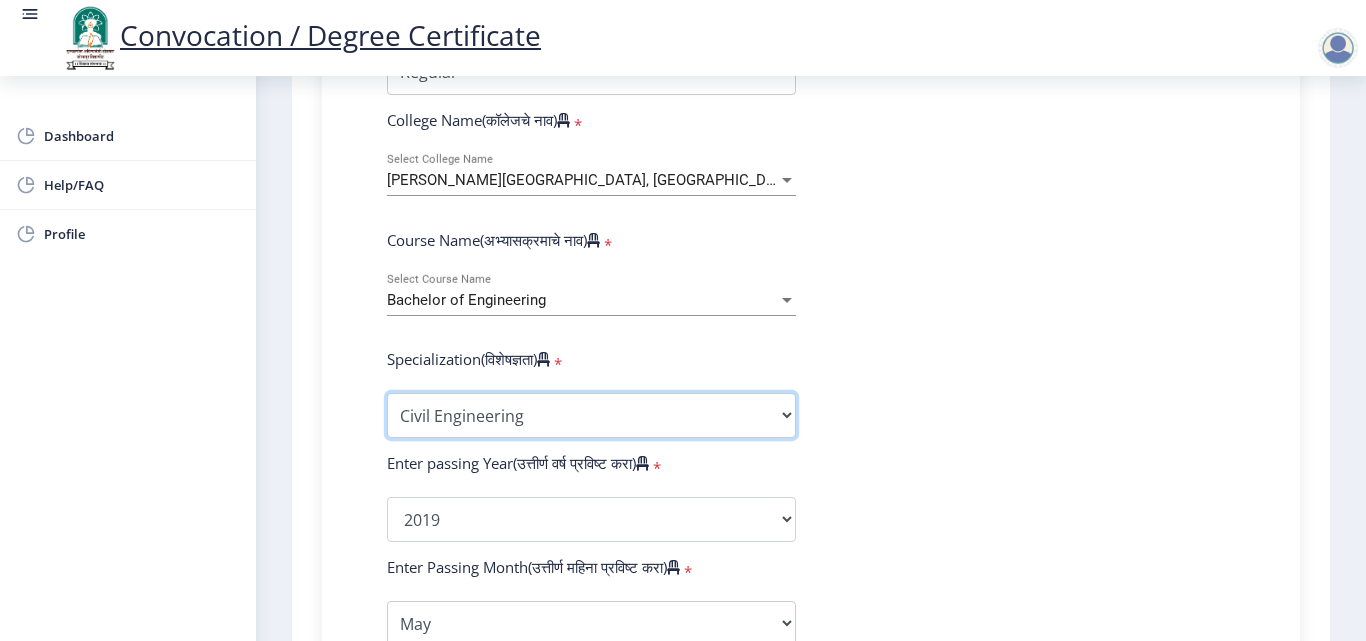 scroll, scrollTop: 769, scrollLeft: 0, axis: vertical 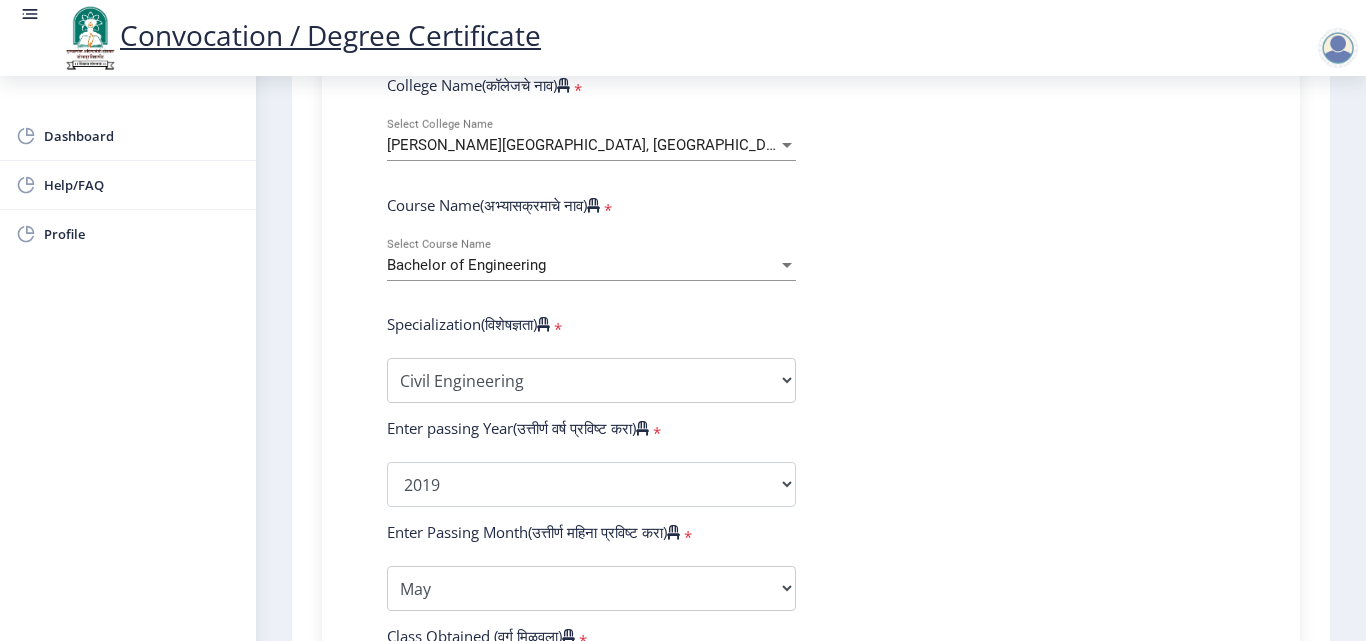 click on "Enter Your PRN Number (तुमचा पीआरएन (कायम नोंदणी क्रमांक) एंटर करा)   * Student Type (विद्यार्थी प्रकार)    * Select Student Type Regular External College Name(कॉलेजचे नाव)   * [PERSON_NAME][GEOGRAPHIC_DATA], [GEOGRAPHIC_DATA]. Select College Name Course Name(अभ्यासक्रमाचे नाव)   * Bachelor of Engineering Select Course Name  Specialization(विशेषज्ञता)   * Specialization Bio-Medical Engineering Civil Engineering Computer Science & Engineering Electrical & Electronics Engineering Electrical Engineering Electronics & Telecommunication Engineering Electronics Engineering Information Technology Mechanical Engineering Other Enter passing Year(उत्तीर्ण वर्ष प्रविष्ट करा)   *  2025   2024   2023   2022   2021   2020   2019   2018   2017   2016   2015   2014   2013   2012   2011   2010" 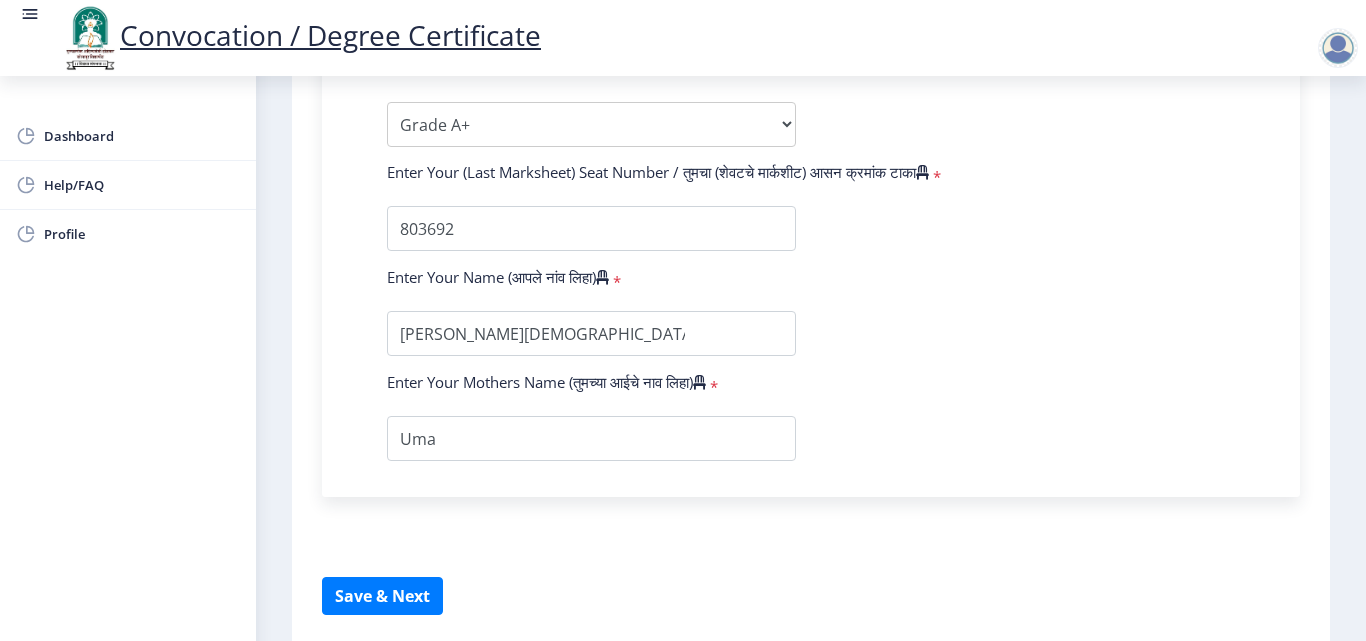 scroll, scrollTop: 1414, scrollLeft: 0, axis: vertical 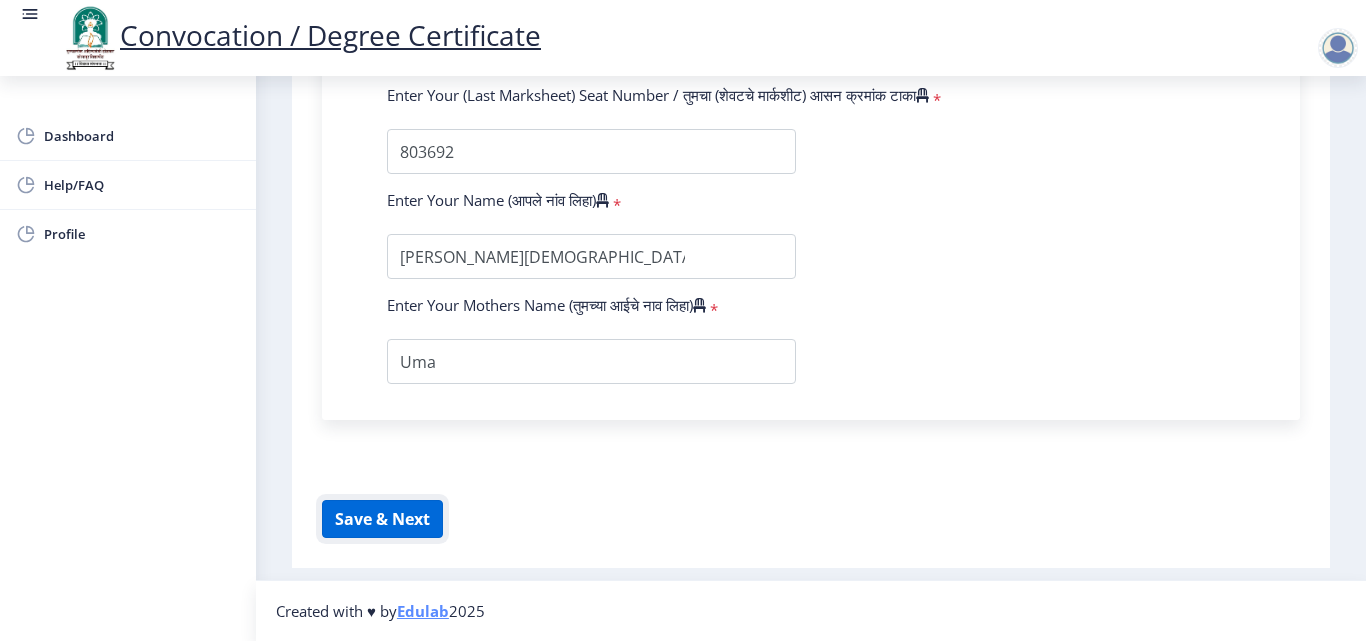 click on "Save & Next" 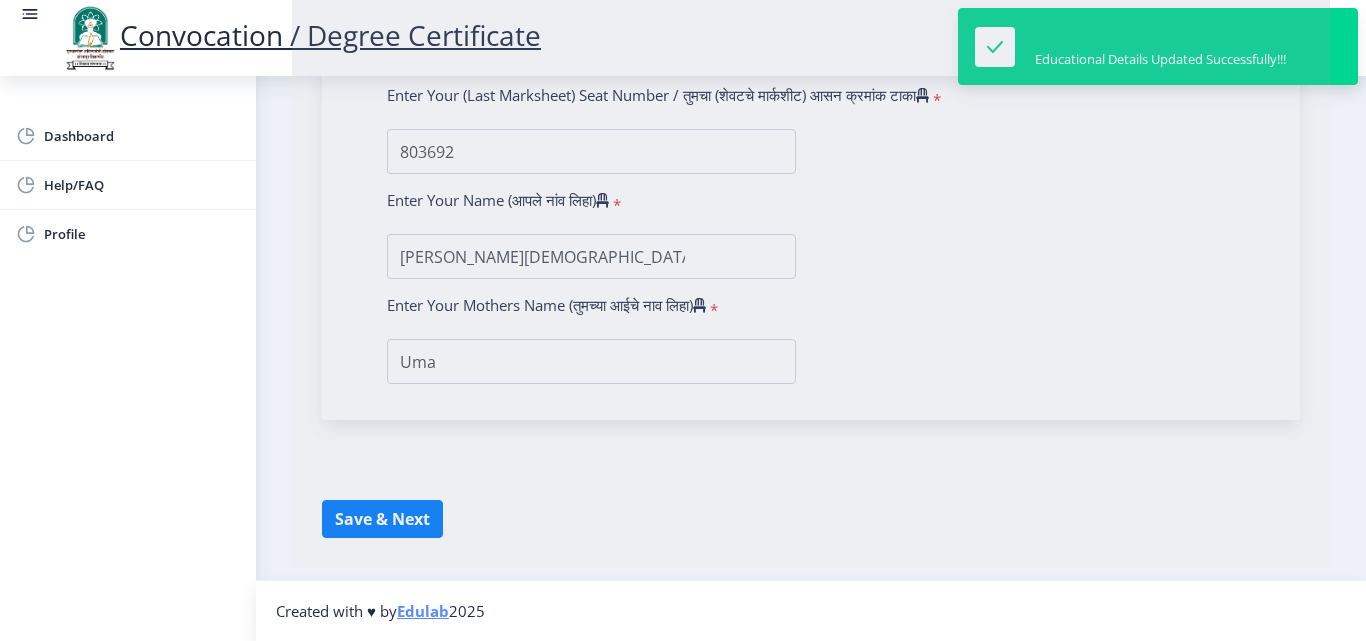 scroll, scrollTop: 0, scrollLeft: 0, axis: both 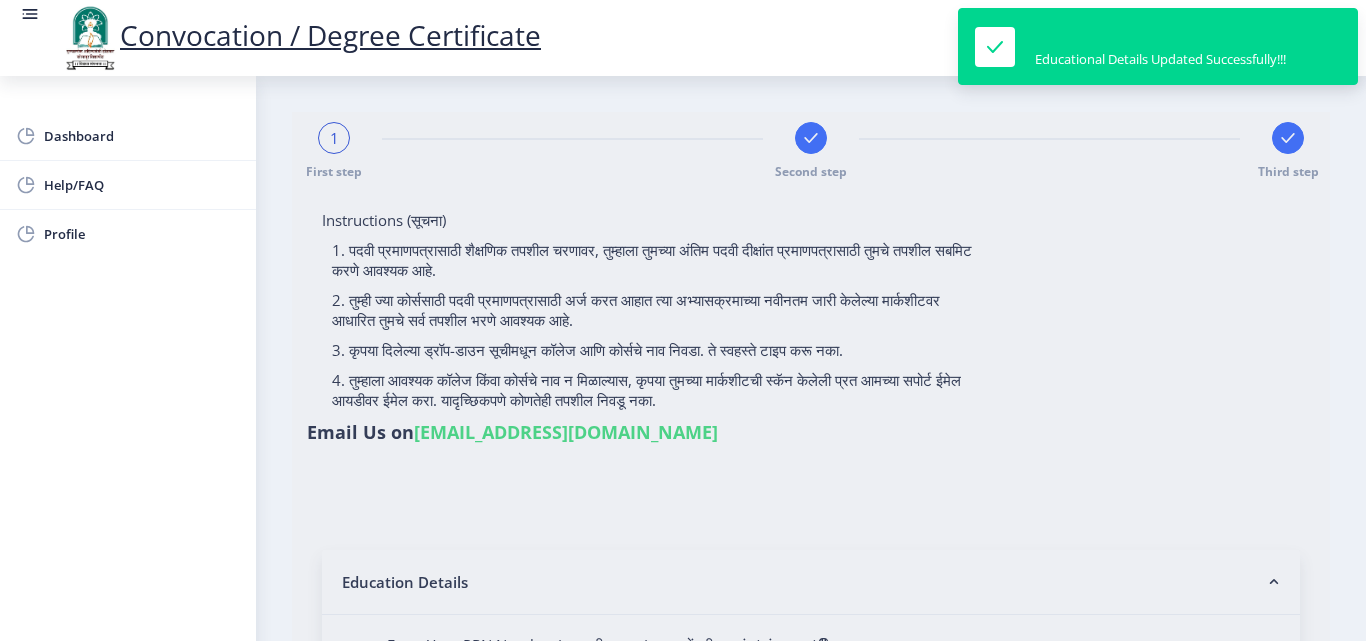 select 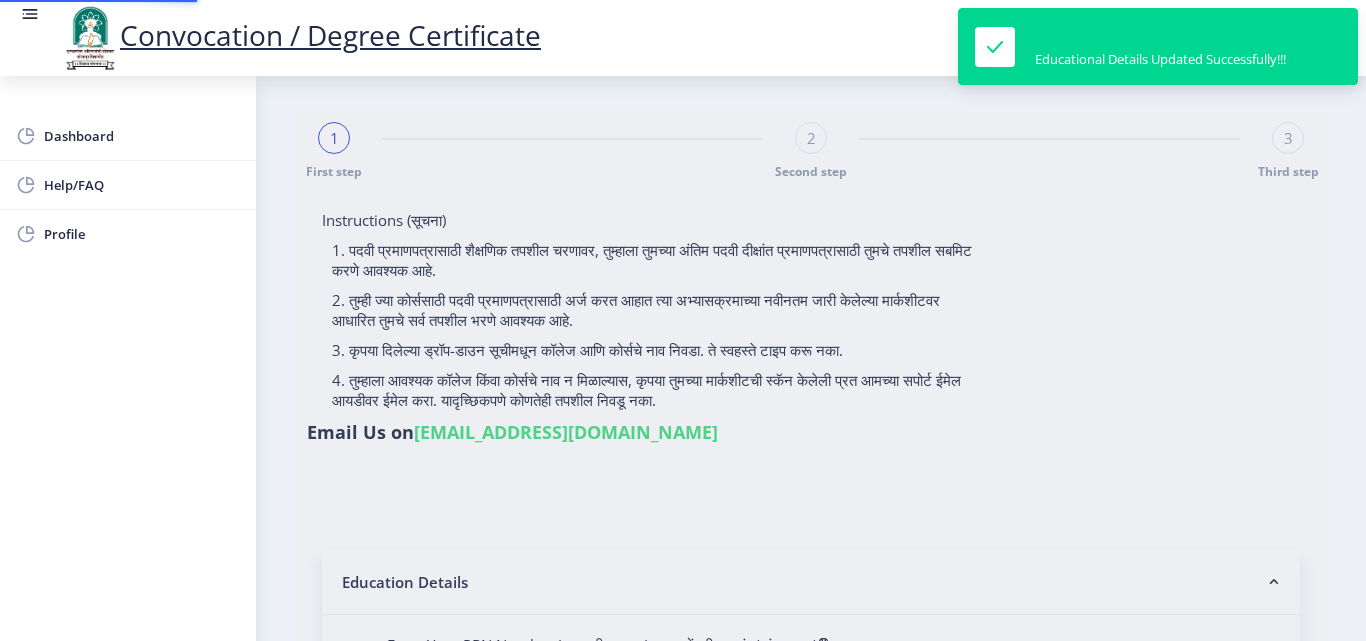 type on "2015032500255391" 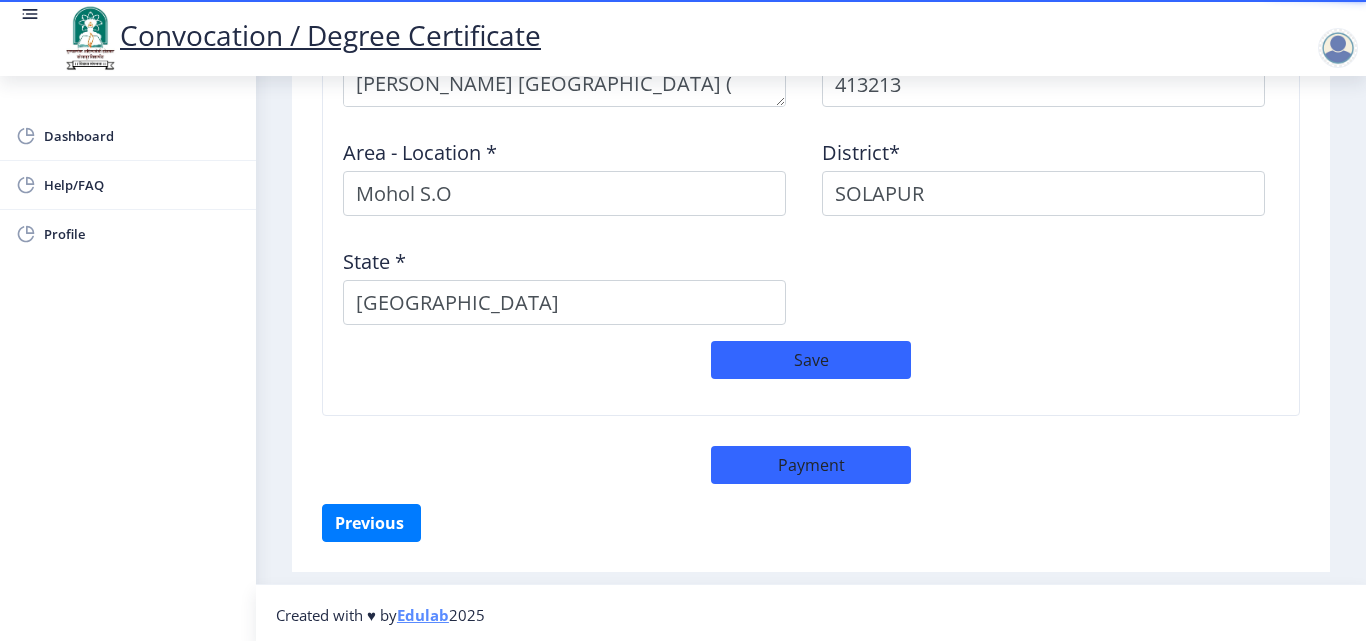 scroll, scrollTop: 1752, scrollLeft: 0, axis: vertical 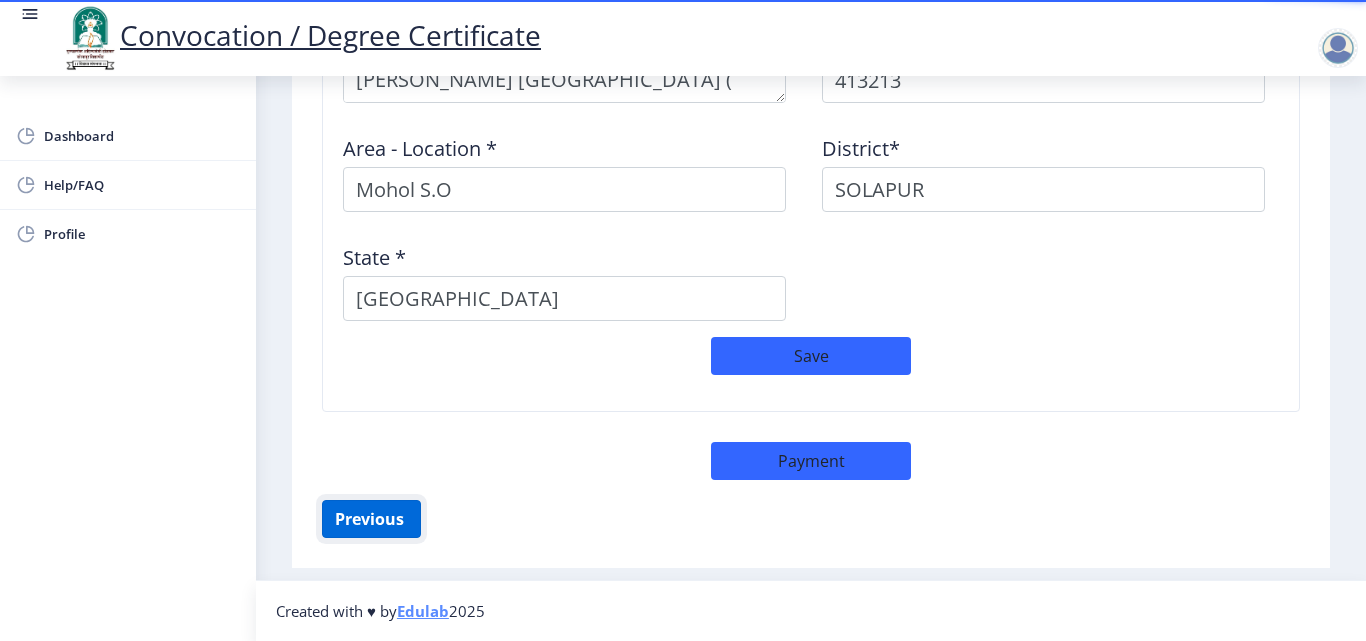 click on "Previous ‍" 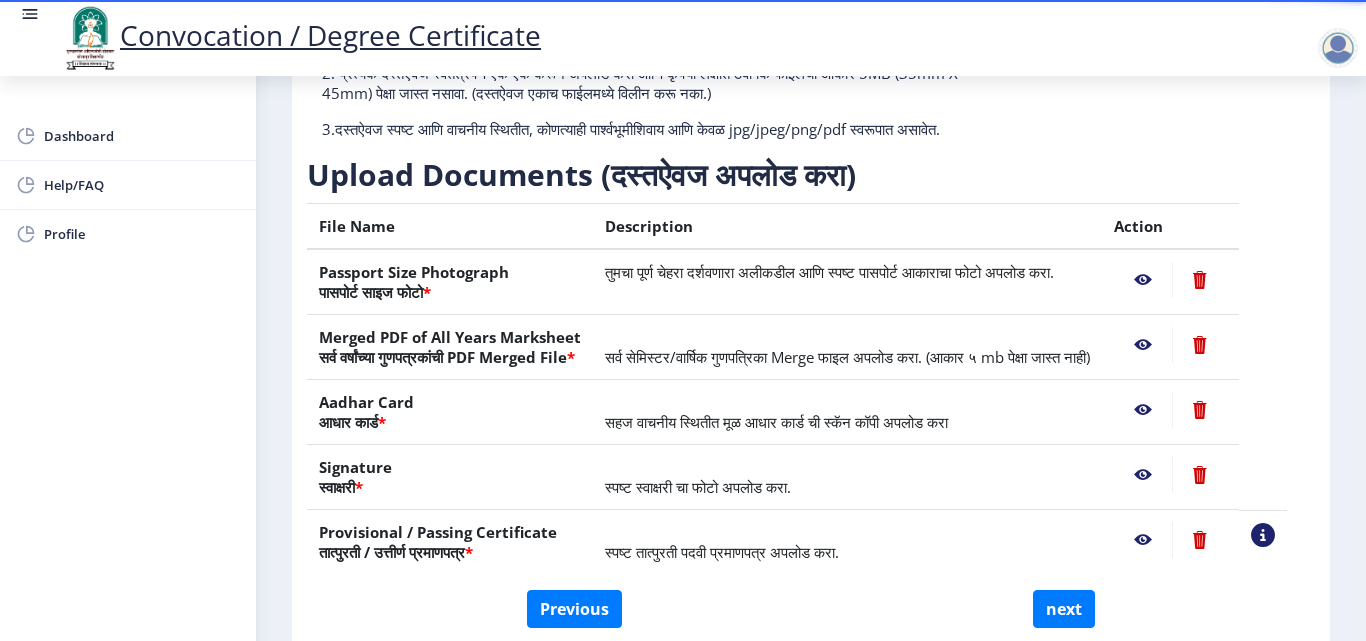 scroll, scrollTop: 369, scrollLeft: 0, axis: vertical 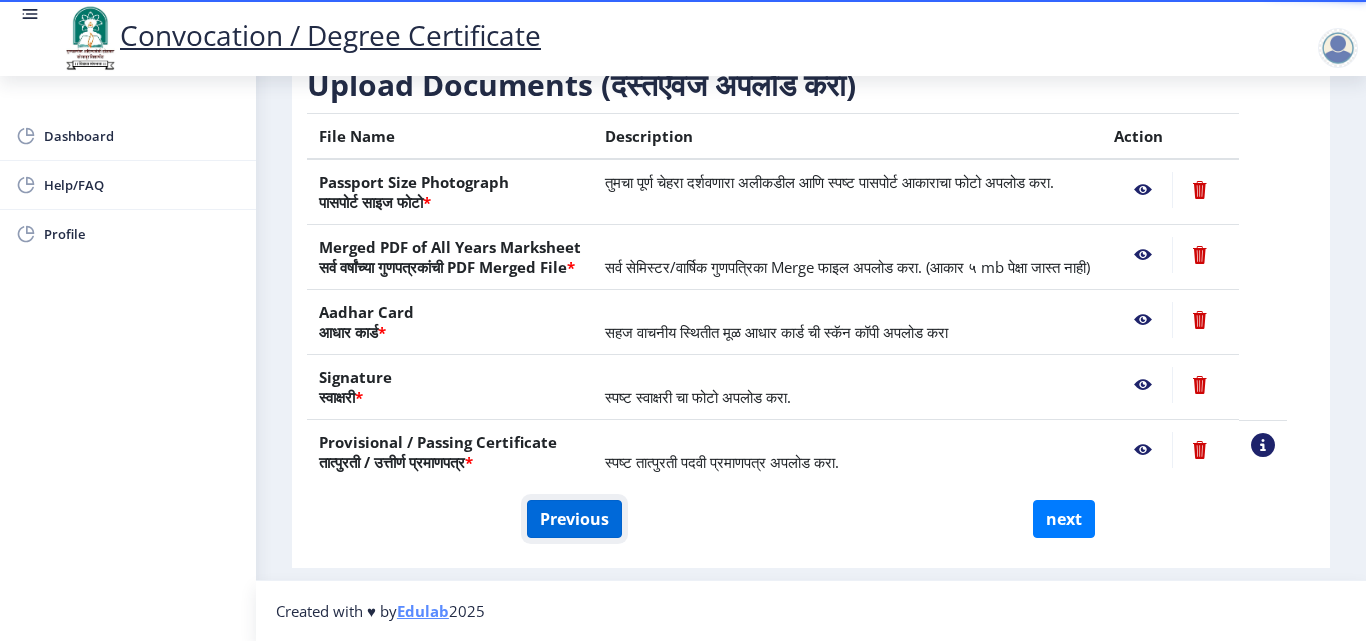 click on "Previous" 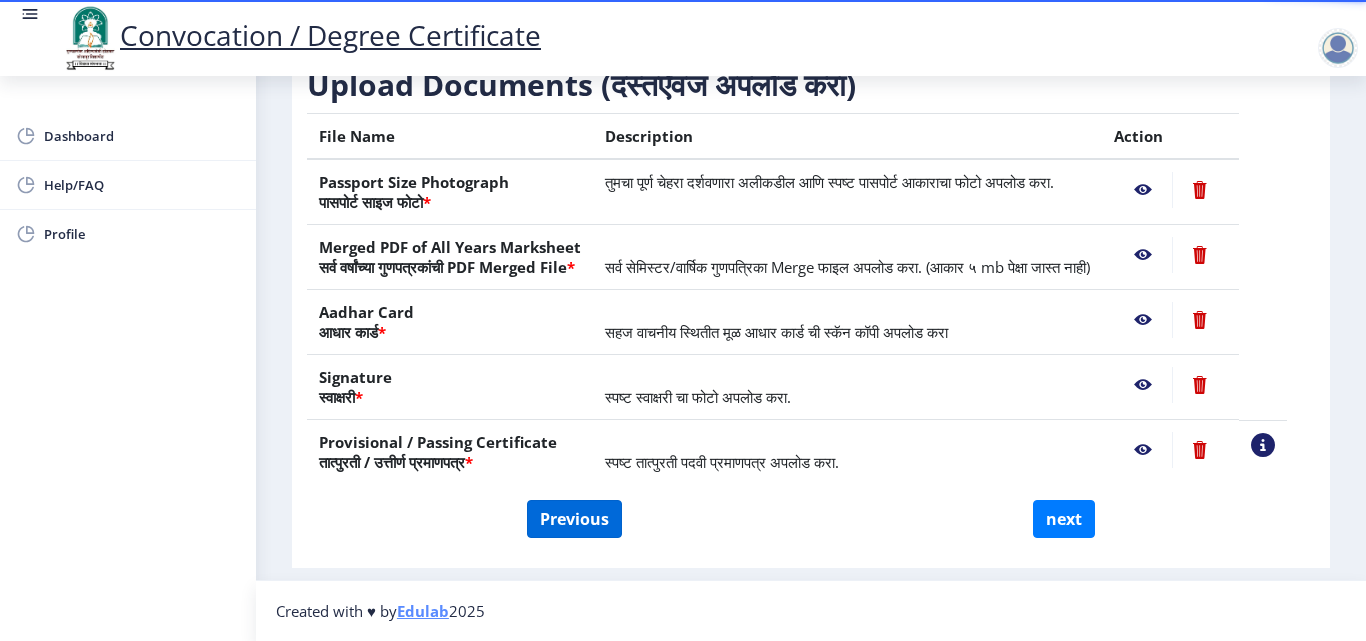 select on "Regular" 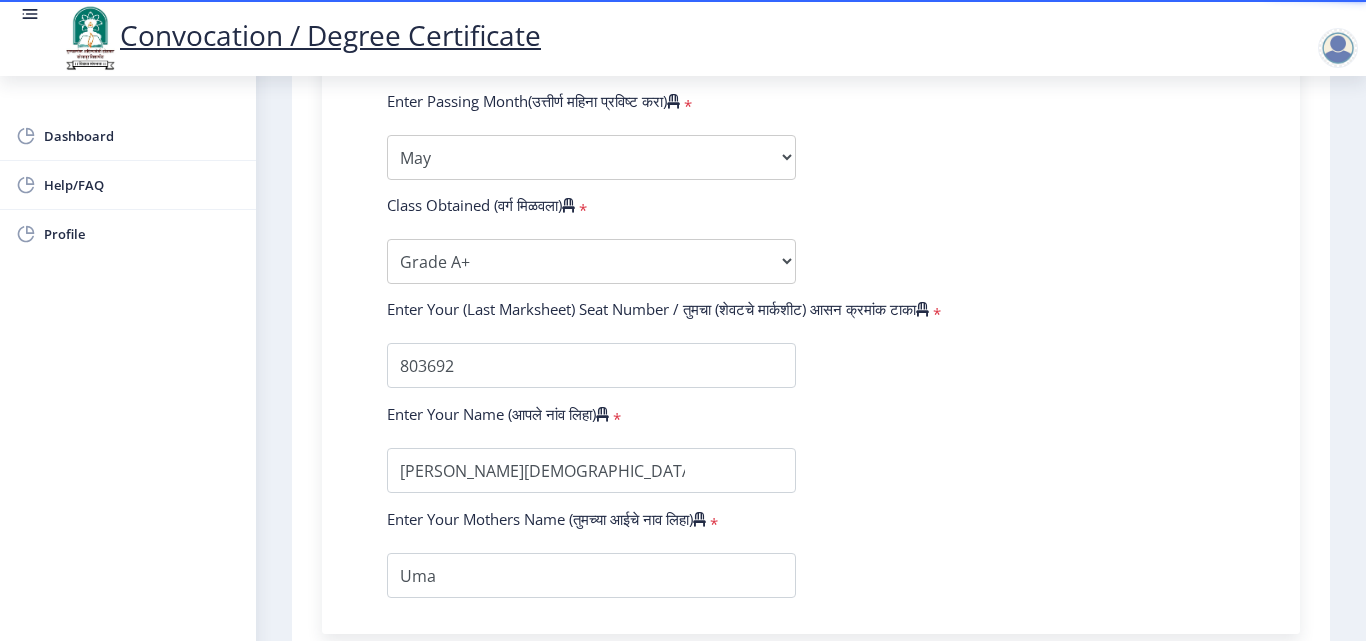 scroll, scrollTop: 1414, scrollLeft: 0, axis: vertical 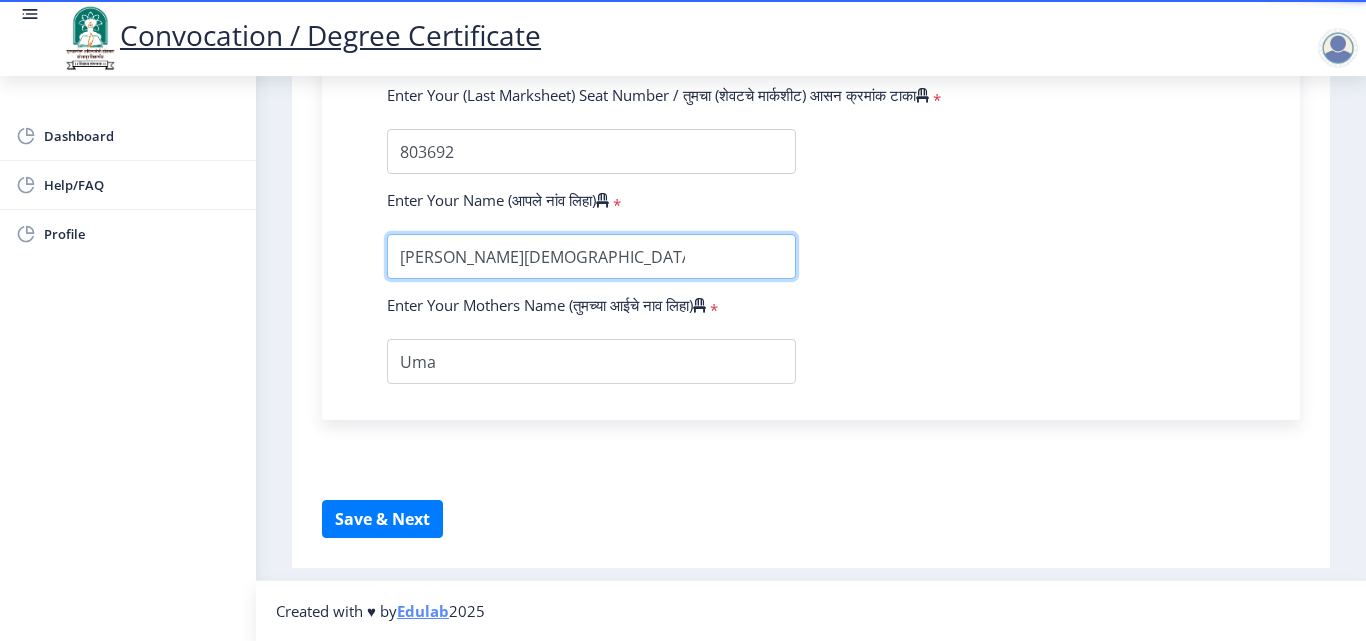 click at bounding box center [591, 256] 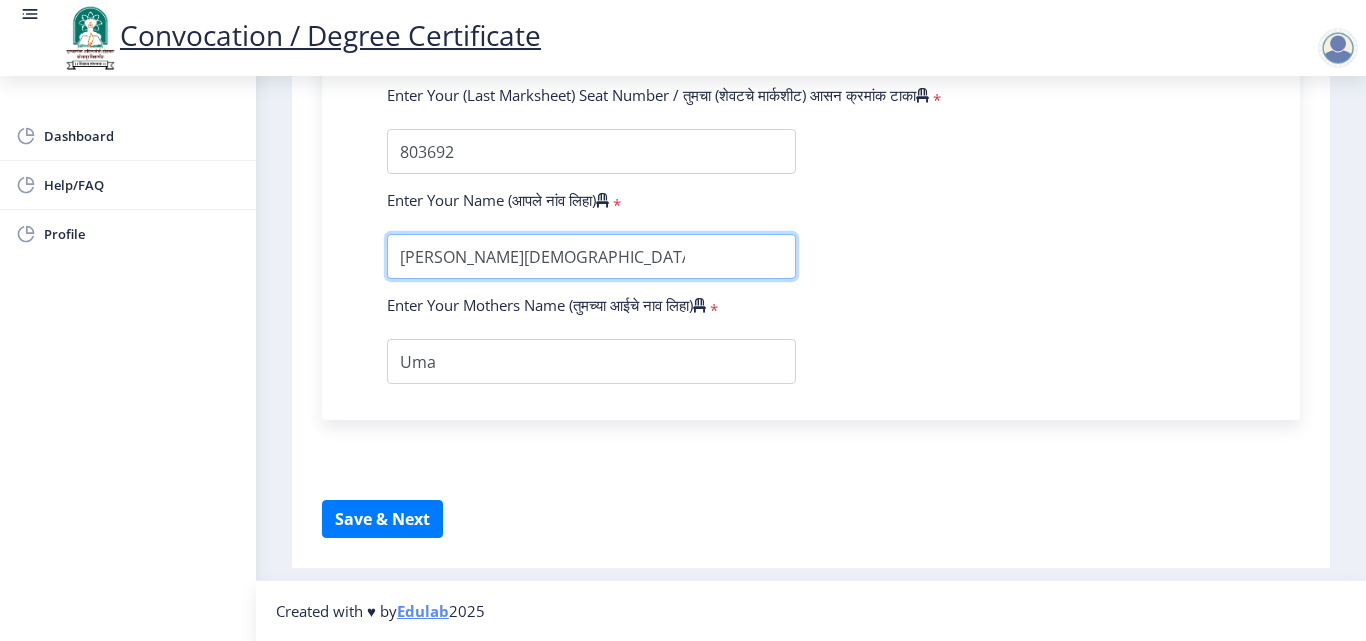 type on "[PERSON_NAME][DEMOGRAPHIC_DATA] [PERSON_NAME]" 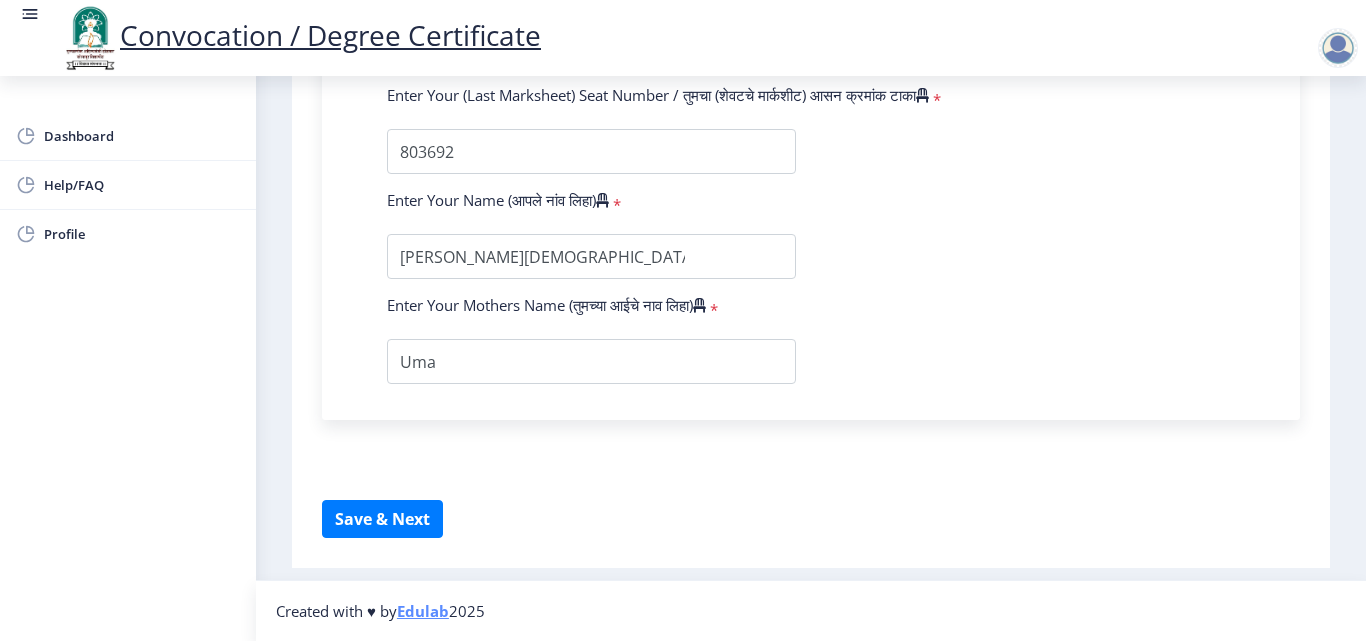 click on "Enter Your PRN Number (तुमचा पीआरएन (कायम नोंदणी क्रमांक) एंटर करा)   * Student Type (विद्यार्थी प्रकार)    * Select Student Type Regular External College Name(कॉलेजचे नाव)   * [PERSON_NAME][GEOGRAPHIC_DATA], [GEOGRAPHIC_DATA]. Select College Name Course Name(अभ्यासक्रमाचे नाव)   * Bachelor of Engineering Select Course Name  Specialization(विशेषज्ञता)   * Specialization Bio-Medical Engineering Civil Engineering Computer Science & Engineering Electrical & Electronics Engineering Electrical Engineering Electronics & Telecommunication Engineering Electronics Engineering Information Technology Mechanical Engineering Other Enter passing Year(उत्तीर्ण वर्ष प्रविष्ट करा)   *  2025   2024   2023   2022   2021   2020   2019   2018   2017   2016   2015   2014   2013   2012   2011   2010" 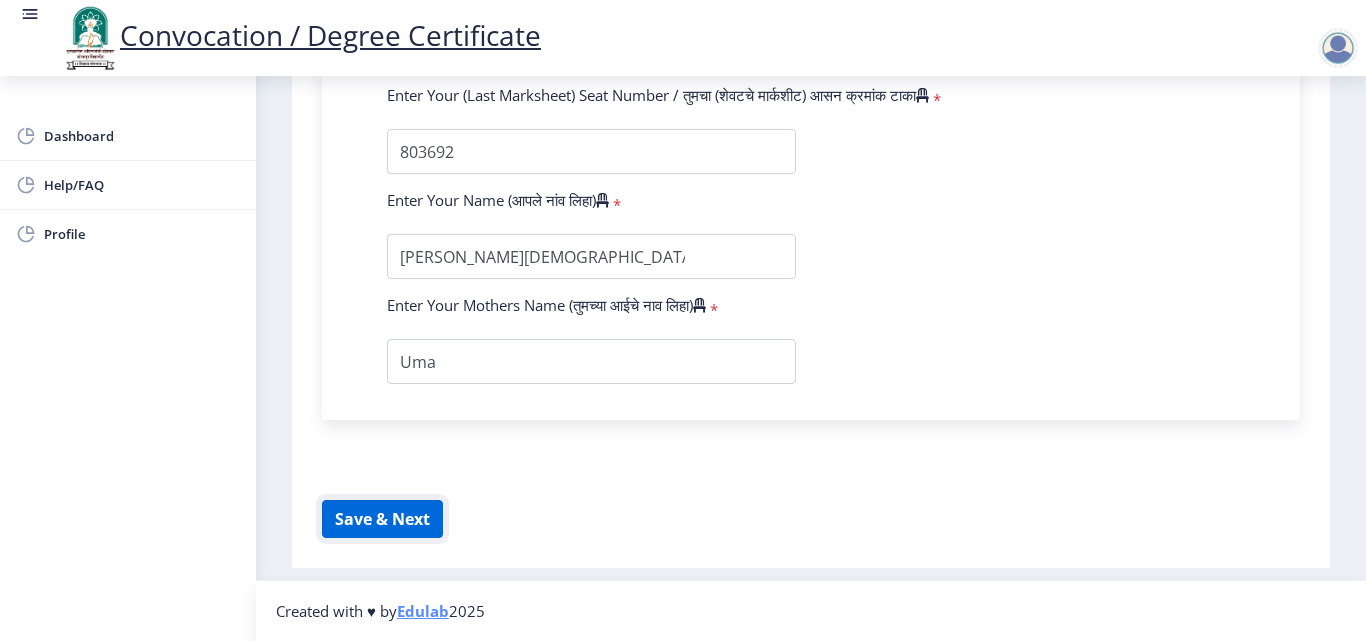 click on "Save & Next" 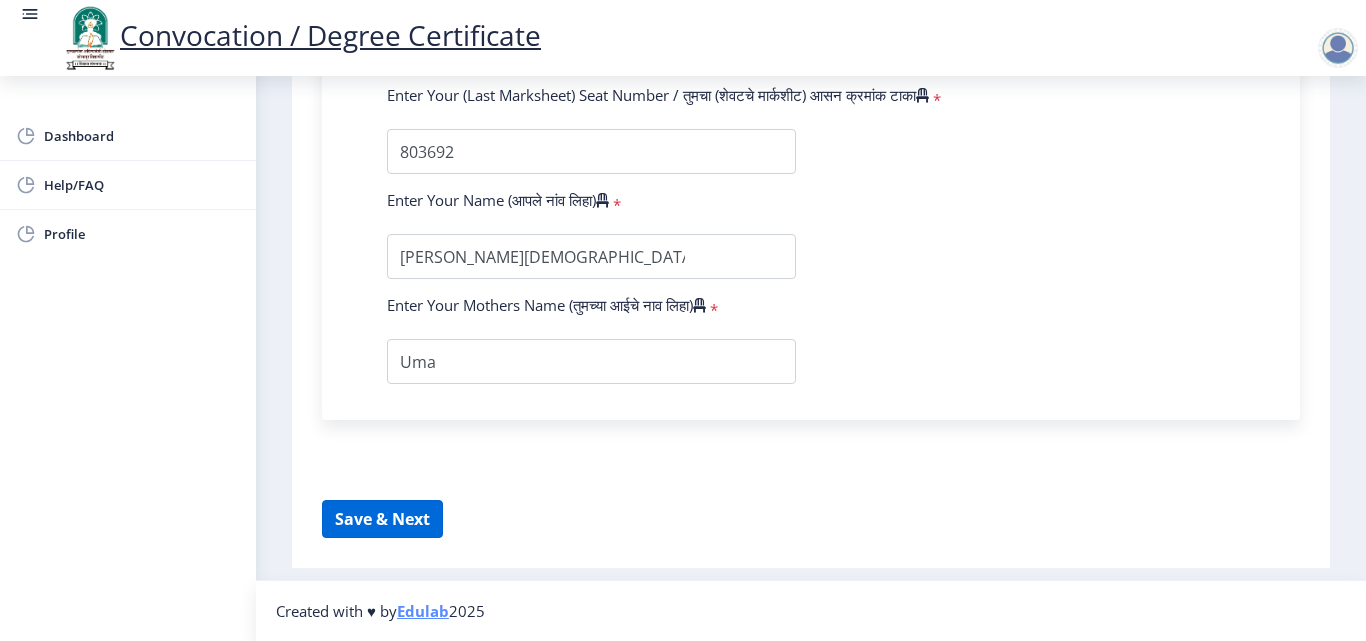 select 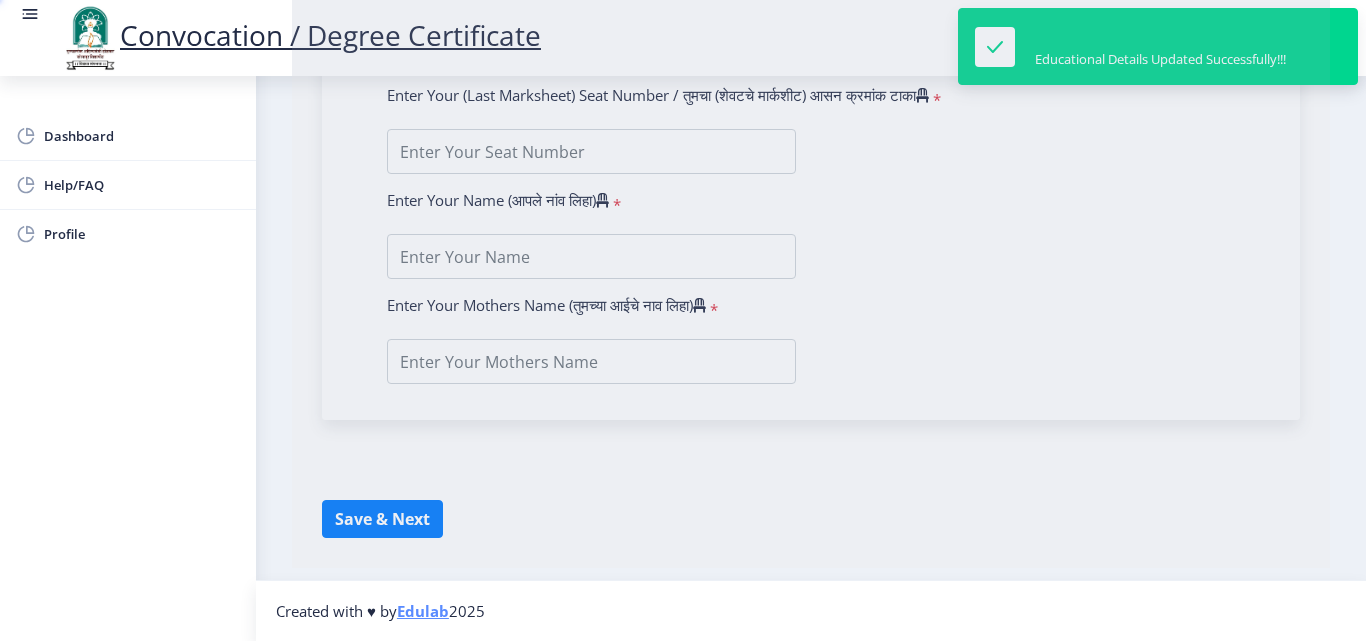 type on "[PERSON_NAME][DEMOGRAPHIC_DATA] [PERSON_NAME]" 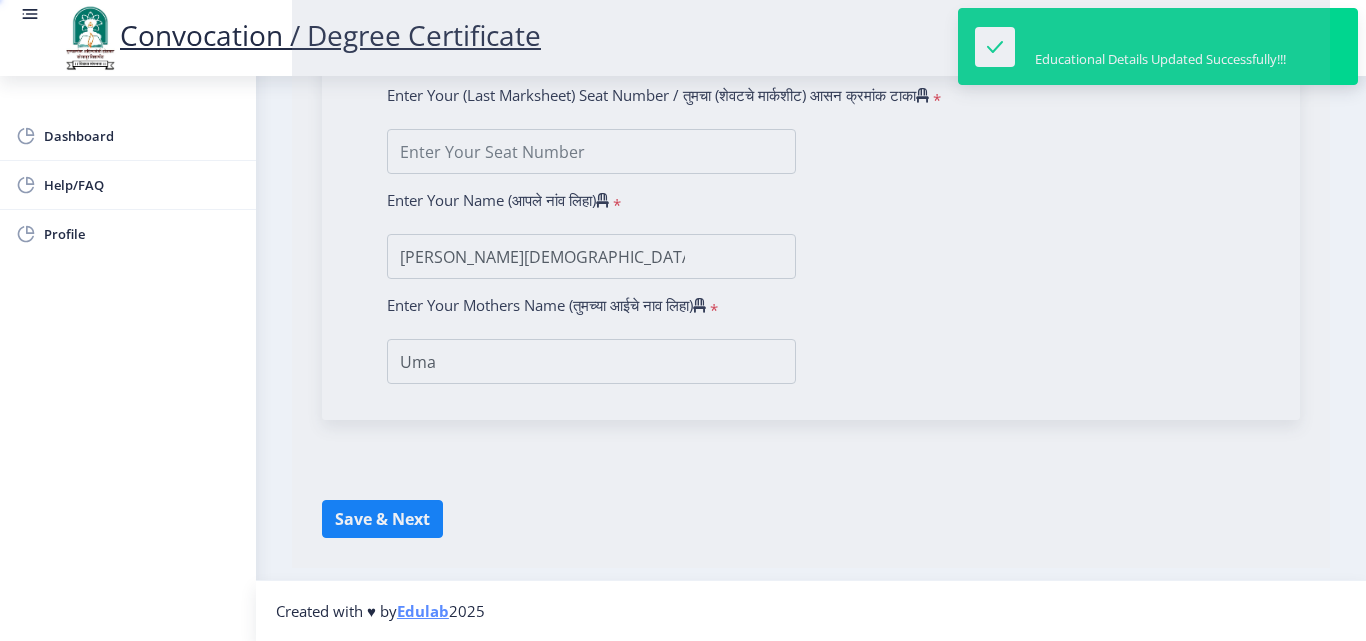 scroll, scrollTop: 0, scrollLeft: 0, axis: both 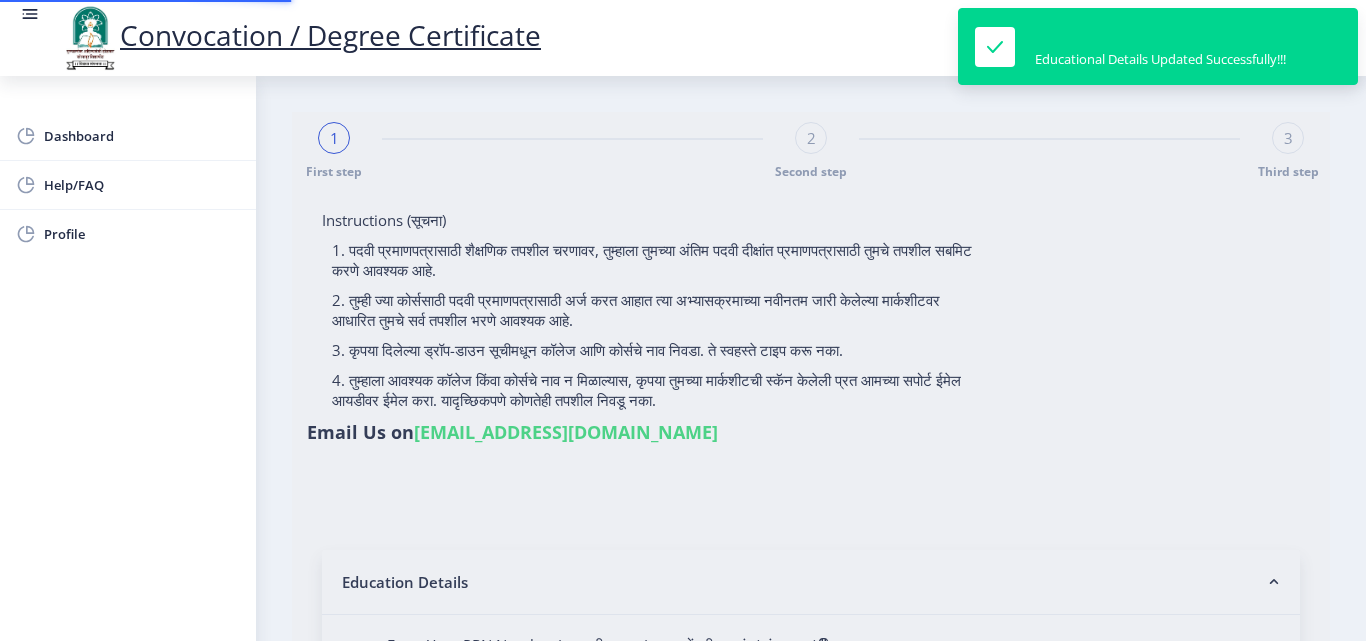 type on "2015032500255391" 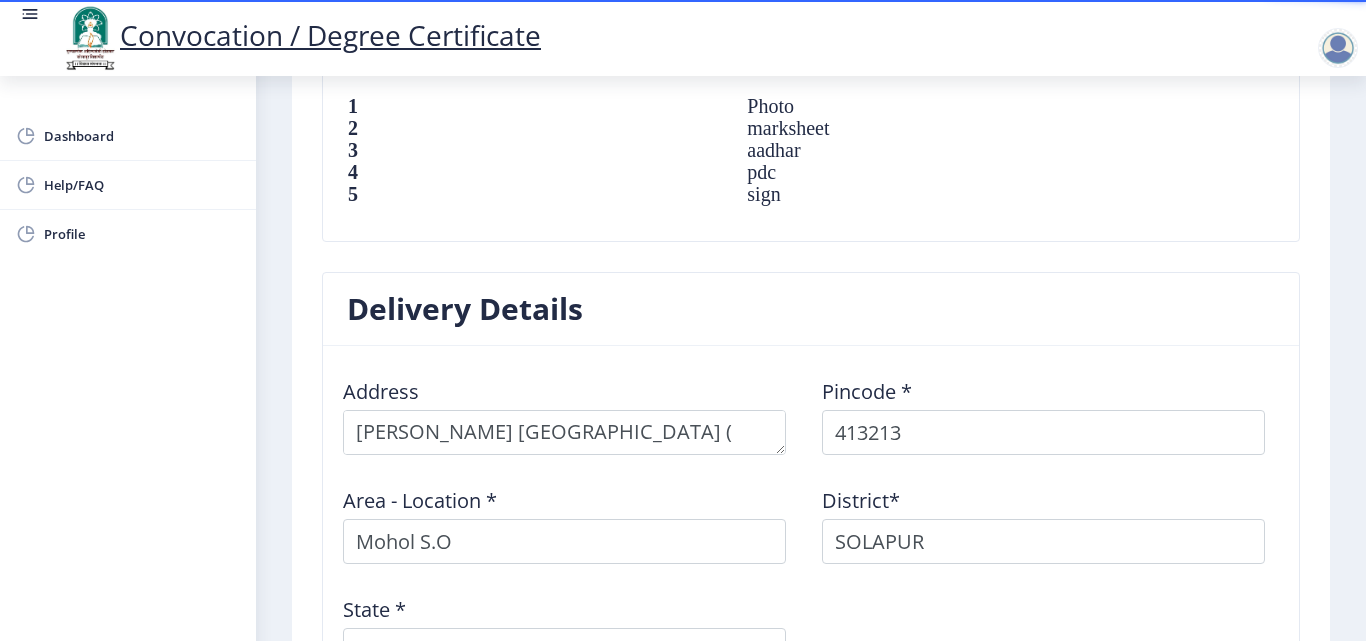 scroll, scrollTop: 1752, scrollLeft: 0, axis: vertical 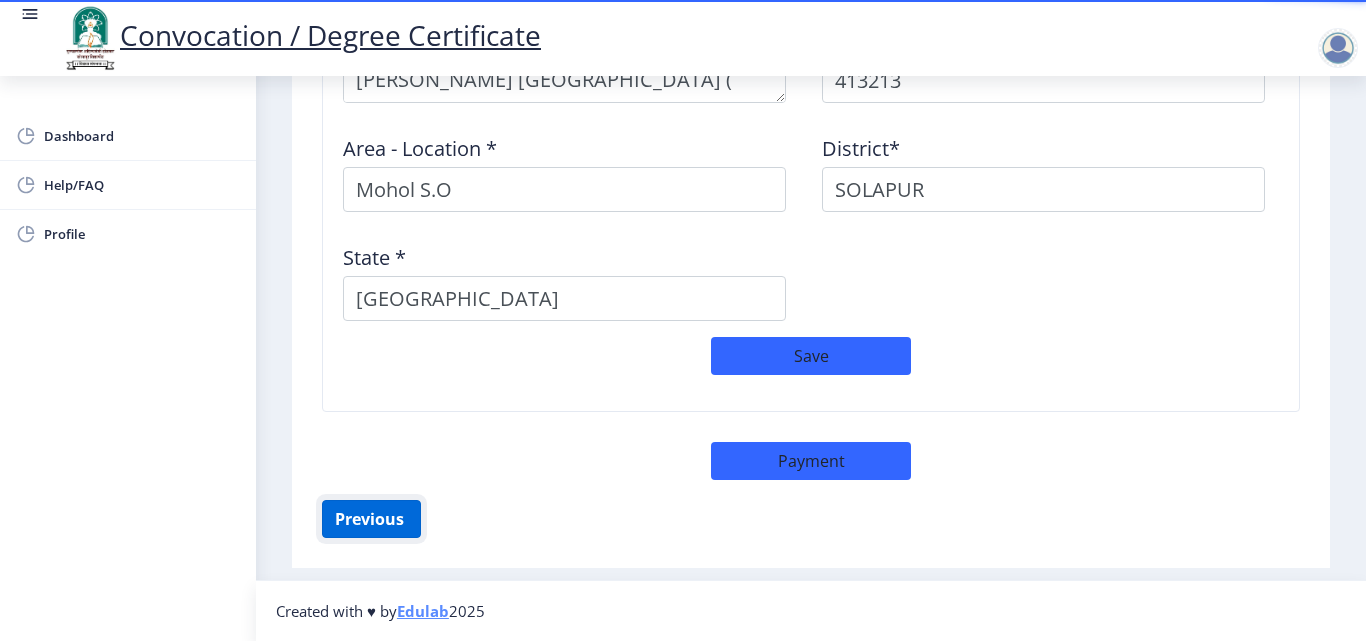 click on "Previous ‍" 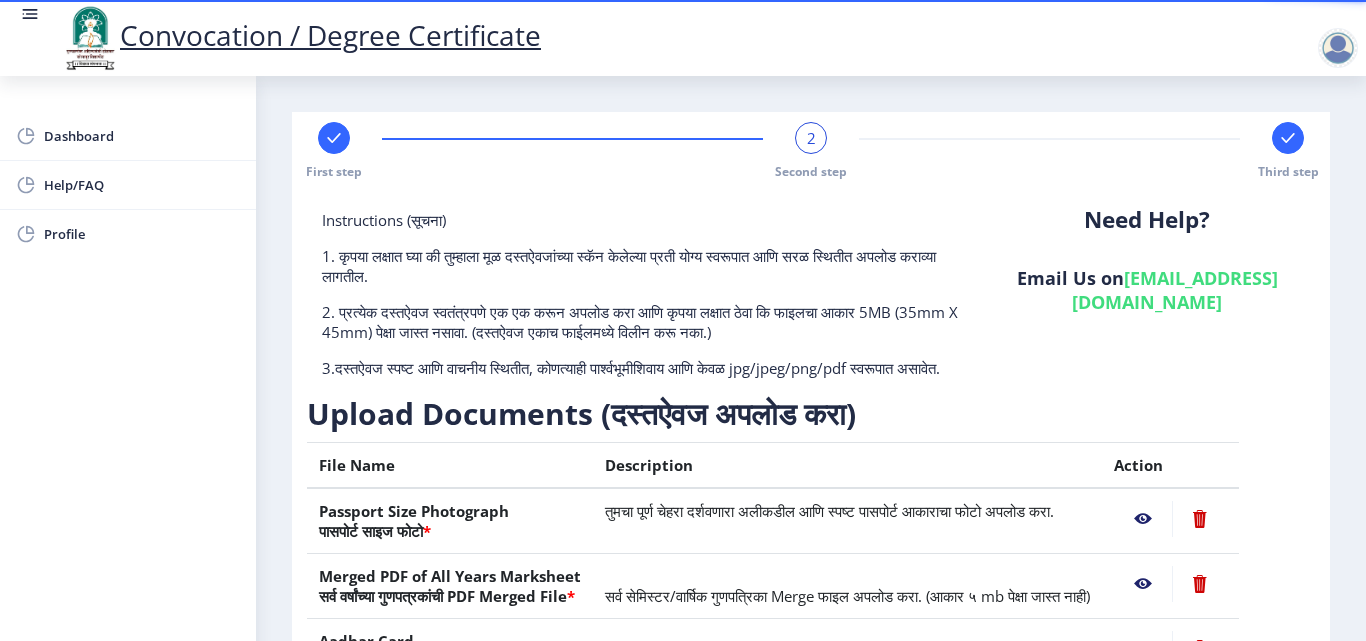 scroll, scrollTop: 369, scrollLeft: 0, axis: vertical 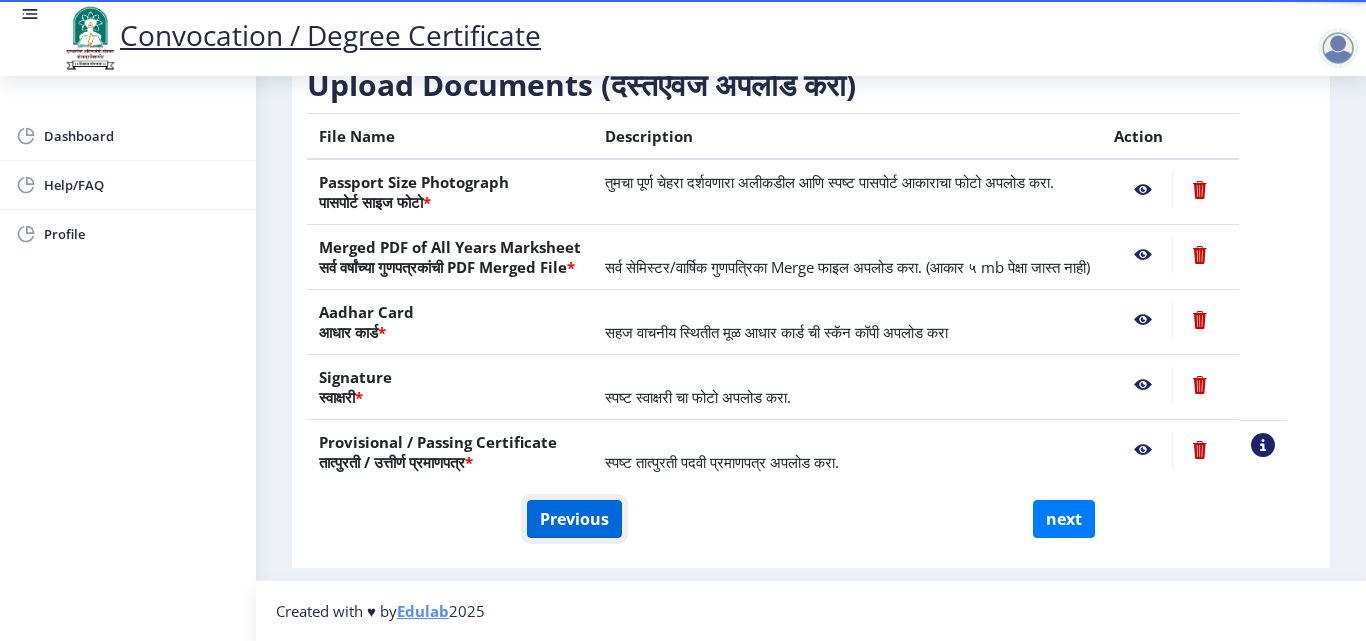 click on "Previous" 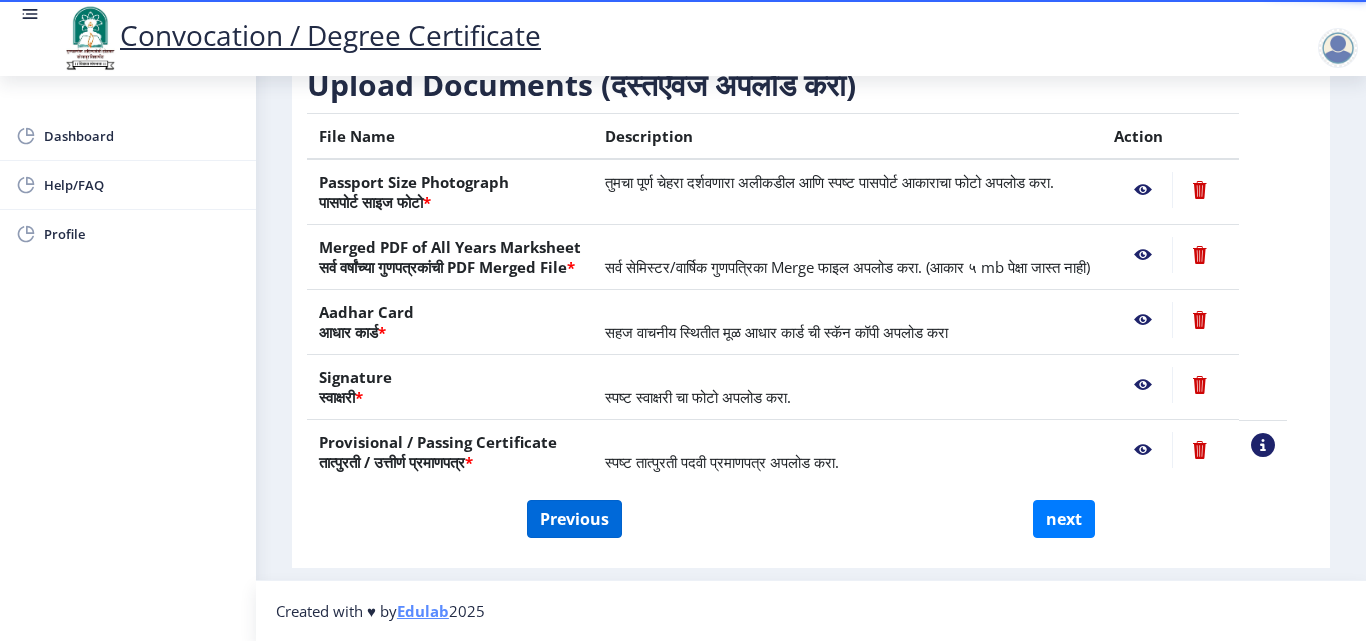select on "Regular" 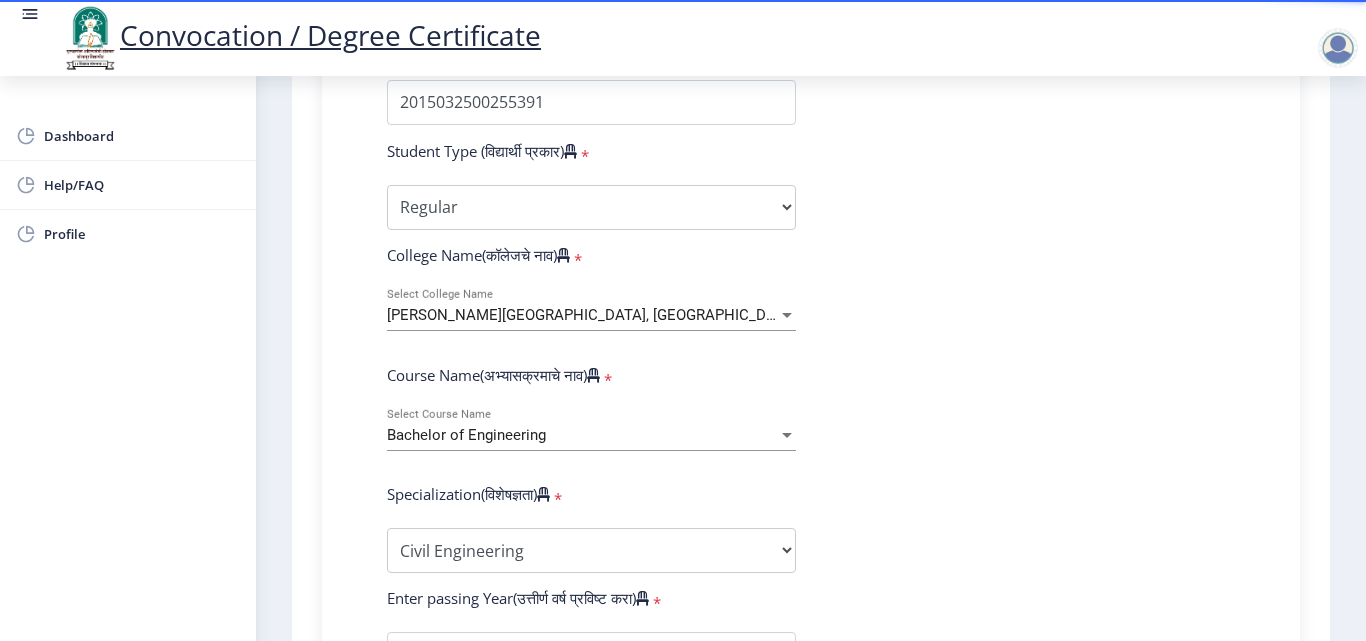 scroll, scrollTop: 600, scrollLeft: 0, axis: vertical 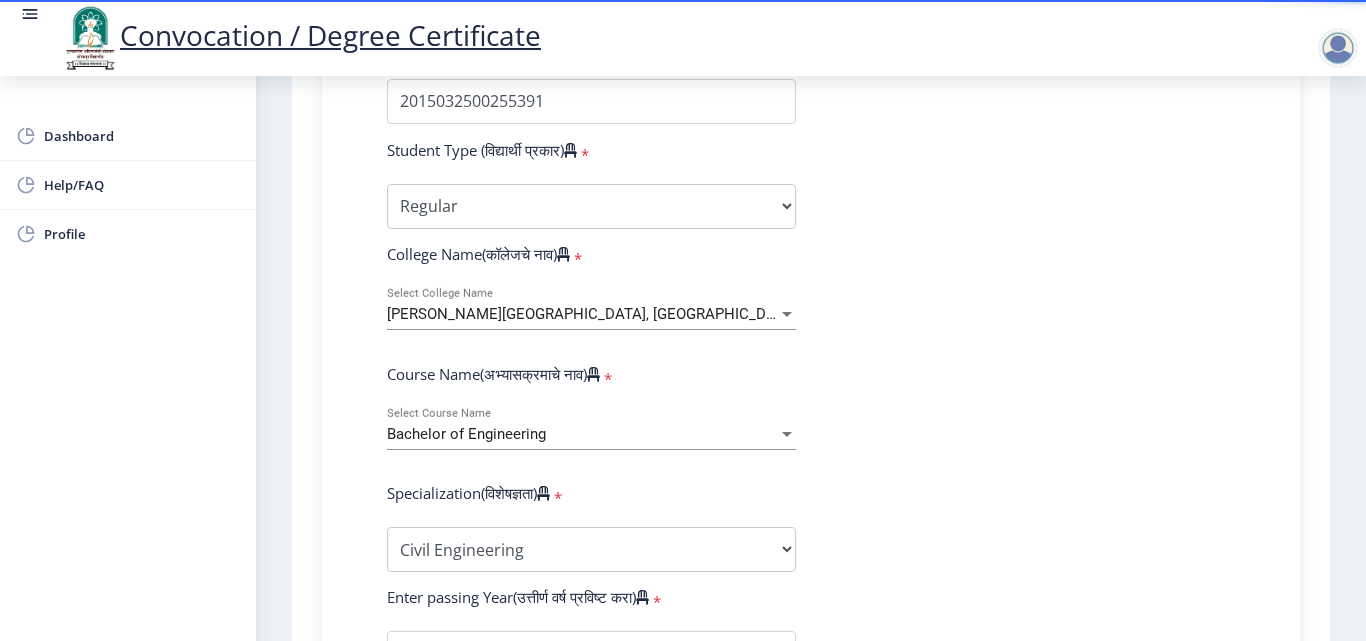 click on "Bachelor of Engineering" at bounding box center [582, 434] 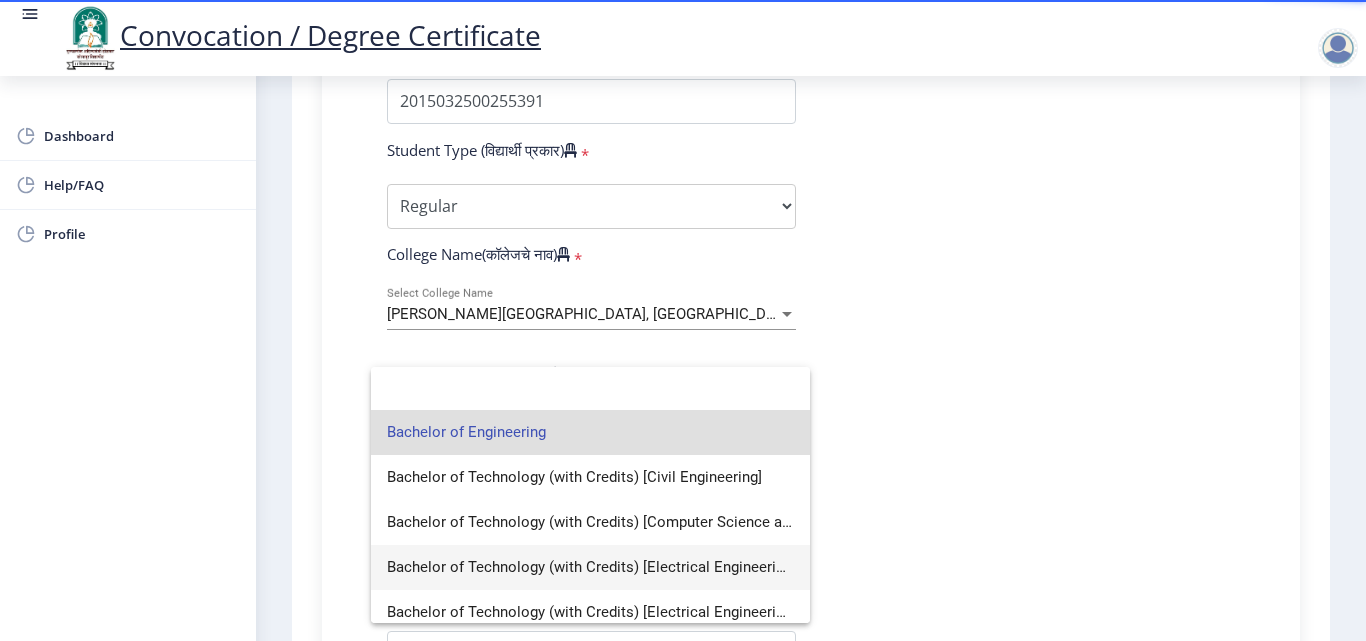 scroll, scrollTop: 0, scrollLeft: 0, axis: both 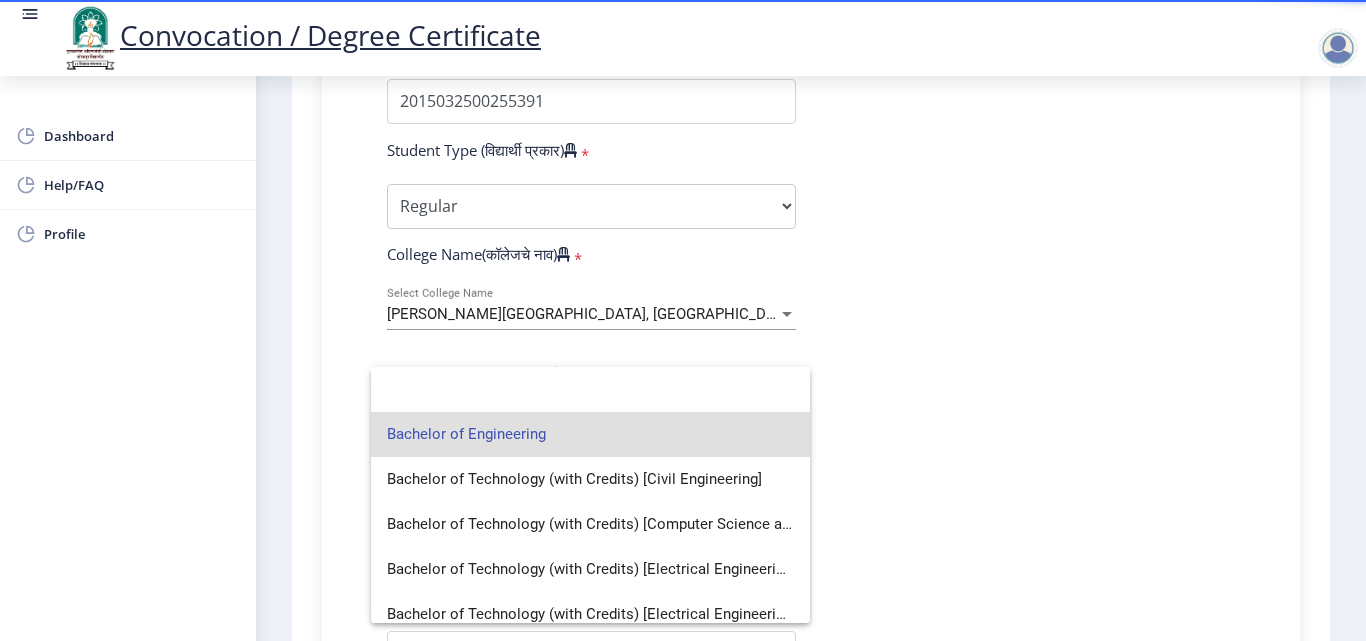click on "Bachelor of Engineering" at bounding box center [590, 434] 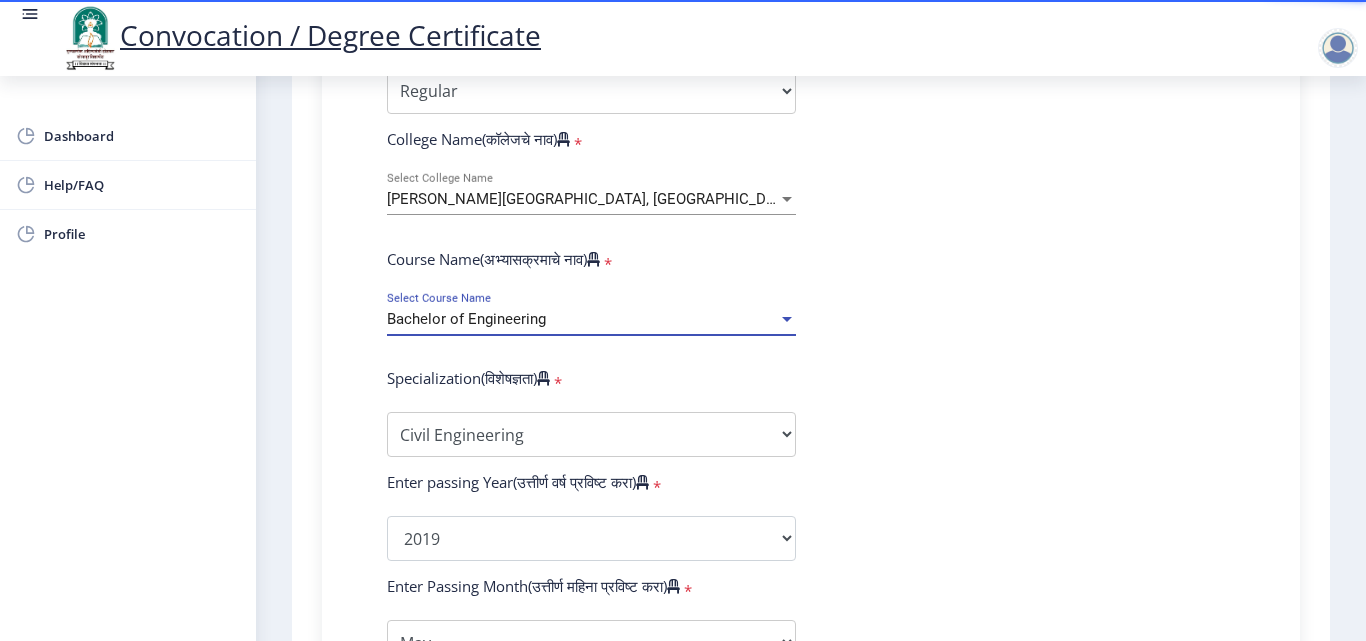 scroll, scrollTop: 800, scrollLeft: 0, axis: vertical 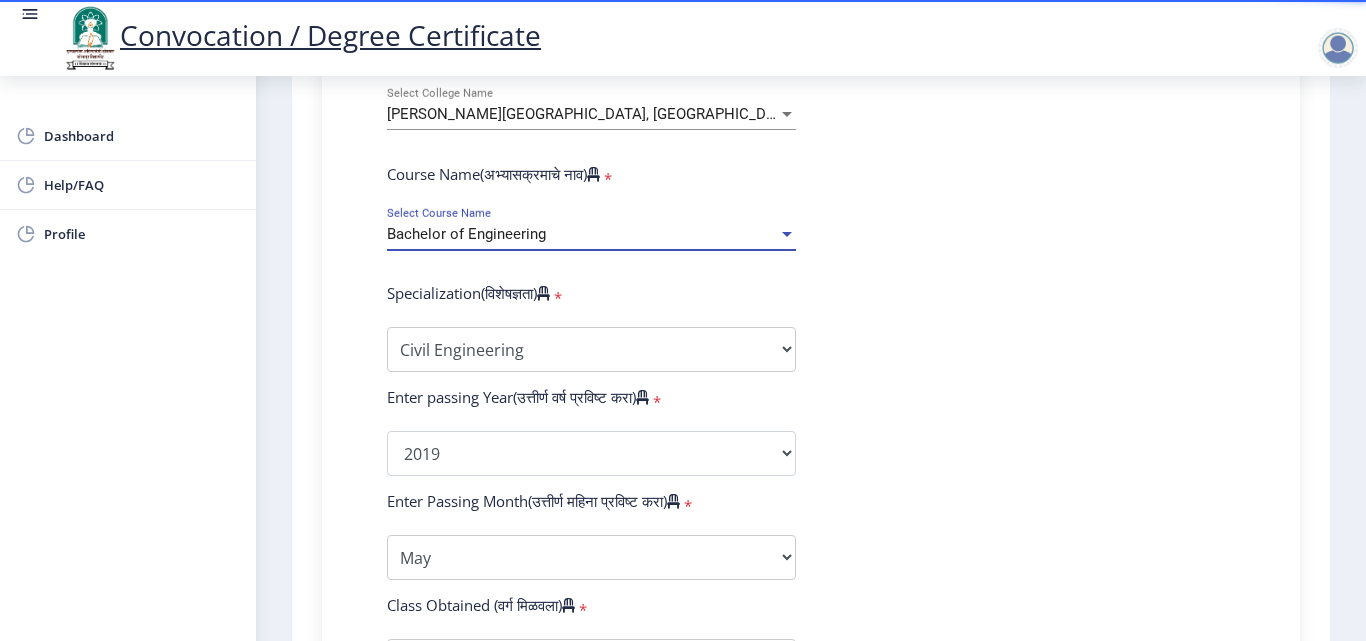 click on "Enter Your PRN Number (तुमचा पीआरएन (कायम नोंदणी क्रमांक) एंटर करा)   * Student Type (विद्यार्थी प्रकार)    * Select Student Type Regular External College Name(कॉलेजचे नाव)   * [PERSON_NAME][GEOGRAPHIC_DATA], [GEOGRAPHIC_DATA]. Select College Name Course Name(अभ्यासक्रमाचे नाव)   * Bachelor of Engineering Select Course Name  Specialization(विशेषज्ञता)   * Specialization Bio-Medical Engineering Civil Engineering Computer Science & Engineering Electrical & Electronics Engineering Electrical Engineering Electronics & Telecommunication Engineering Electronics Engineering Information Technology Mechanical Engineering Other Enter passing Year(उत्तीर्ण वर्ष प्रविष्ट करा)   *  2025   2024   2023   2022   2021   2020   2019   2018   2017   2016   2015   2014   2013   2012   2011   2010" 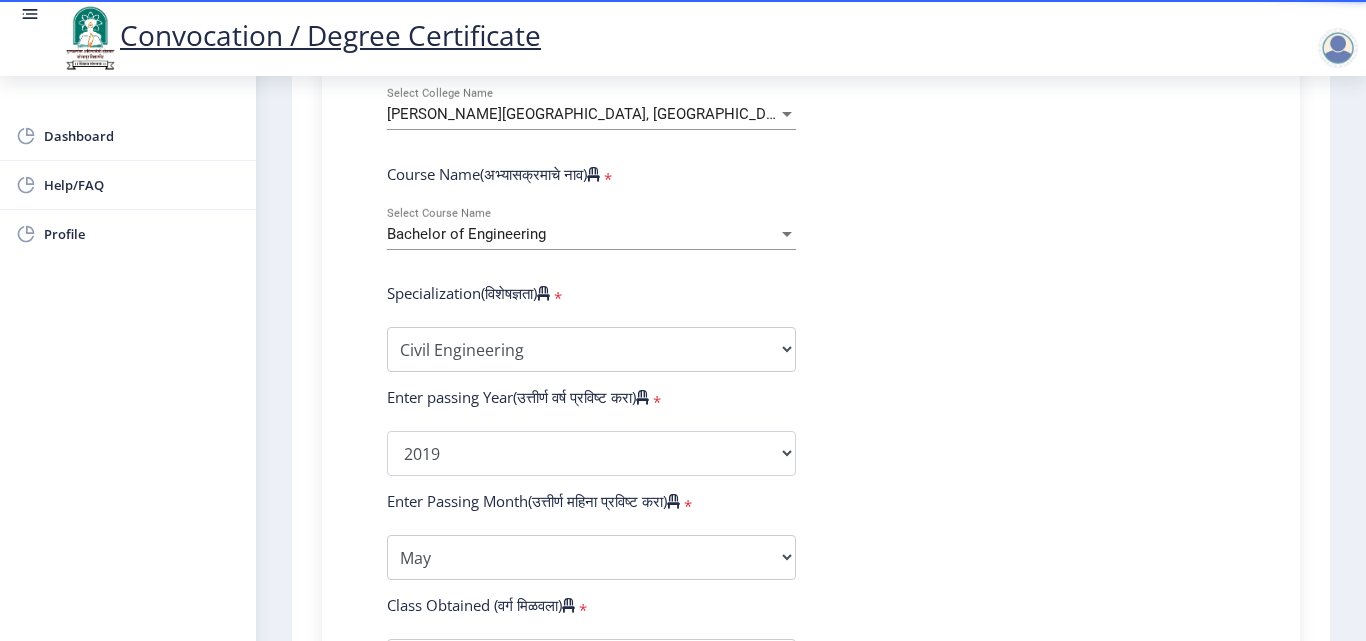 click on "Enter Your PRN Number (तुमचा पीआरएन (कायम नोंदणी क्रमांक) एंटर करा)   * Student Type (विद्यार्थी प्रकार)    * Select Student Type Regular External College Name(कॉलेजचे नाव)   * [PERSON_NAME][GEOGRAPHIC_DATA], [GEOGRAPHIC_DATA]. Select College Name Course Name(अभ्यासक्रमाचे नाव)   * Bachelor of Engineering Select Course Name  Specialization(विशेषज्ञता)   * Specialization Bio-Medical Engineering Civil Engineering Computer Science & Engineering Electrical & Electronics Engineering Electrical Engineering Electronics & Telecommunication Engineering Electronics Engineering Information Technology Mechanical Engineering Other Enter passing Year(उत्तीर्ण वर्ष प्रविष्ट करा)   *  2025   2024   2023   2022   2021   2020   2019   2018   2017   2016   2015   2014   2013   2012   2011   2010" 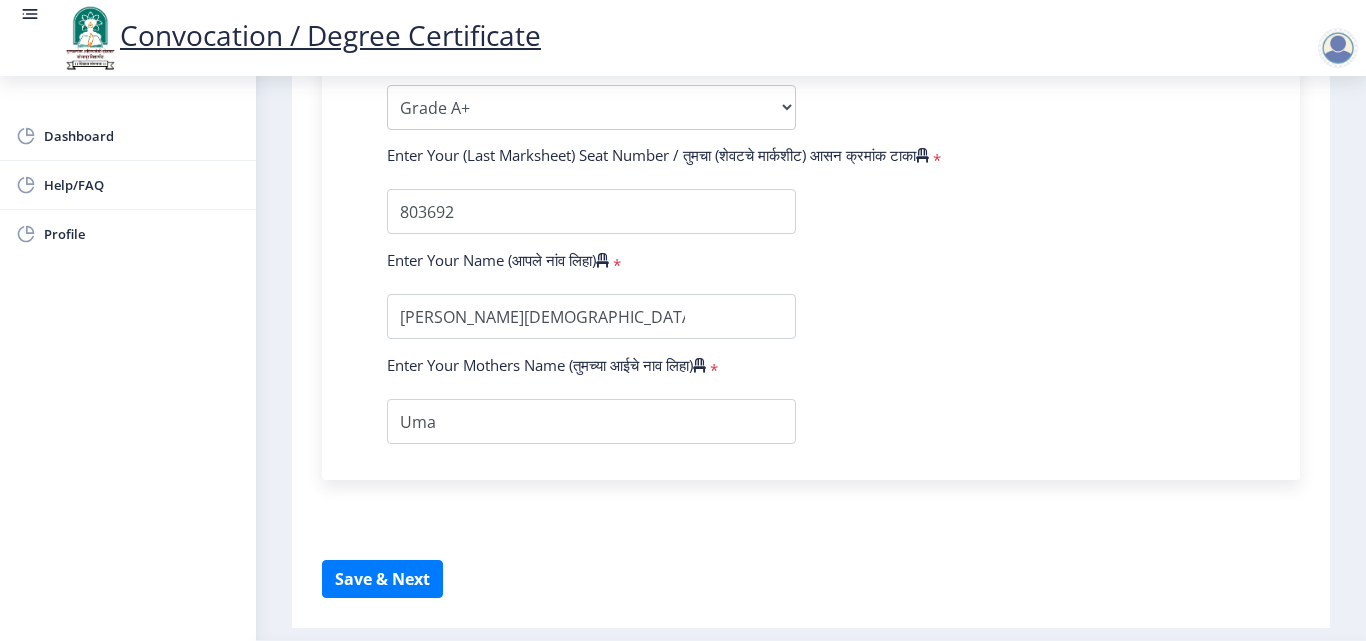 scroll, scrollTop: 1414, scrollLeft: 0, axis: vertical 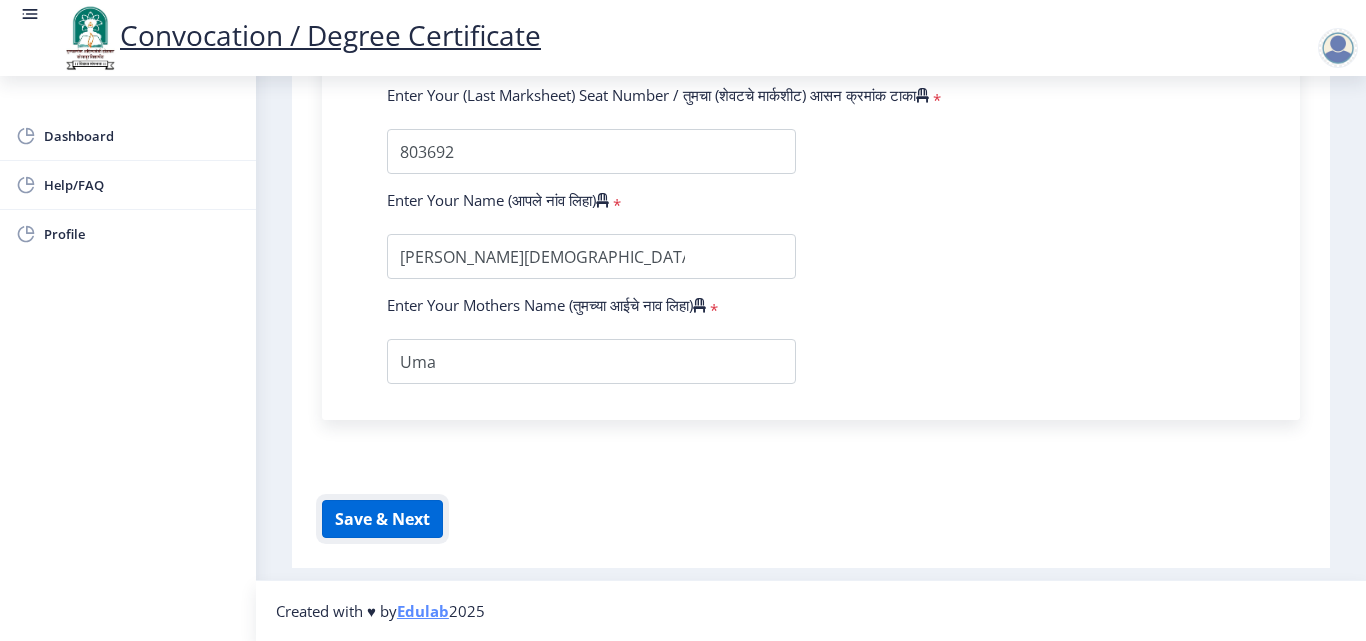 click on "Save & Next" 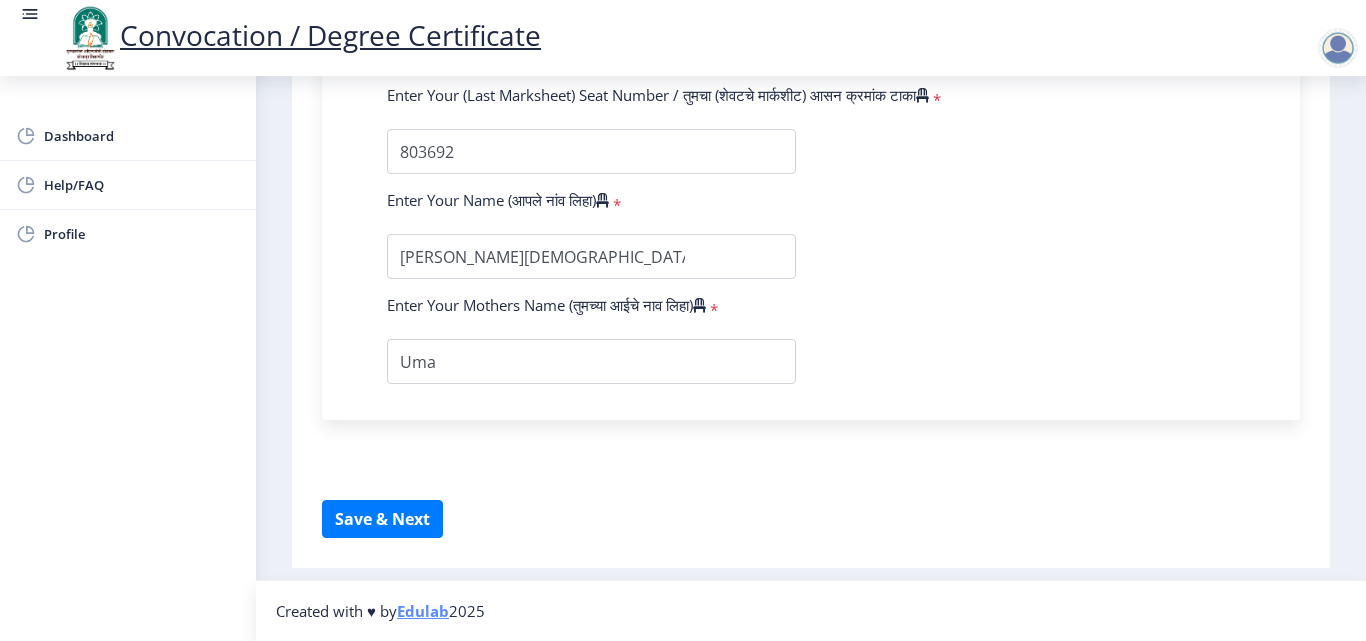 select 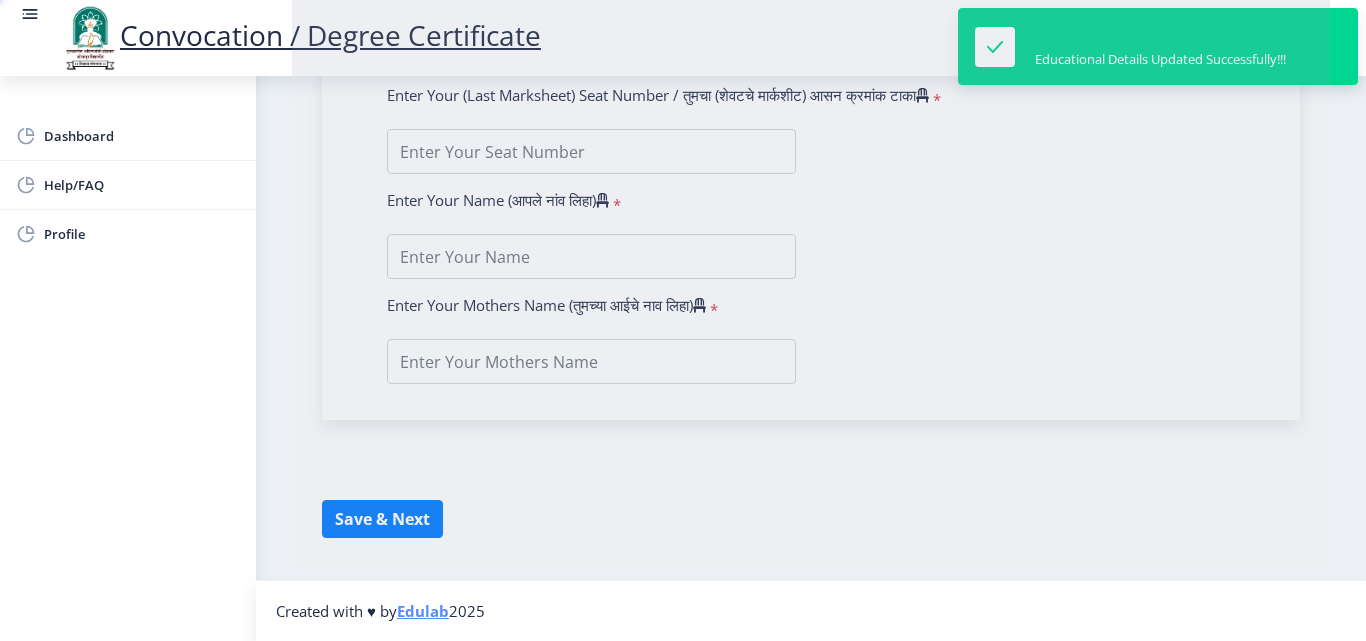 type on "[PERSON_NAME][DEMOGRAPHIC_DATA] [PERSON_NAME]" 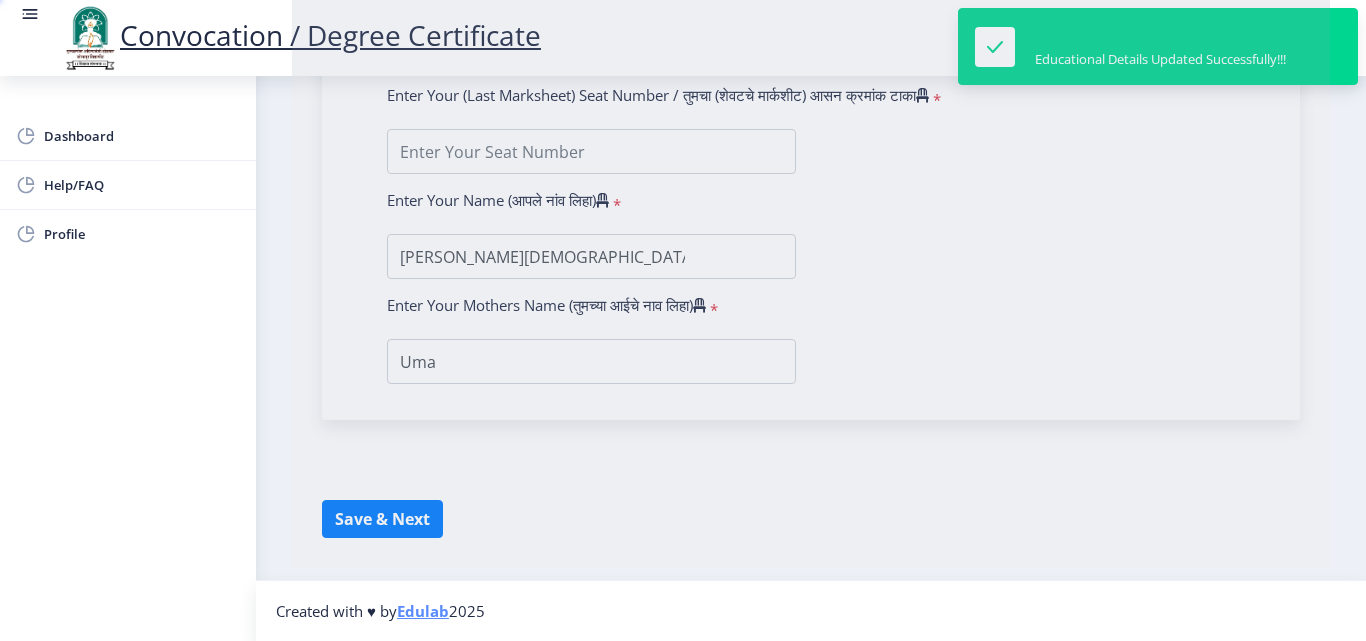 scroll, scrollTop: 0, scrollLeft: 0, axis: both 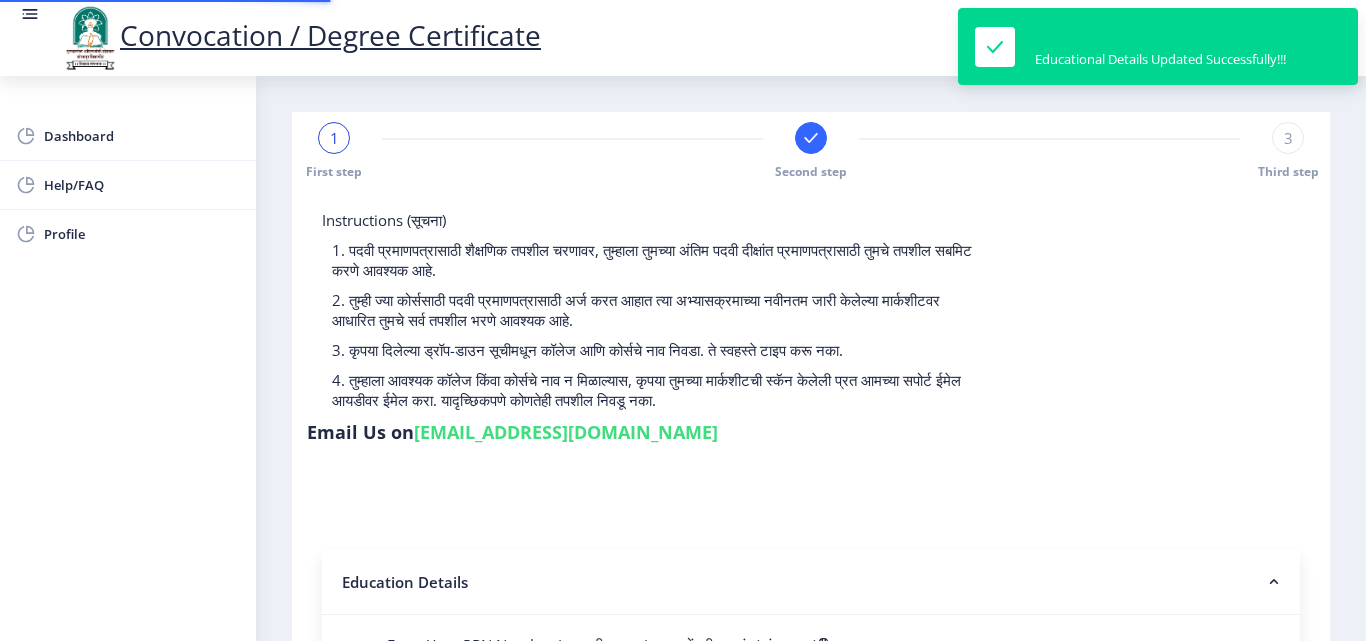 type on "2015032500255391" 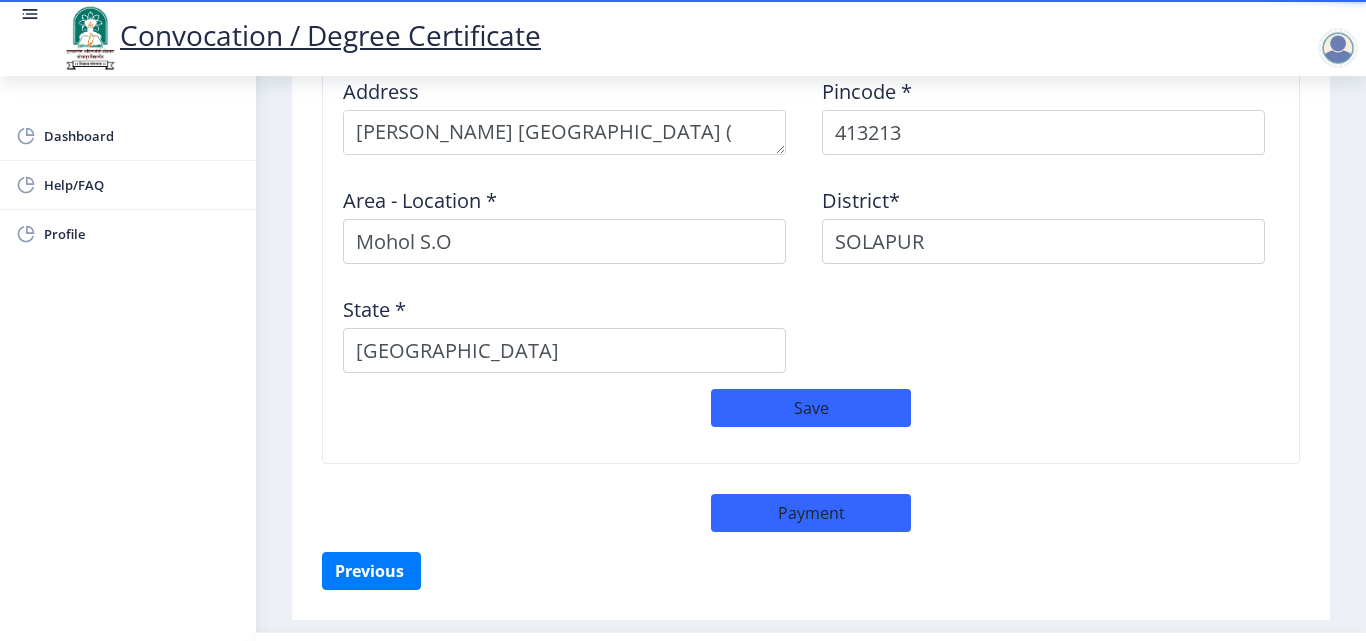 scroll, scrollTop: 1752, scrollLeft: 0, axis: vertical 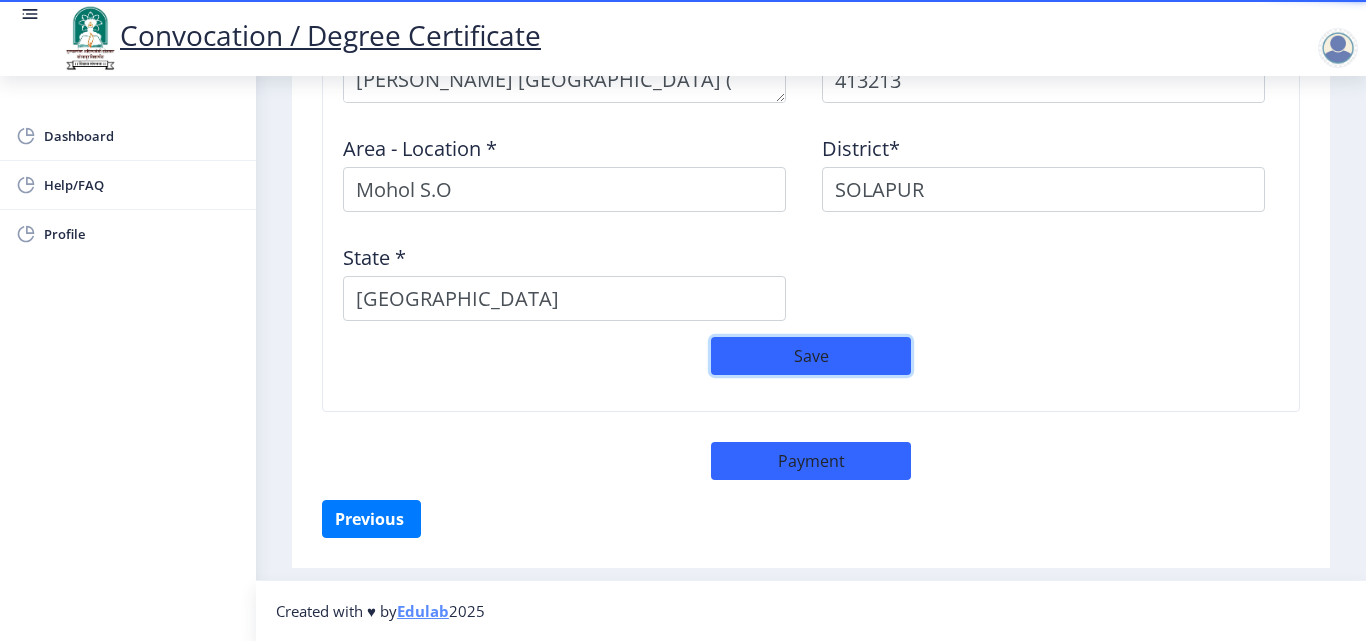 click on "Save" 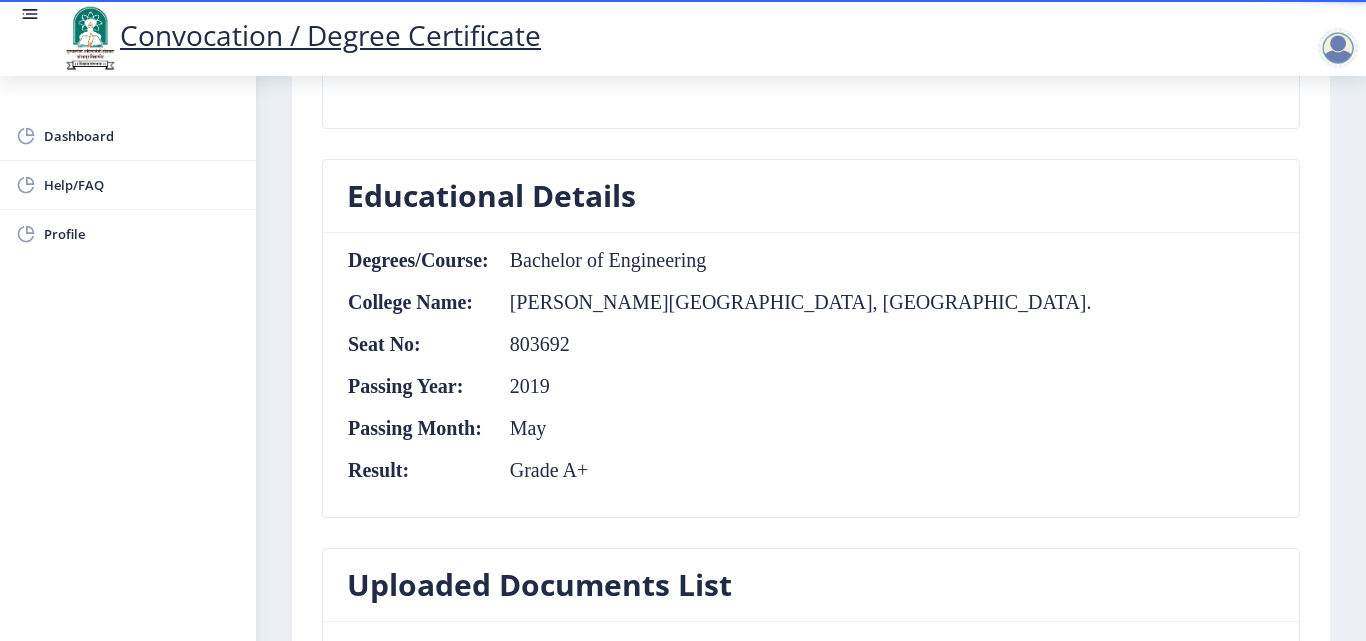 scroll, scrollTop: 1300, scrollLeft: 0, axis: vertical 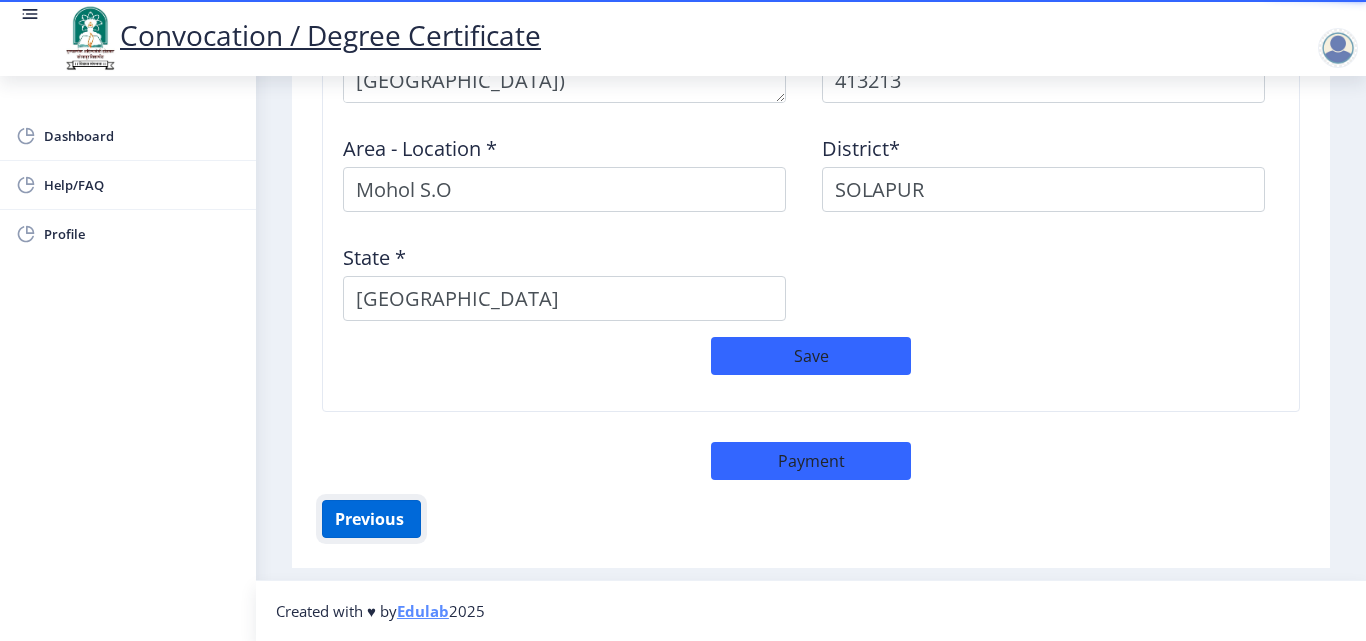click on "Previous ‍" 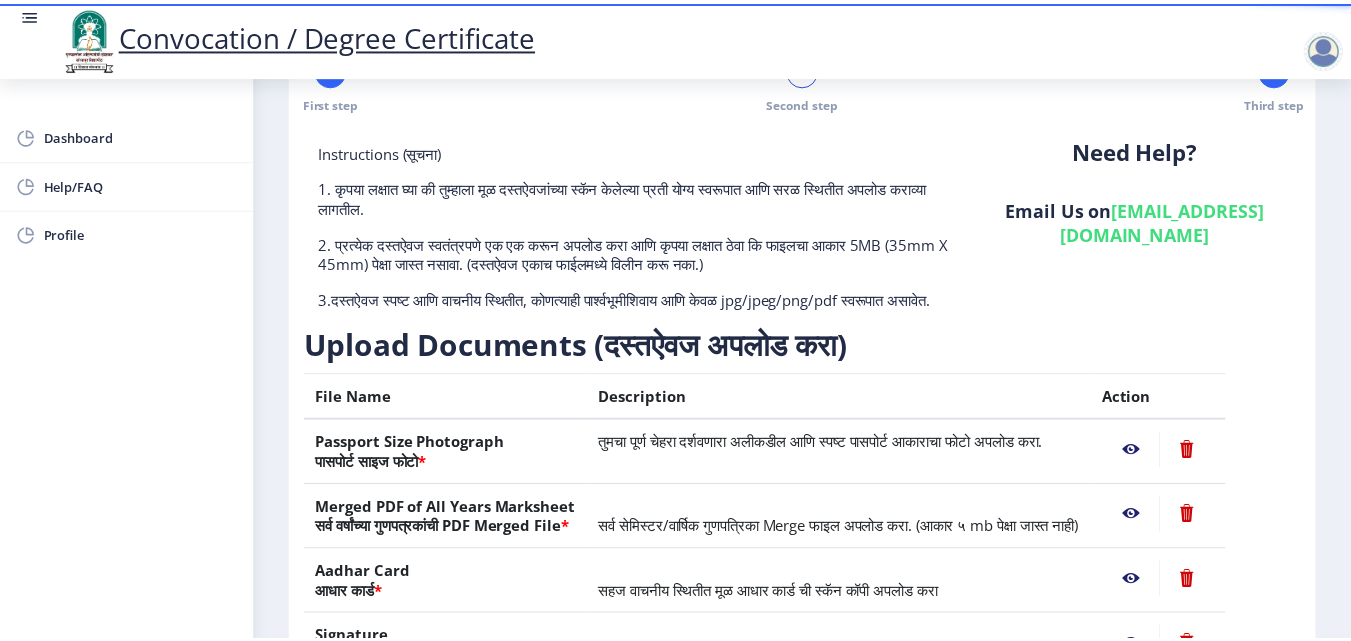 scroll, scrollTop: 269, scrollLeft: 0, axis: vertical 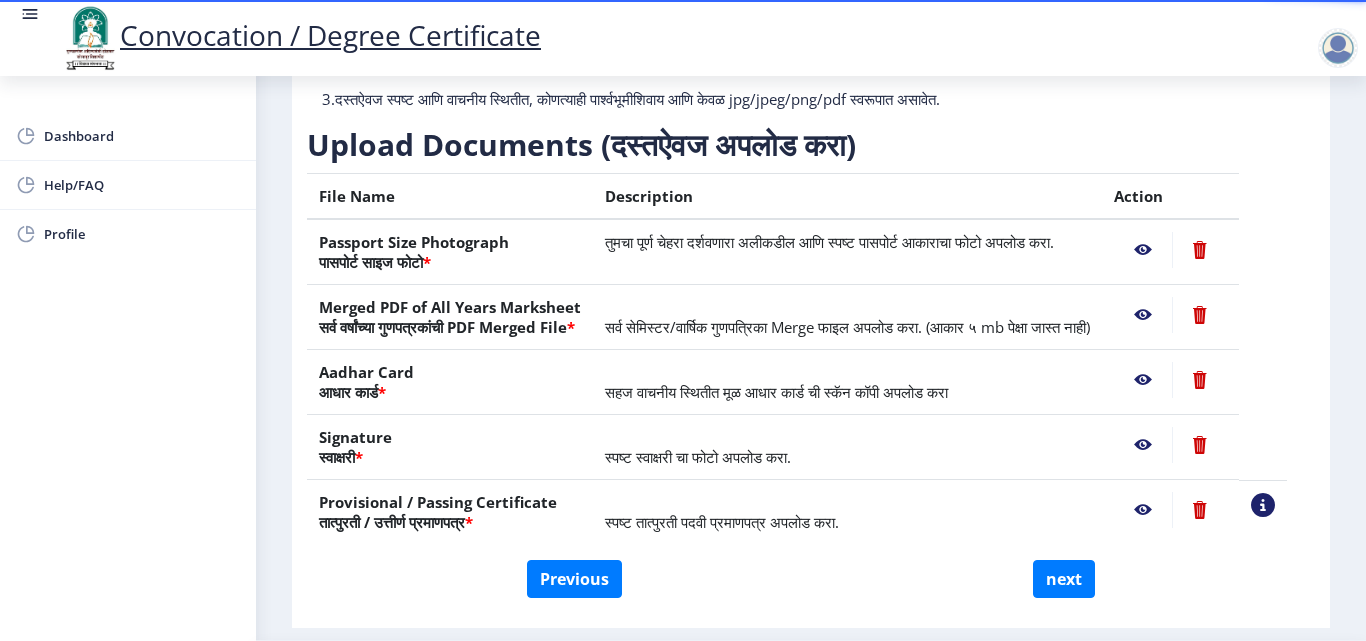 click 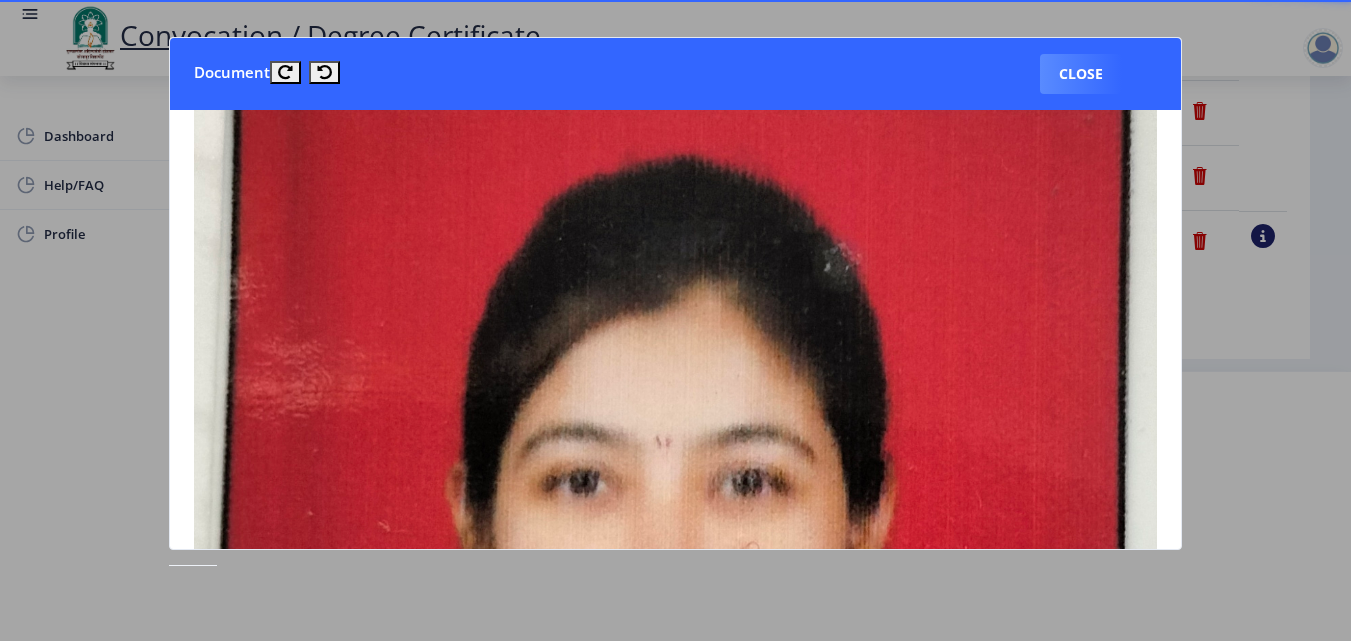 scroll, scrollTop: 0, scrollLeft: 0, axis: both 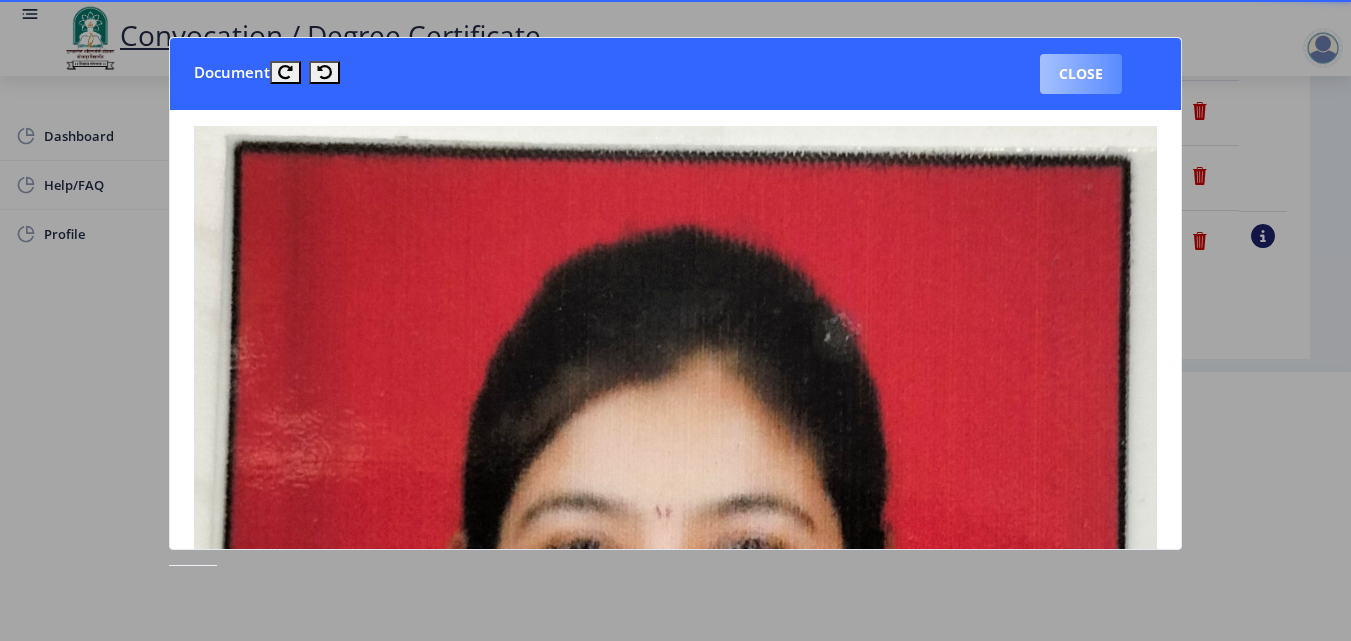 click on "Close" at bounding box center [1081, 74] 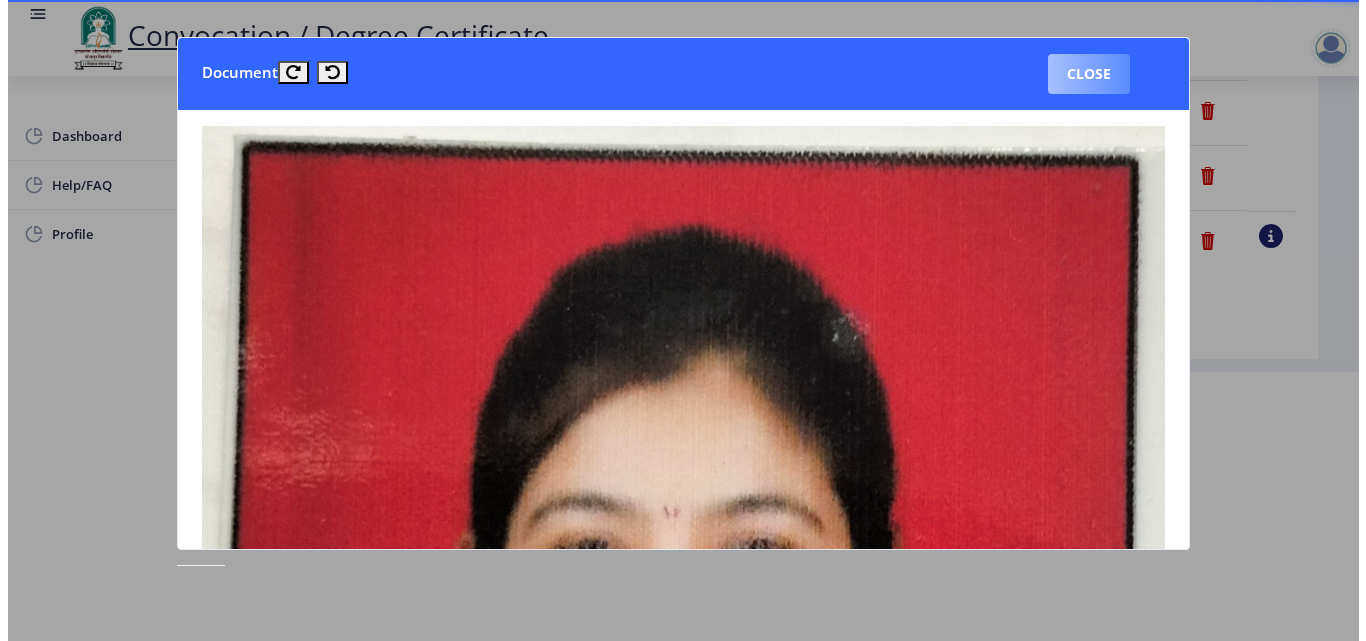 scroll, scrollTop: 173, scrollLeft: 0, axis: vertical 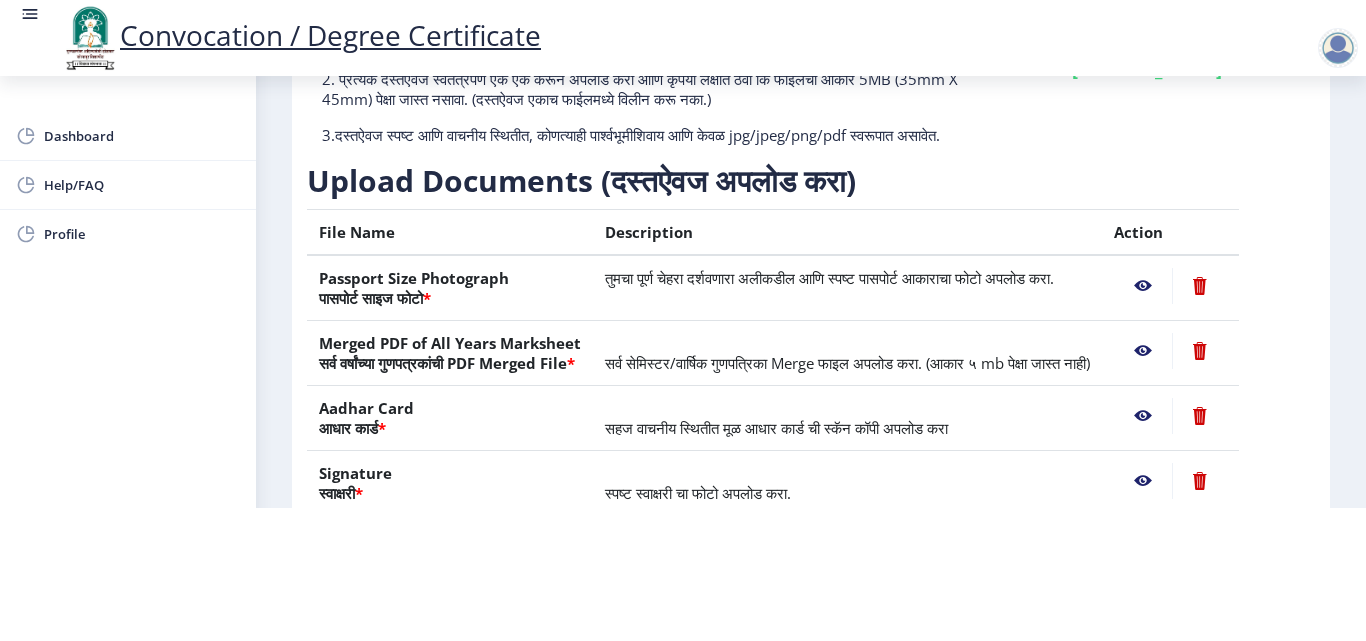 click 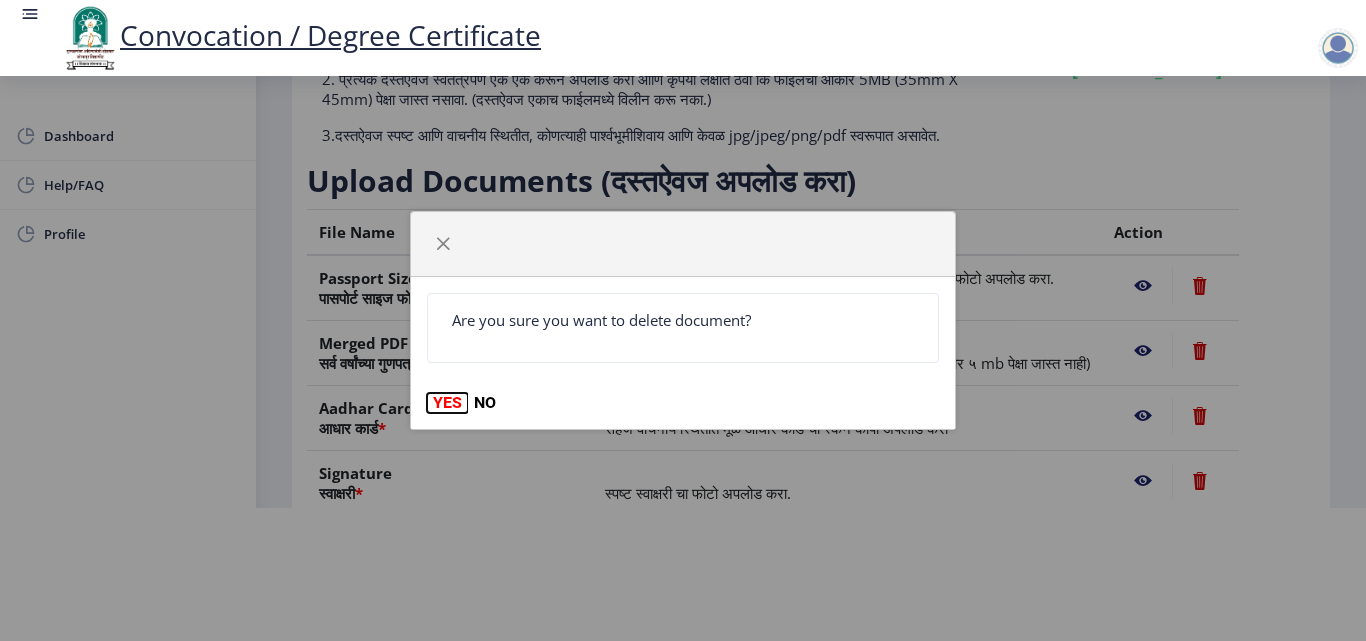 click on "YES" 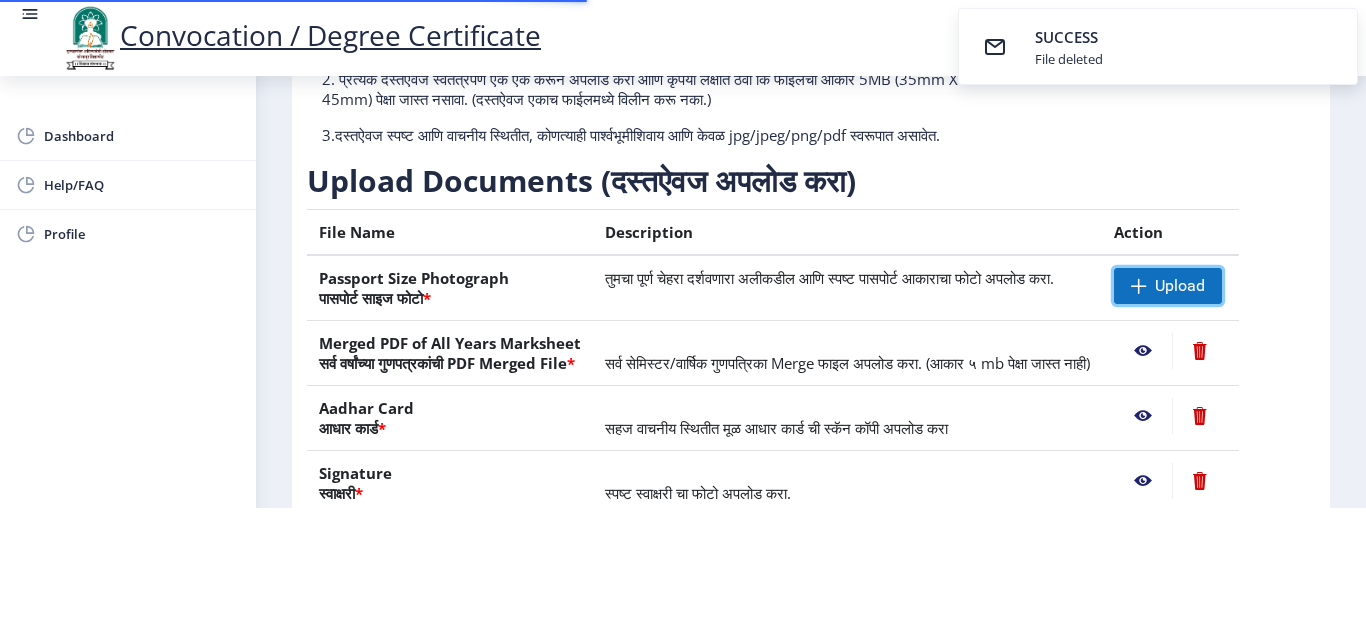 click on "Upload" 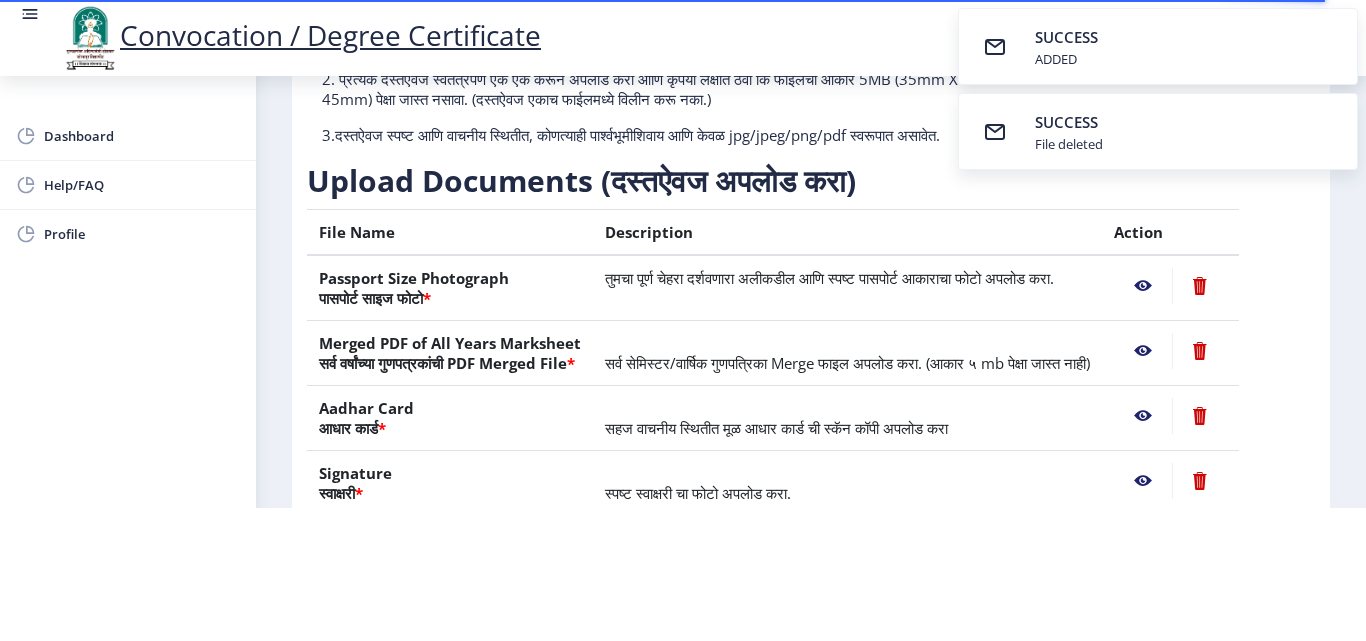 click 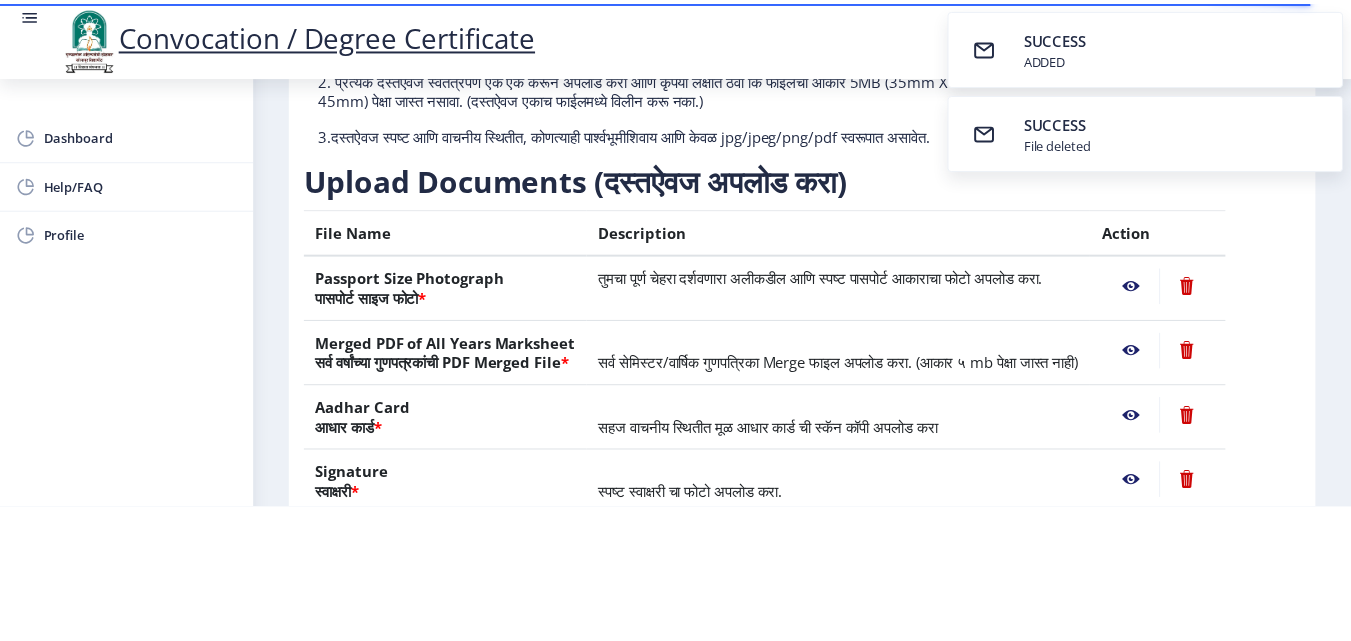 scroll, scrollTop: 0, scrollLeft: 0, axis: both 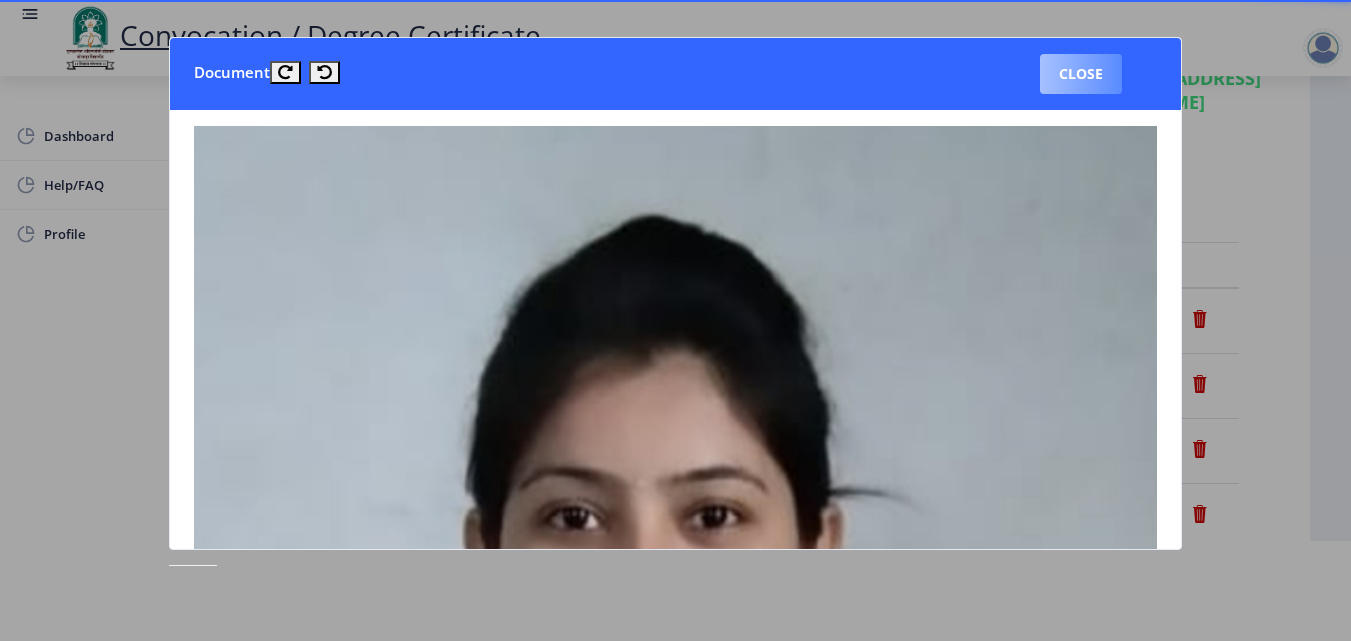 click on "Close" at bounding box center [1081, 74] 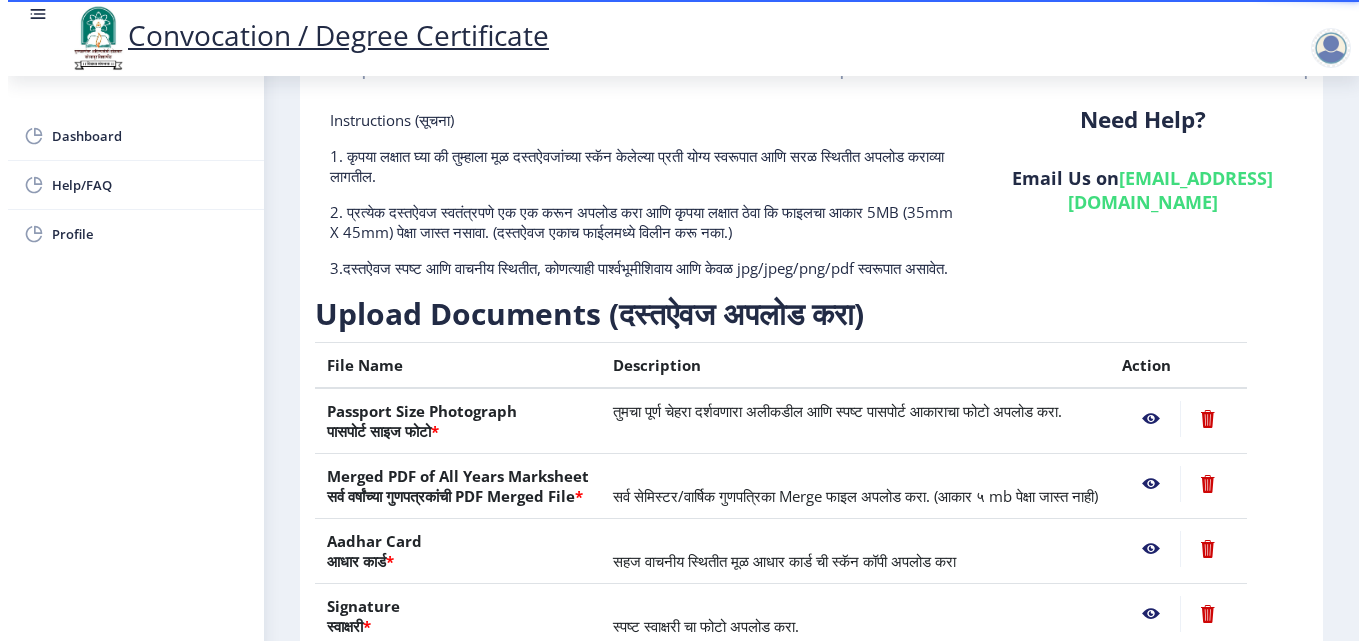 scroll, scrollTop: 100, scrollLeft: 0, axis: vertical 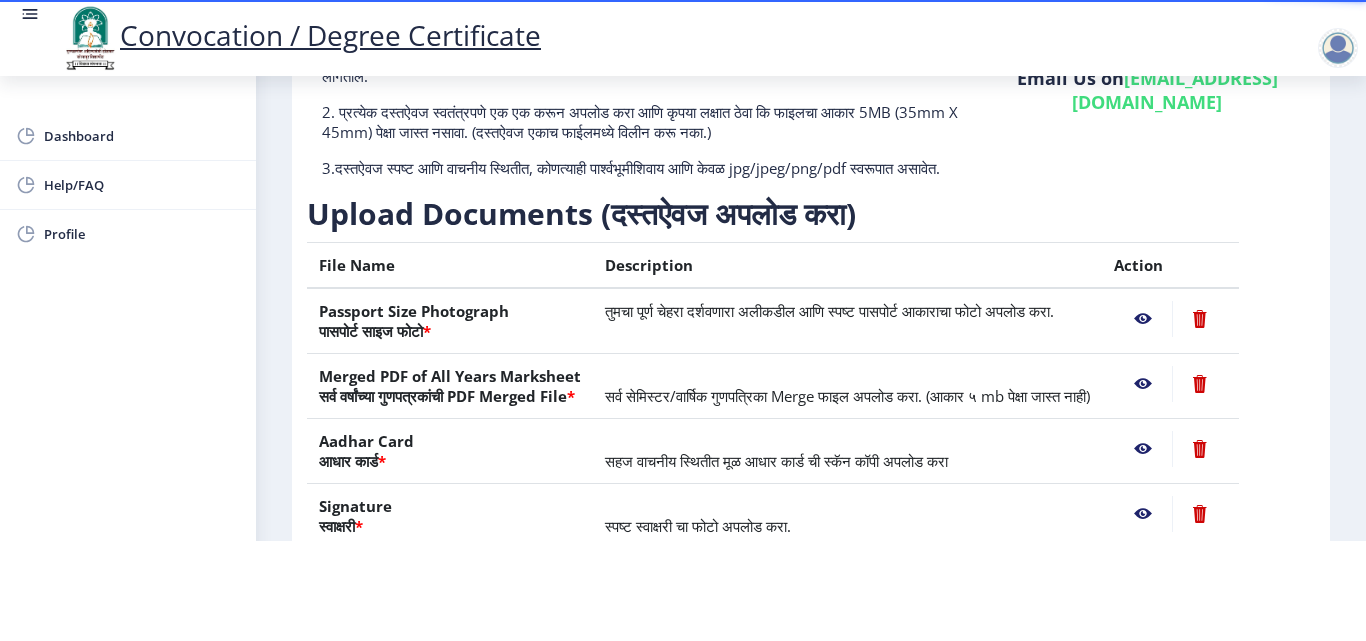 click 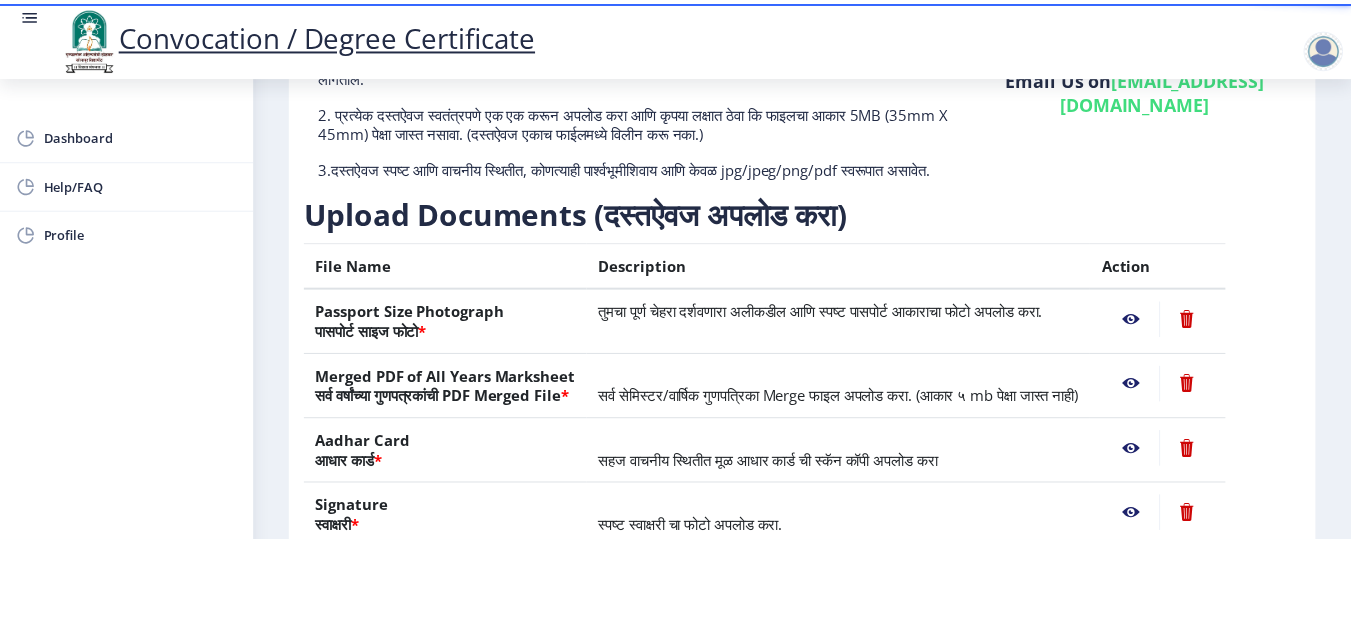 scroll, scrollTop: 0, scrollLeft: 0, axis: both 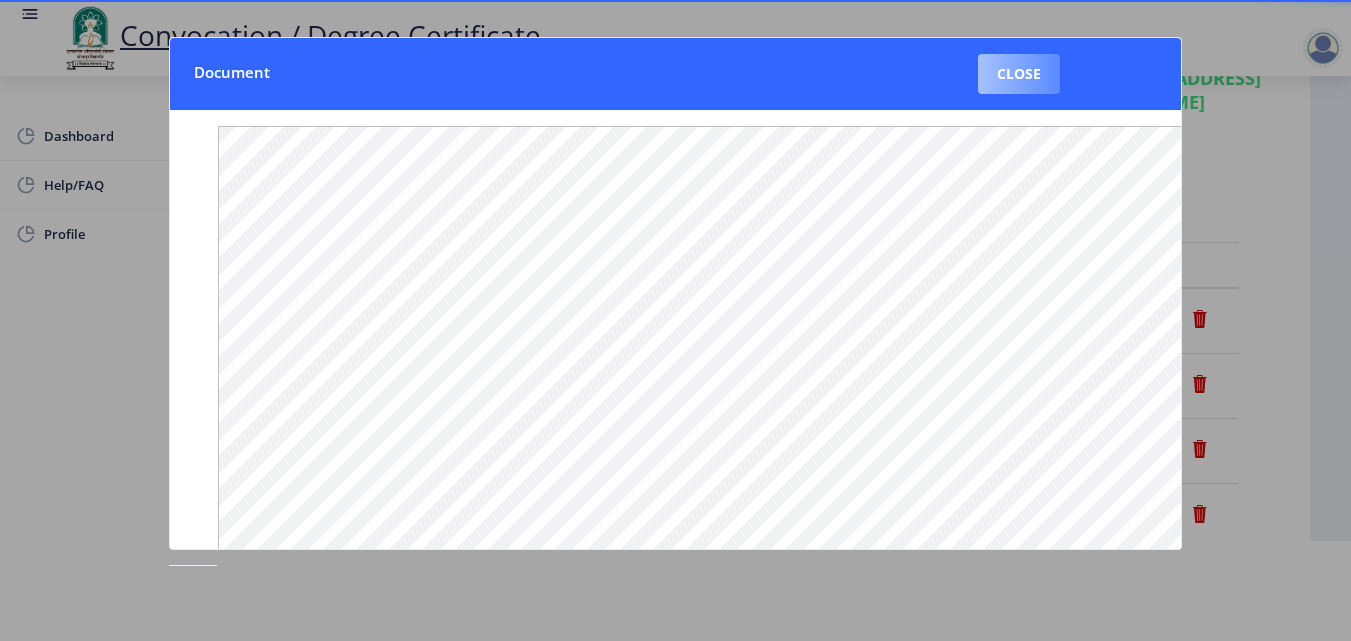click on "Close" at bounding box center [1019, 74] 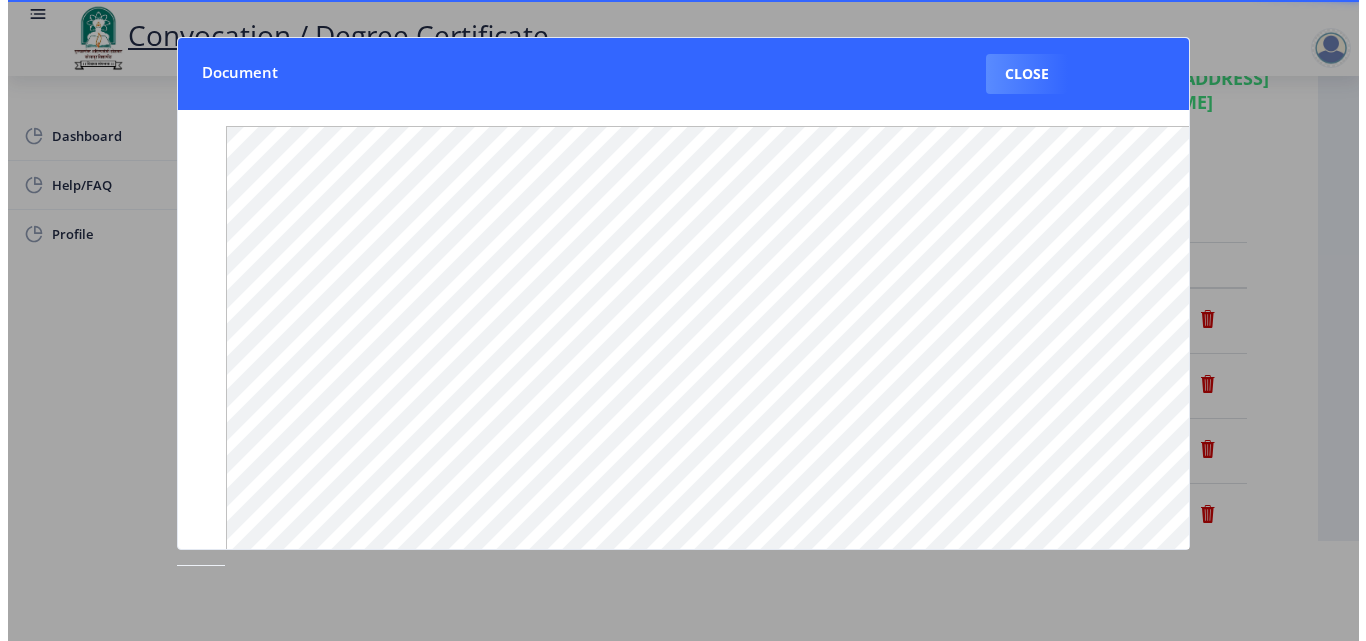 scroll, scrollTop: 100, scrollLeft: 0, axis: vertical 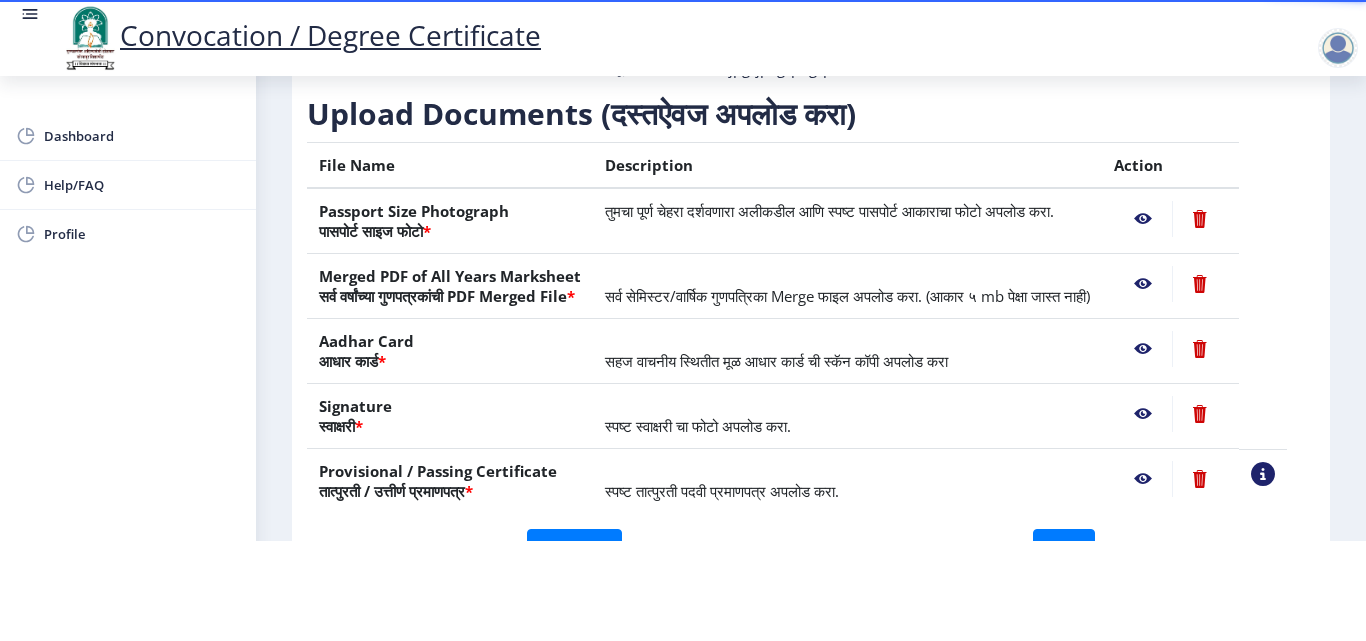 click 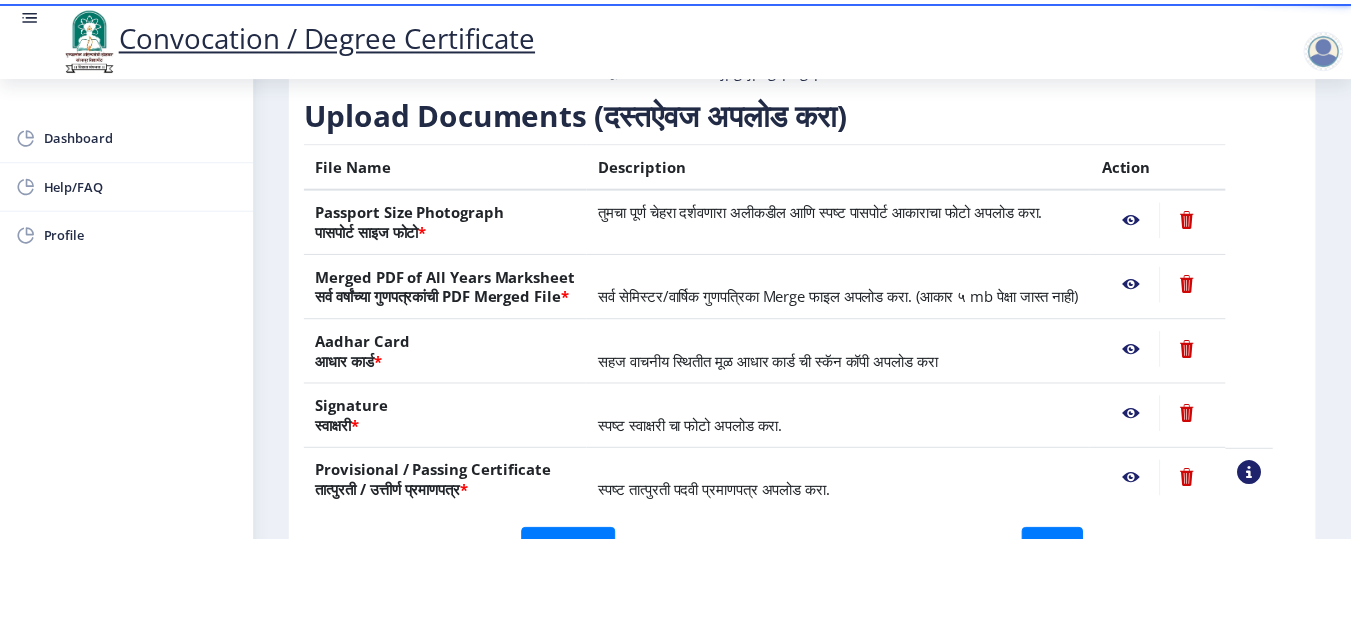 scroll, scrollTop: 0, scrollLeft: 0, axis: both 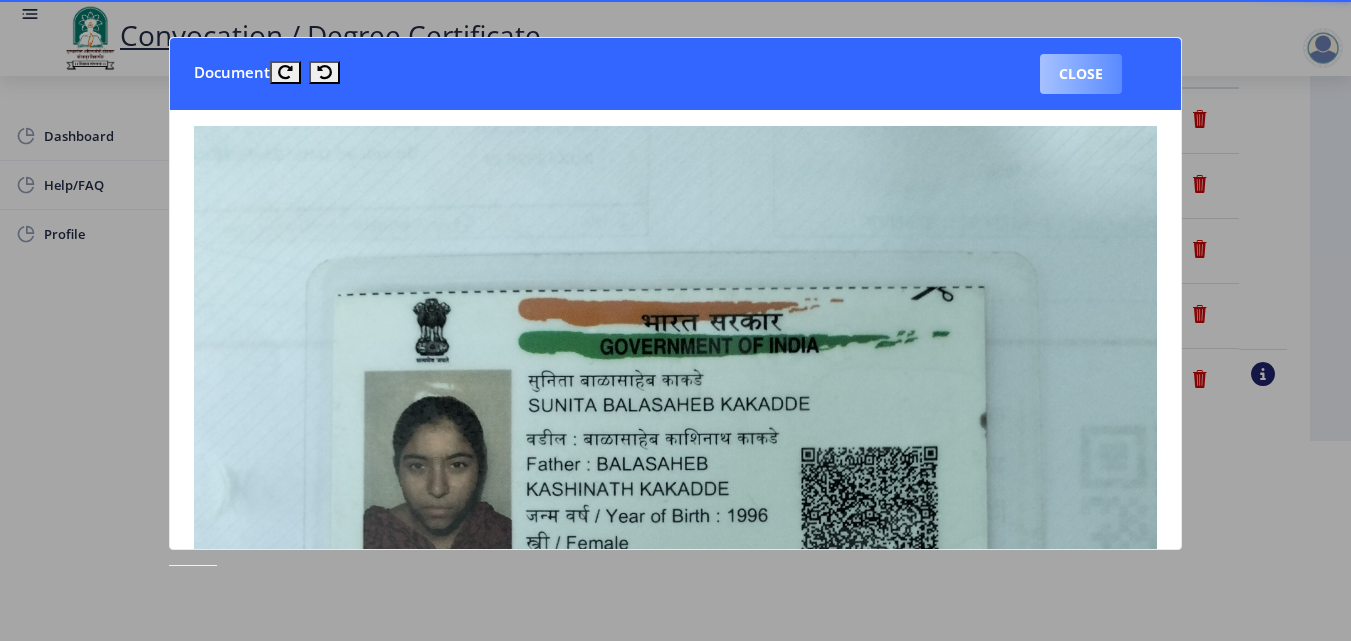 click on "Close" at bounding box center [1081, 74] 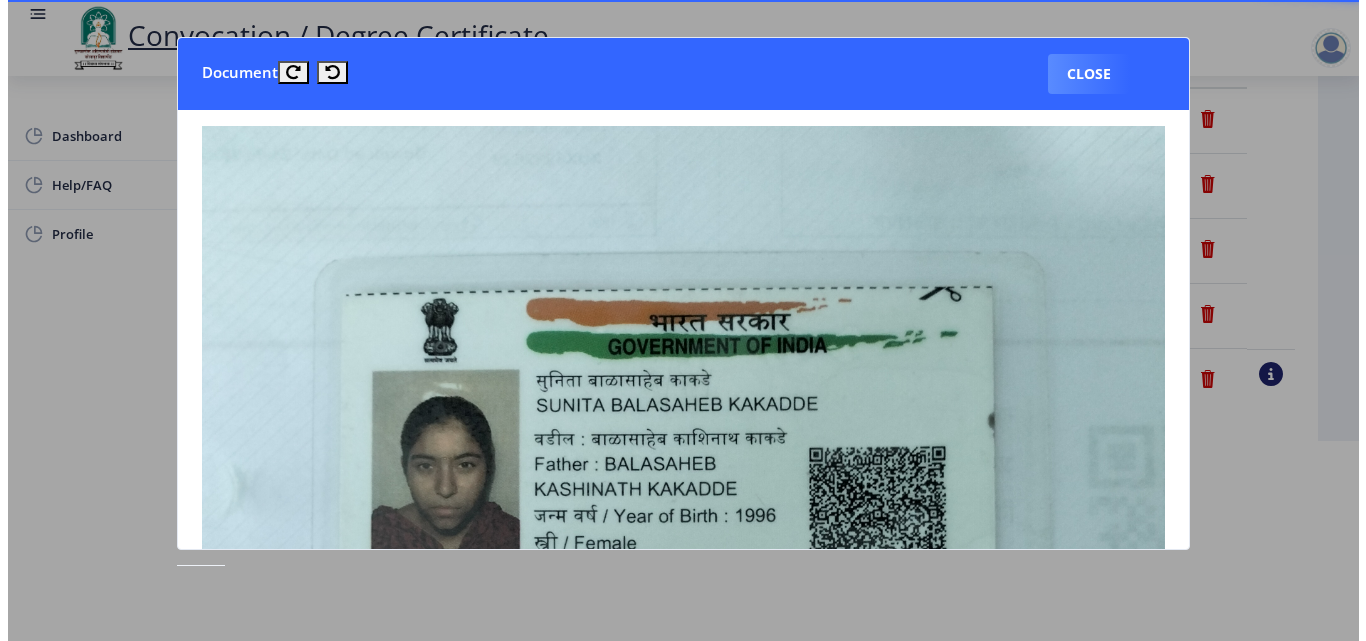 scroll, scrollTop: 173, scrollLeft: 0, axis: vertical 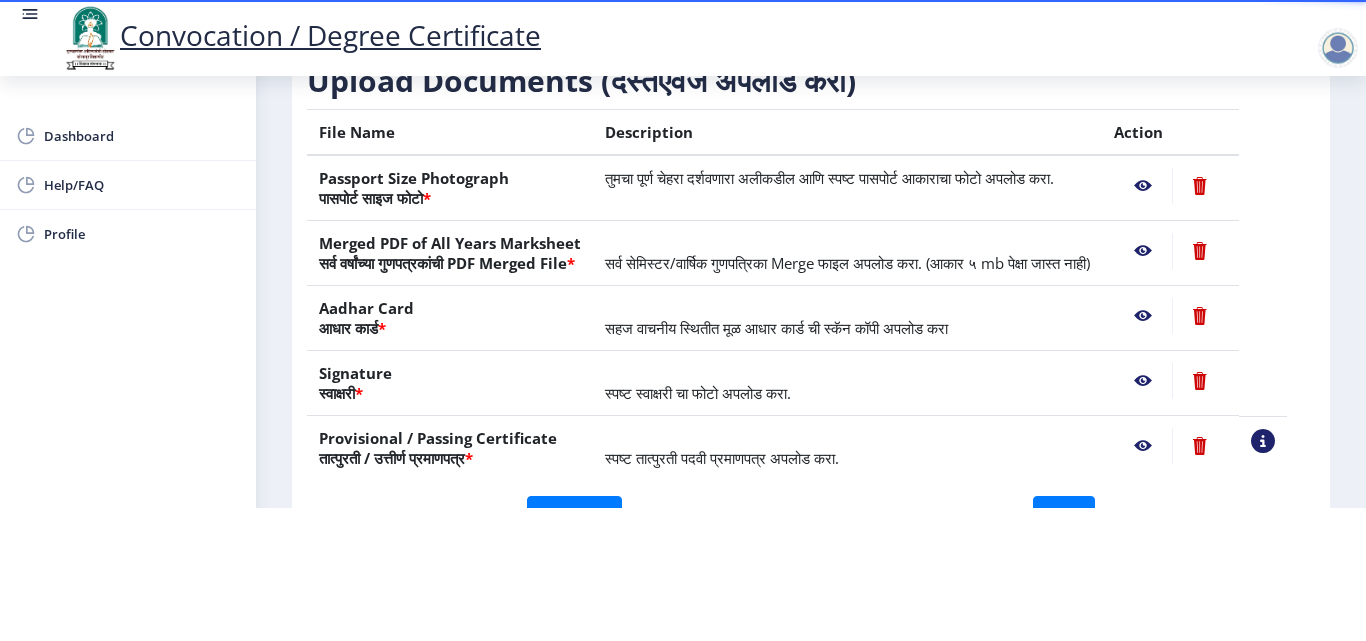 click 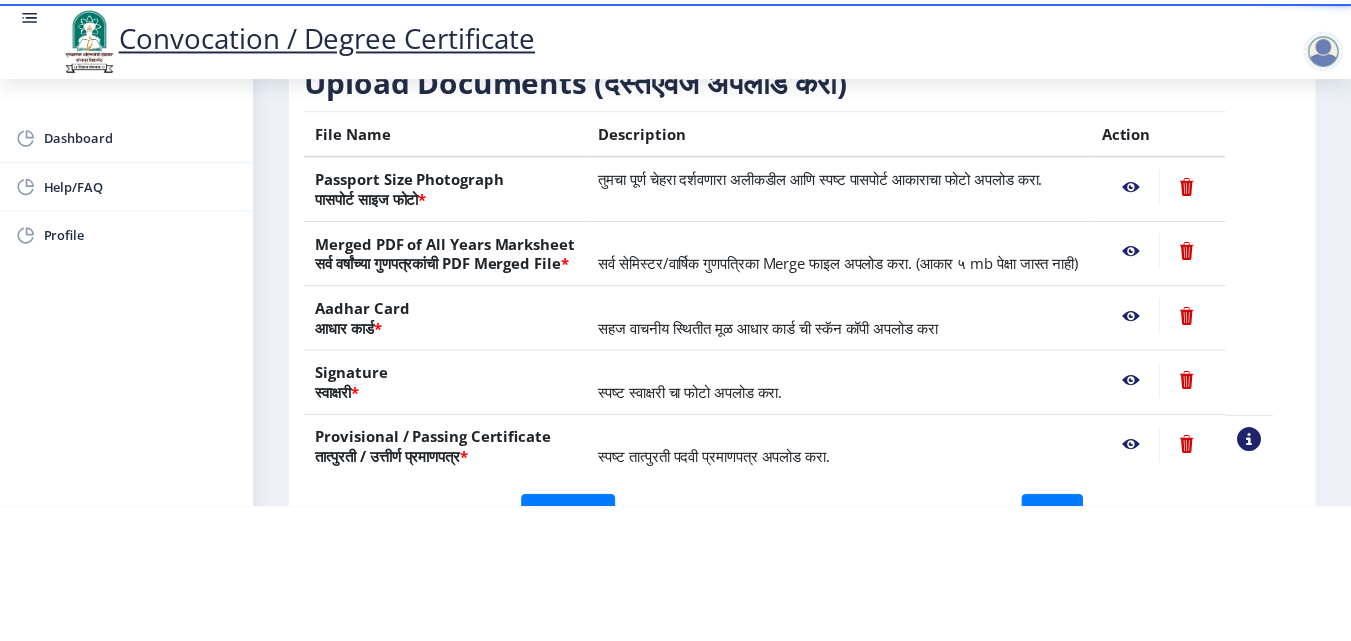 scroll, scrollTop: 0, scrollLeft: 0, axis: both 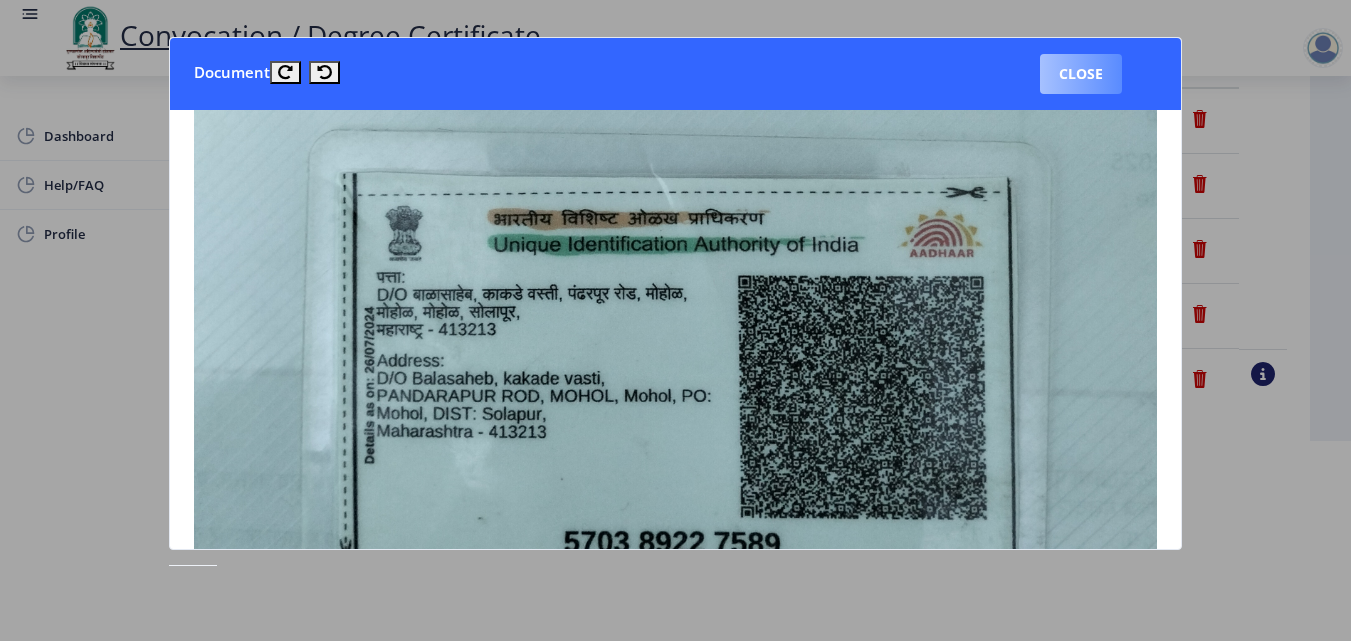click on "Close" at bounding box center [1081, 74] 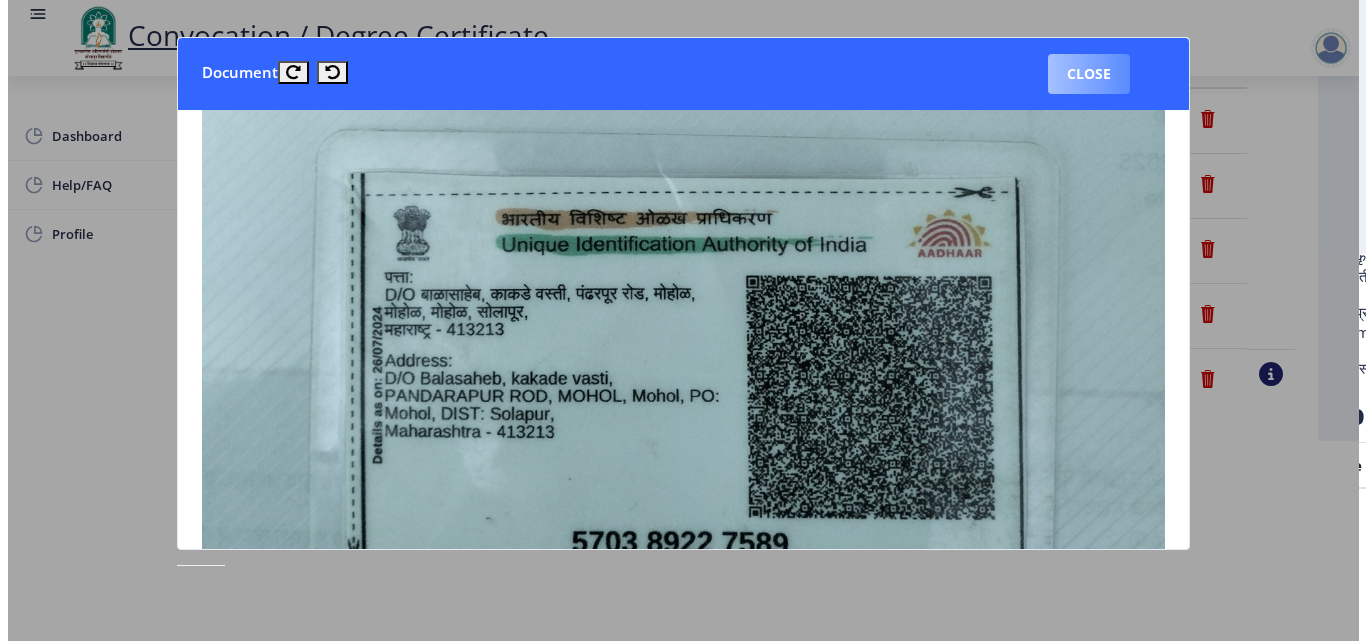 scroll, scrollTop: 173, scrollLeft: 0, axis: vertical 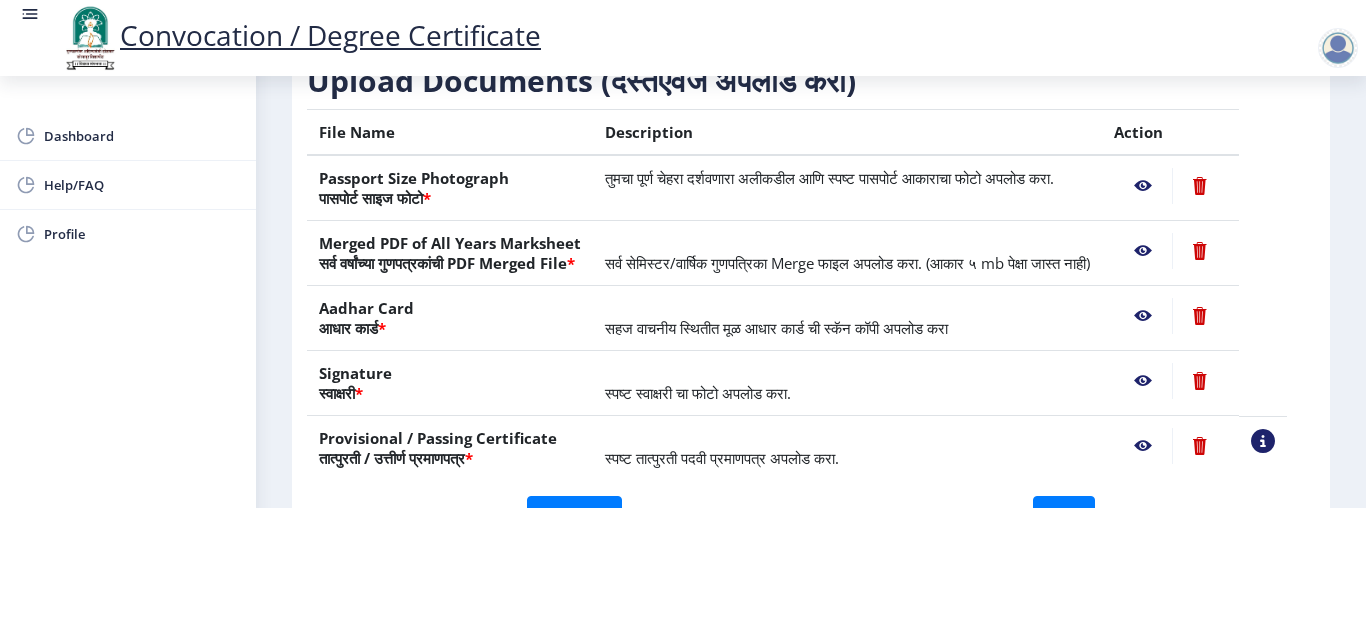 click 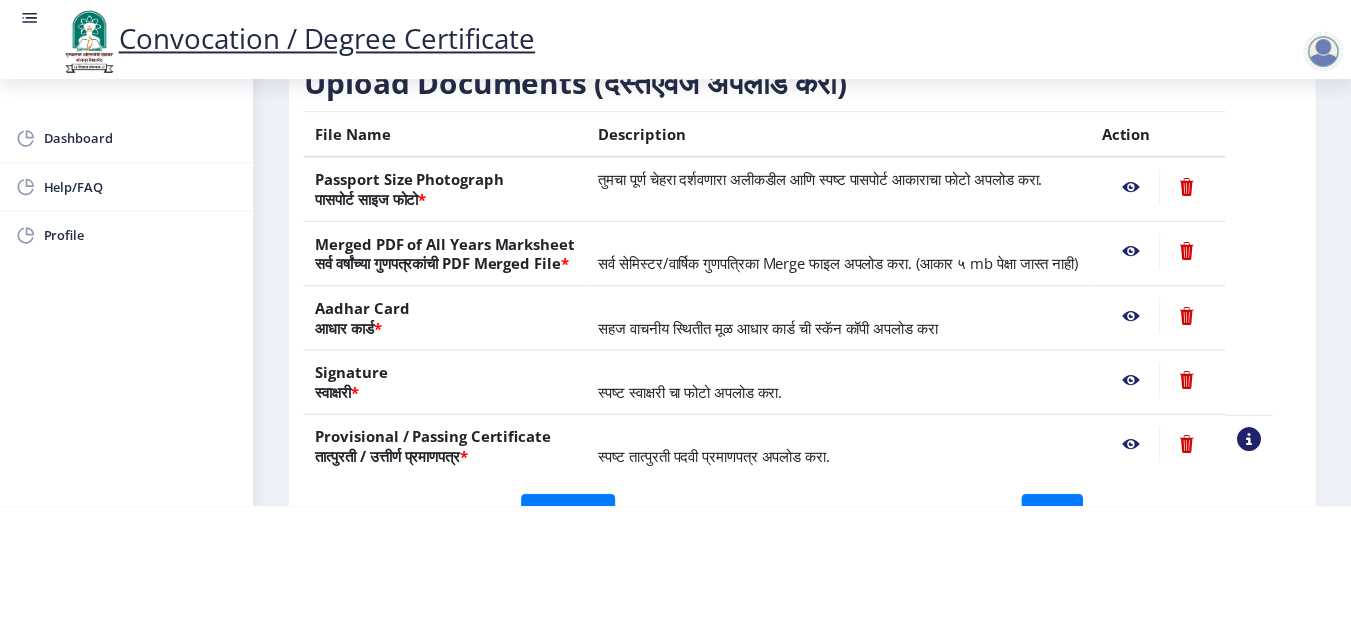 scroll, scrollTop: 0, scrollLeft: 0, axis: both 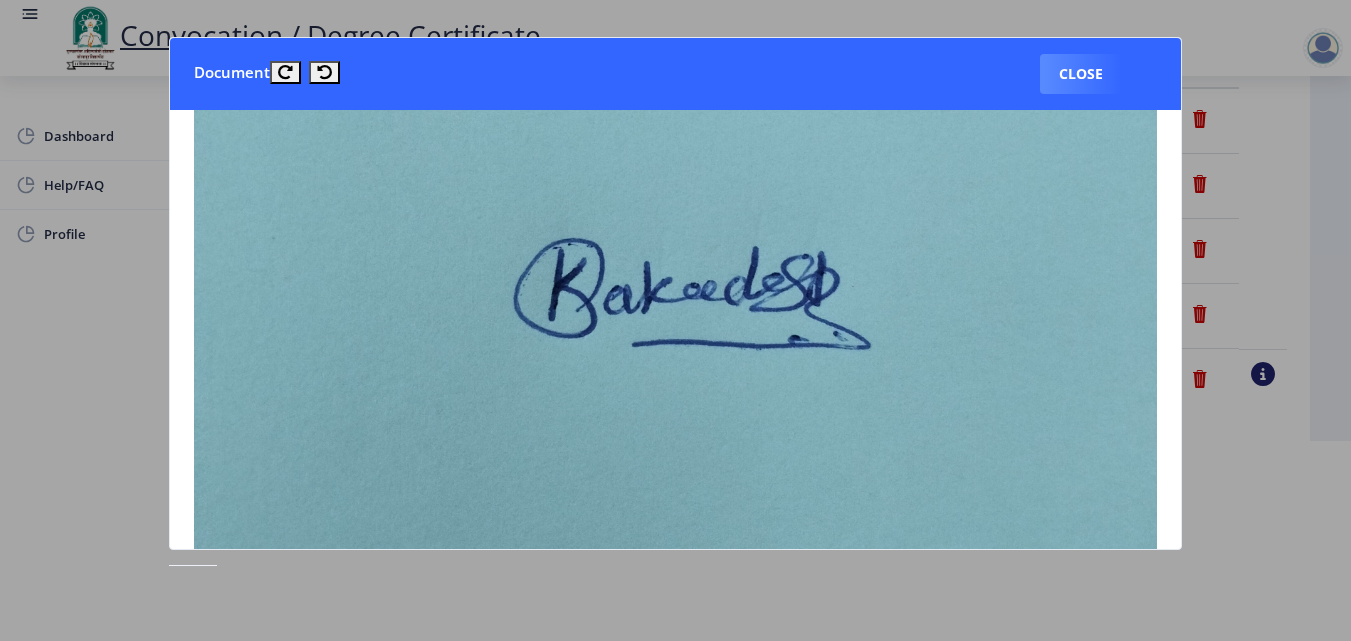 drag, startPoint x: 1101, startPoint y: 62, endPoint x: 1093, endPoint y: 95, distance: 33.955853 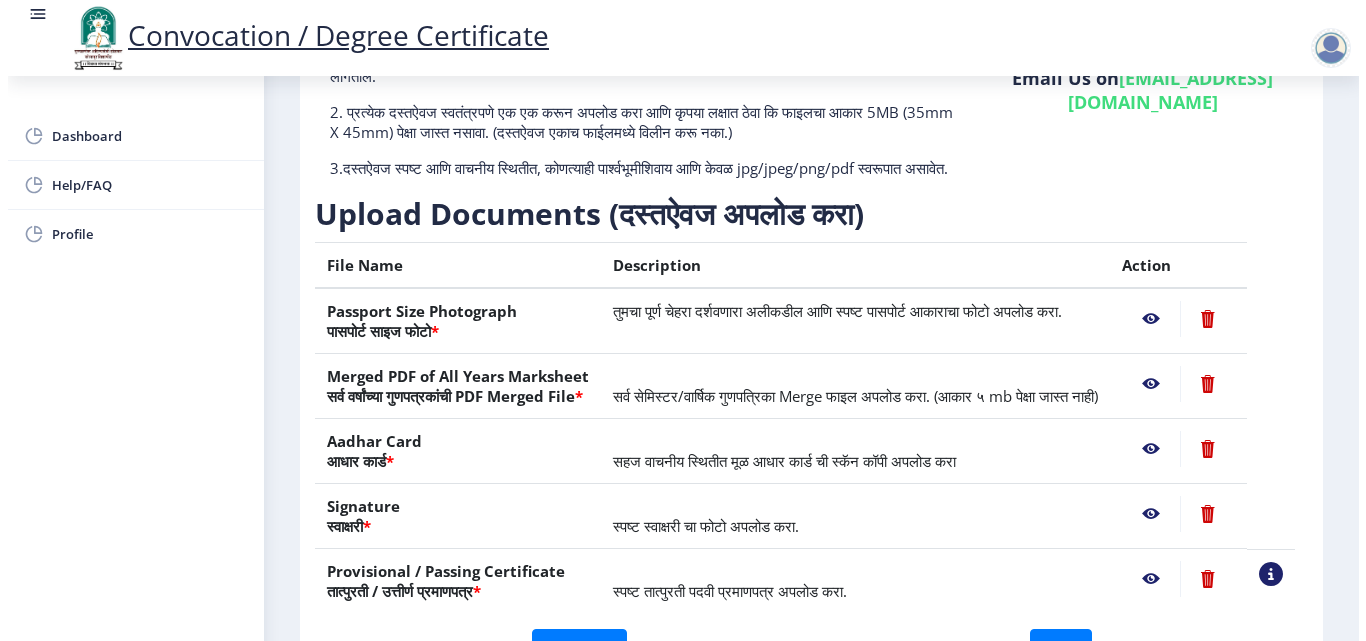 scroll, scrollTop: 173, scrollLeft: 0, axis: vertical 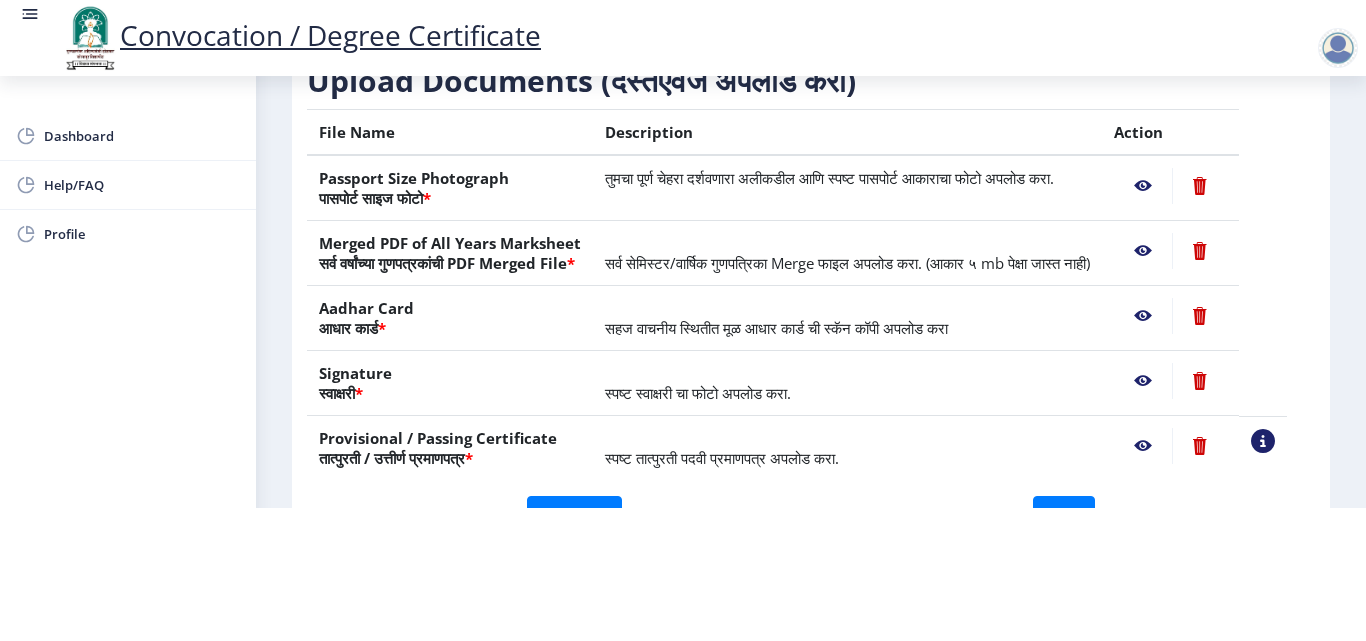 click 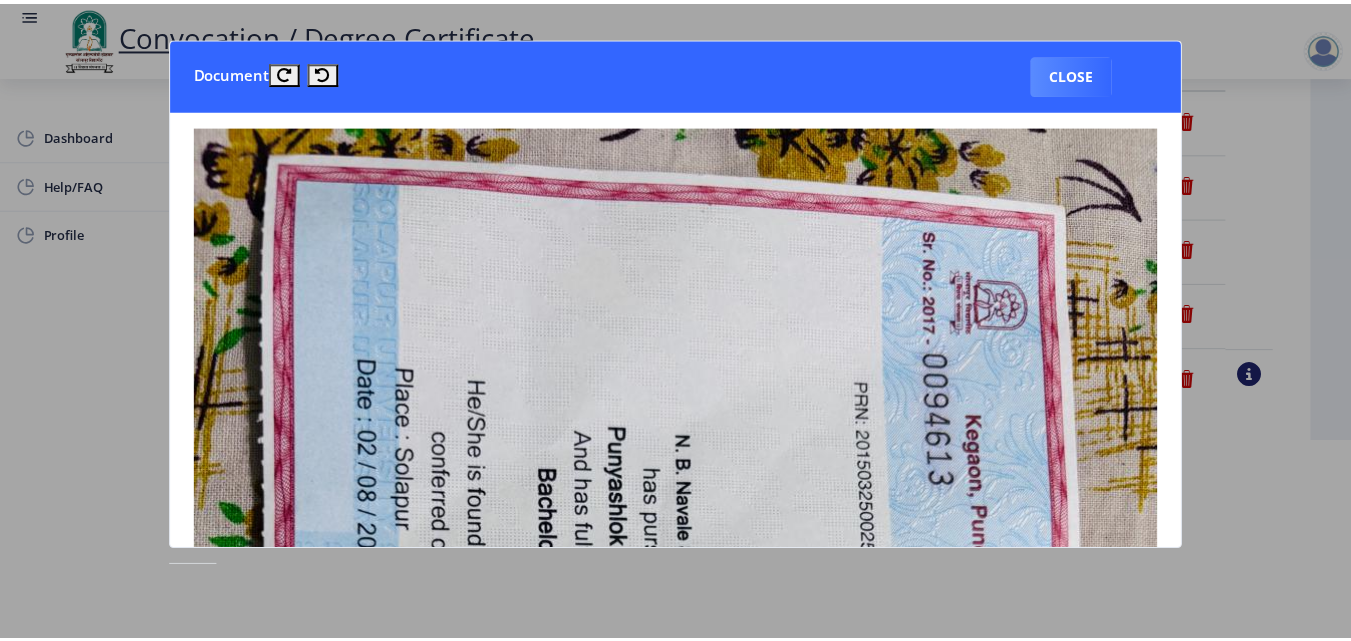 scroll, scrollTop: 0, scrollLeft: 0, axis: both 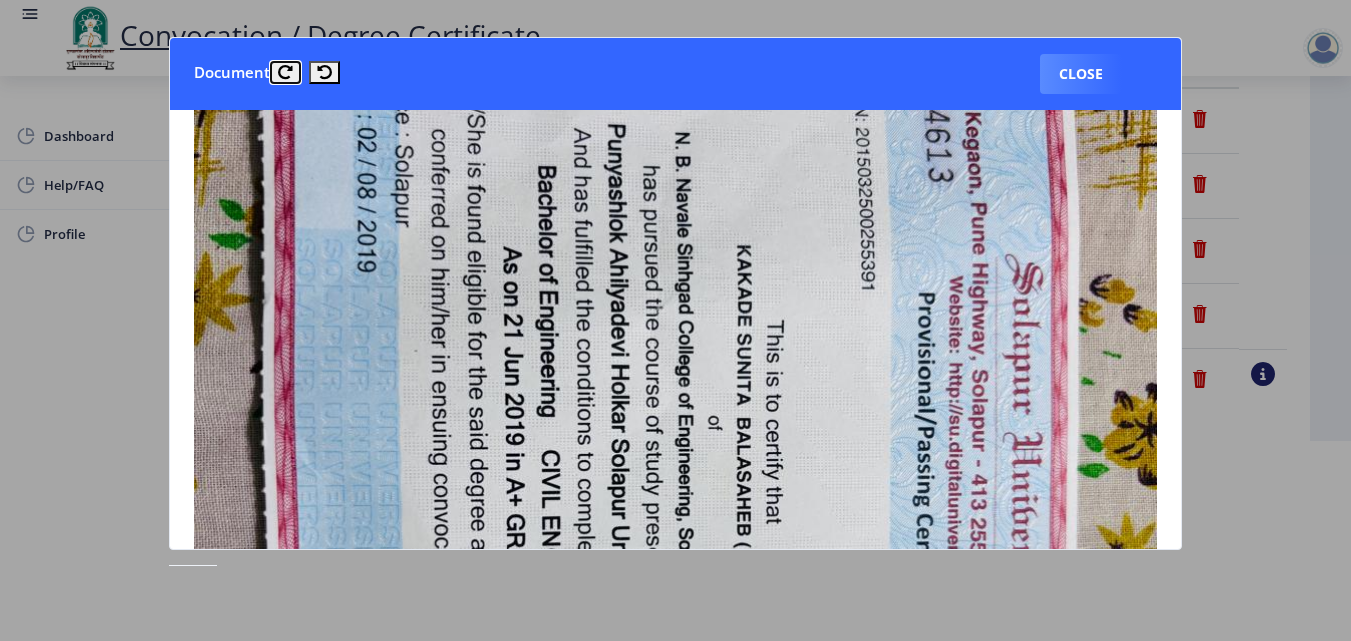click at bounding box center [285, 72] 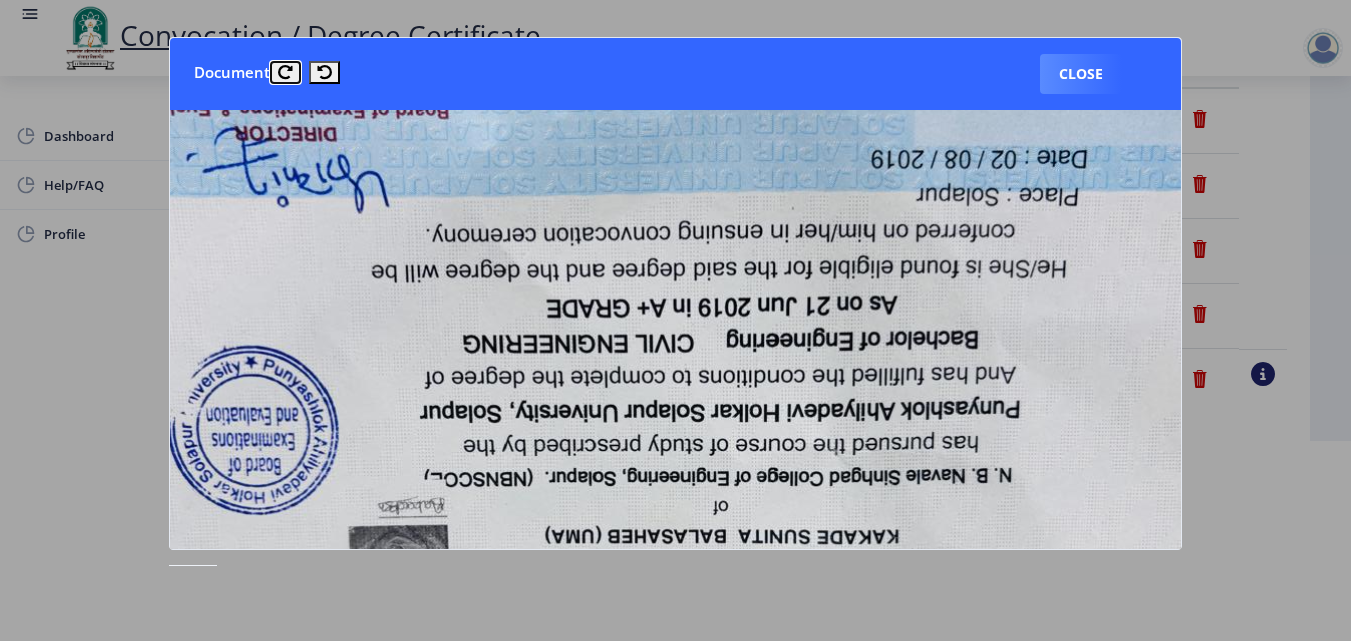 click at bounding box center [285, 72] 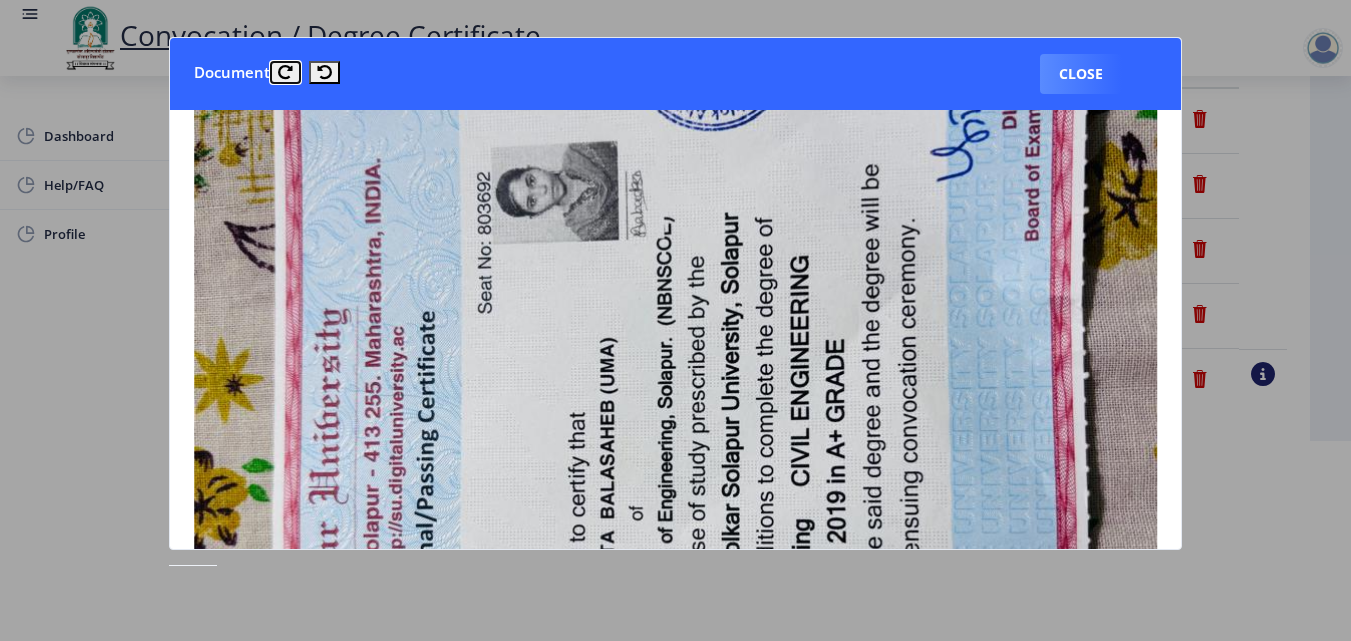 click at bounding box center [285, 72] 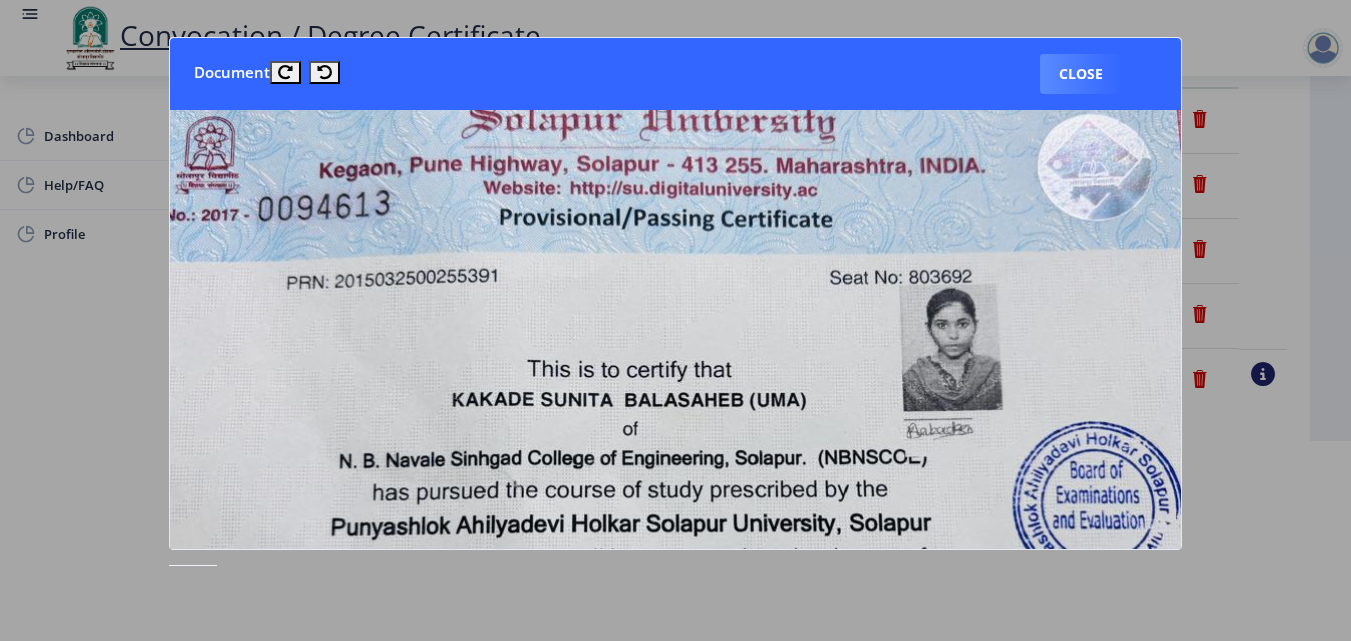 click 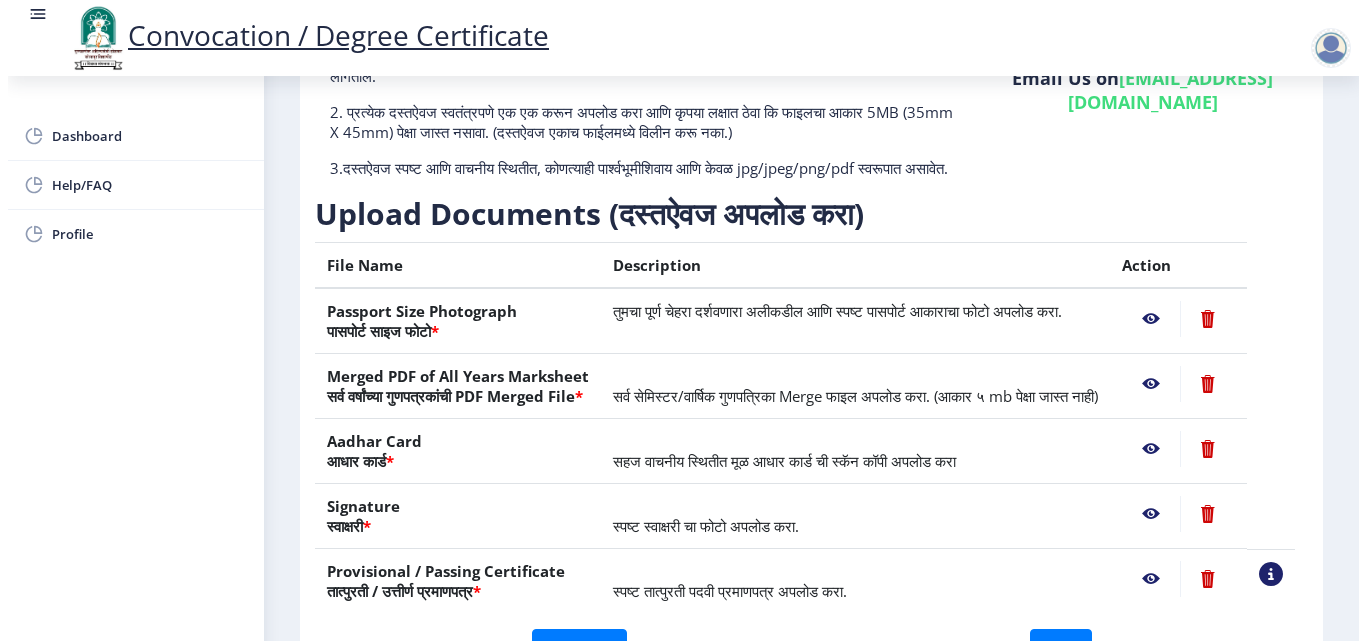 scroll, scrollTop: 173, scrollLeft: 0, axis: vertical 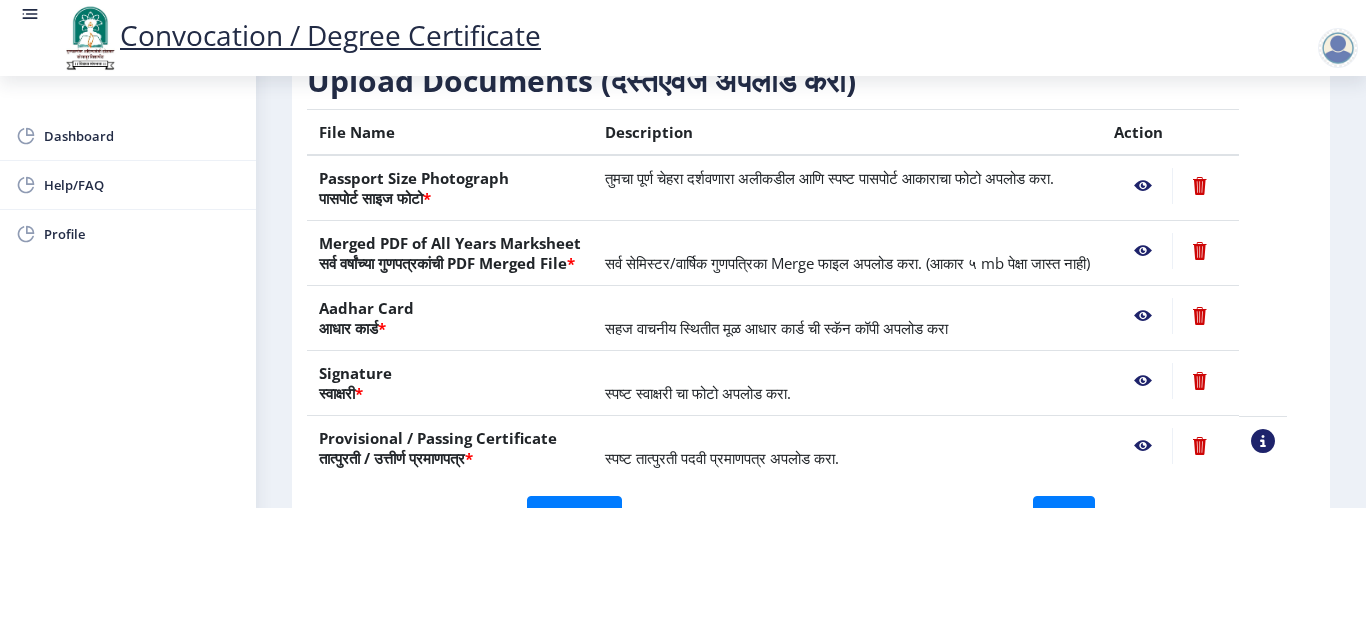 click 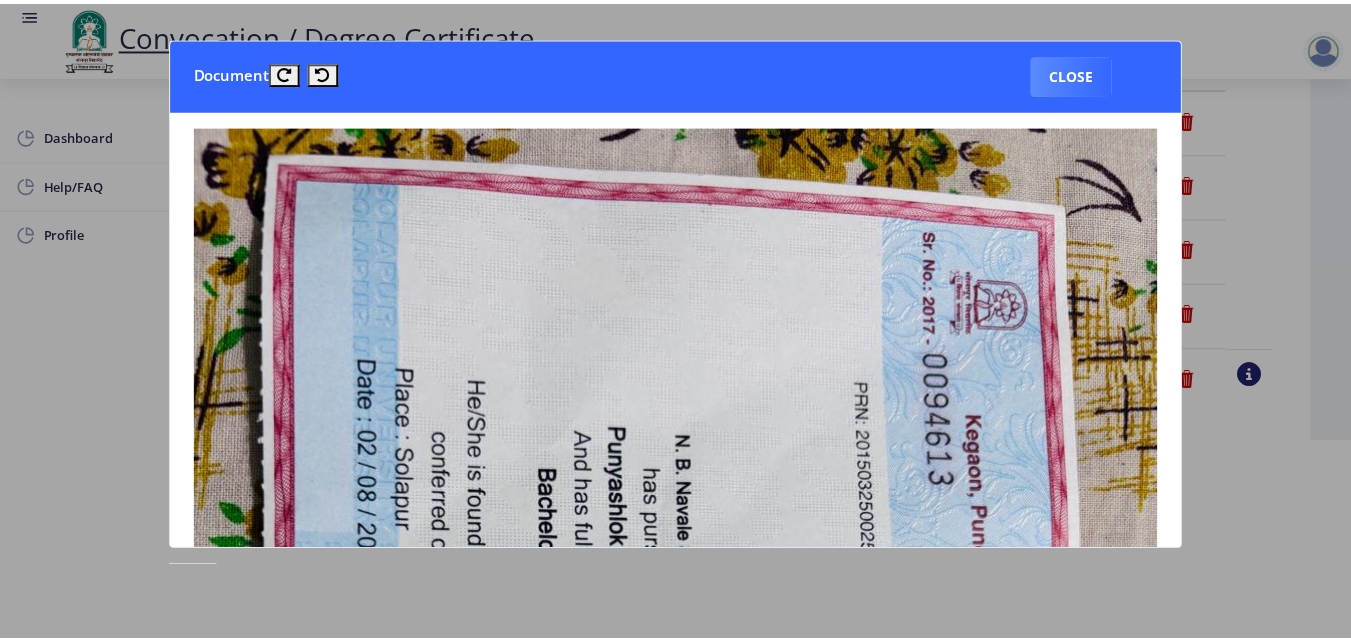 scroll, scrollTop: 0, scrollLeft: 0, axis: both 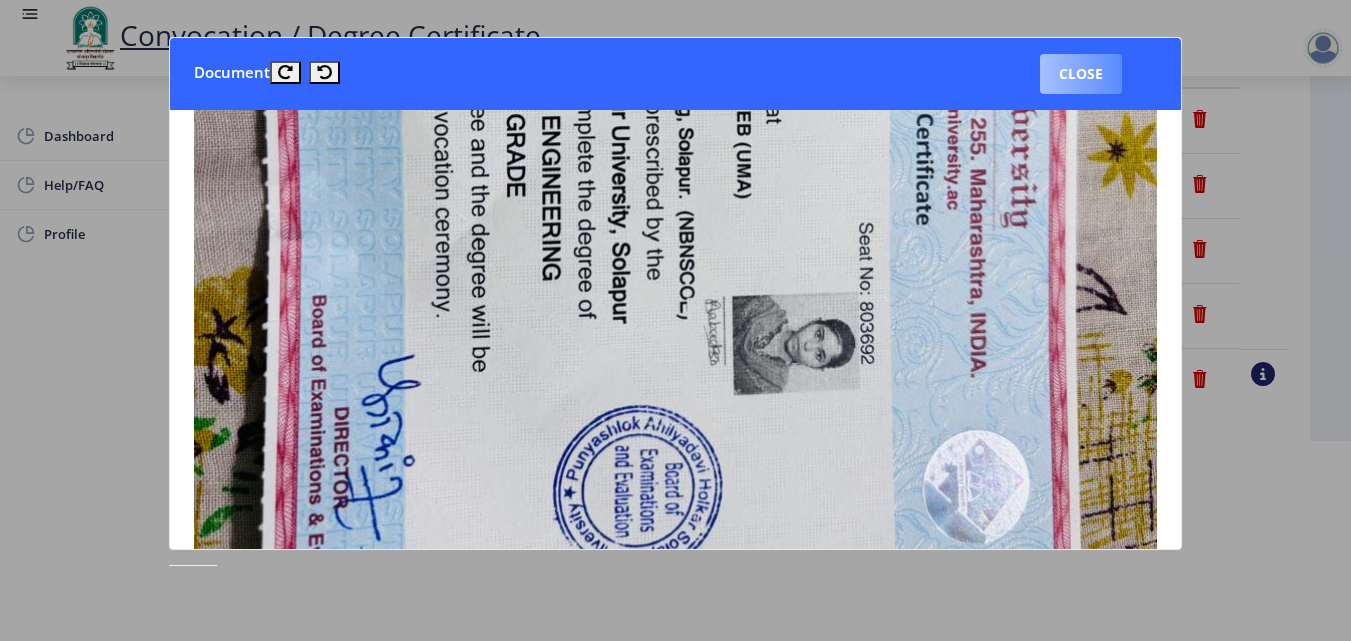 click on "Close" at bounding box center (1081, 74) 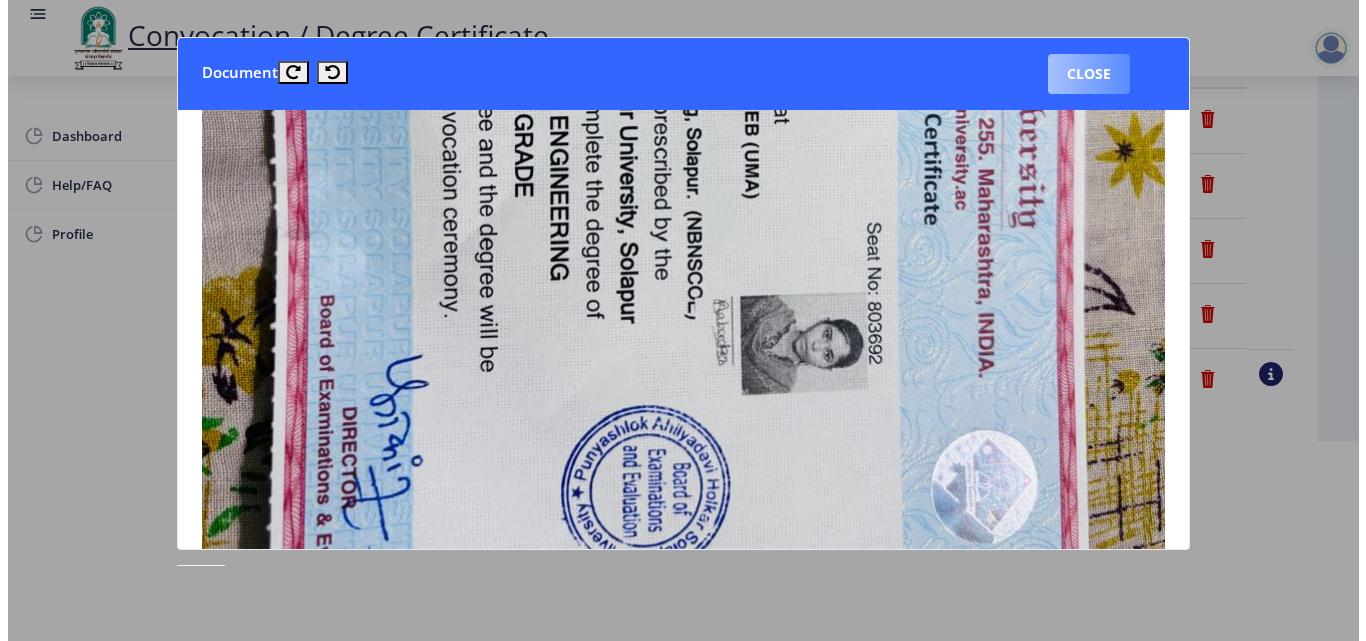 scroll, scrollTop: 173, scrollLeft: 0, axis: vertical 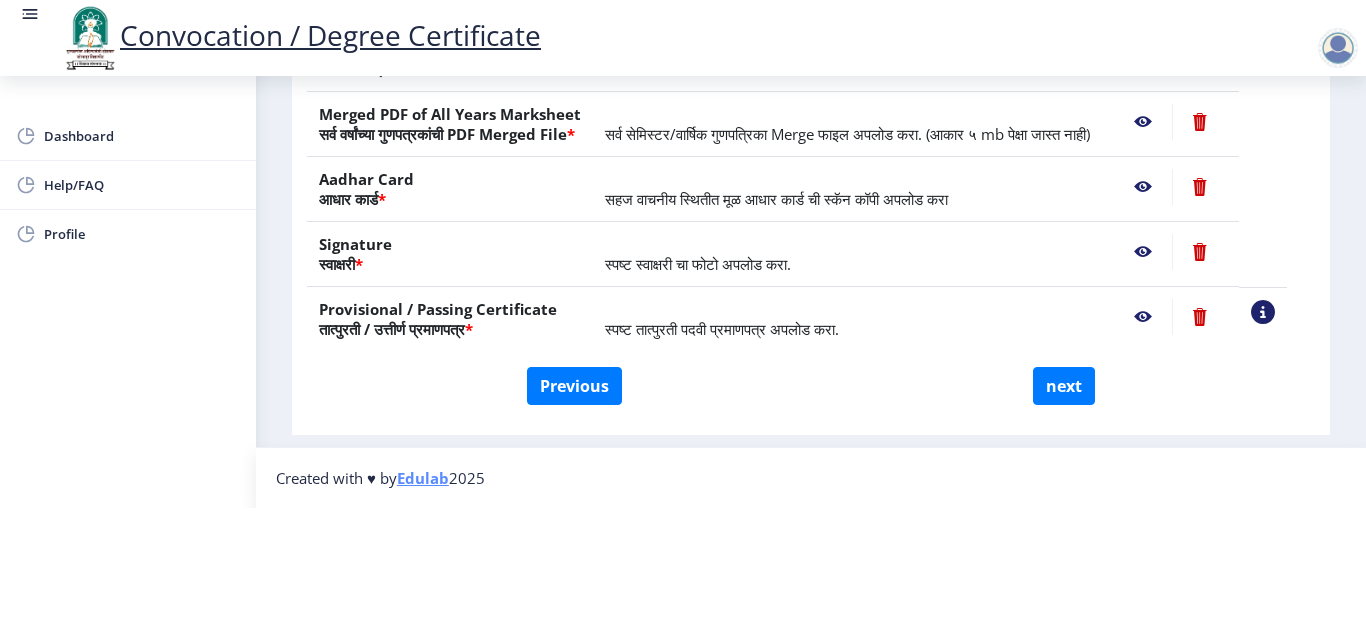click on "Convocation / Degree Certificate Dashboard Help/FAQ Profile First step 2 Second step Third step Instructions (सूचना) 1. कृपया लक्षात घ्या की तुम्हाला मूळ दस्तऐवजांच्या स्कॅन केलेल्या प्रती योग्य स्वरूपात आणि सरळ स्थितीत अपलोड कराव्या लागतील.  2. प्रत्येक दस्तऐवज स्वतंत्रपणे एक एक करून अपलोड करा आणि कृपया लक्षात ठेवा कि फाइलचा आकार 5MB (35mm X 45mm) पेक्षा जास्त नसावा. (दस्तऐवज एकाच फाईलमध्ये विलीन करू नका.)  Need Help? Email Us on   [EMAIL_ADDRESS][DOMAIN_NAME]  Upload Documents (दस्तऐवज अपलोड करा)  File Name Description * *" at bounding box center [683, 187] 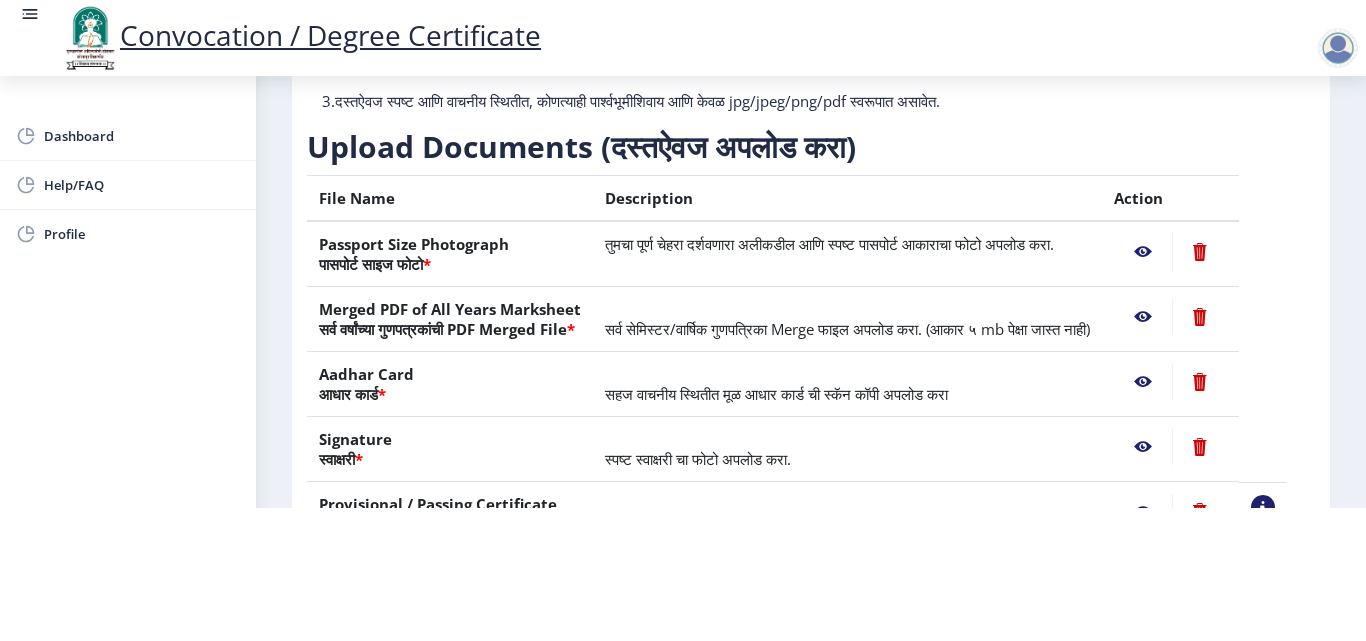 scroll, scrollTop: 169, scrollLeft: 0, axis: vertical 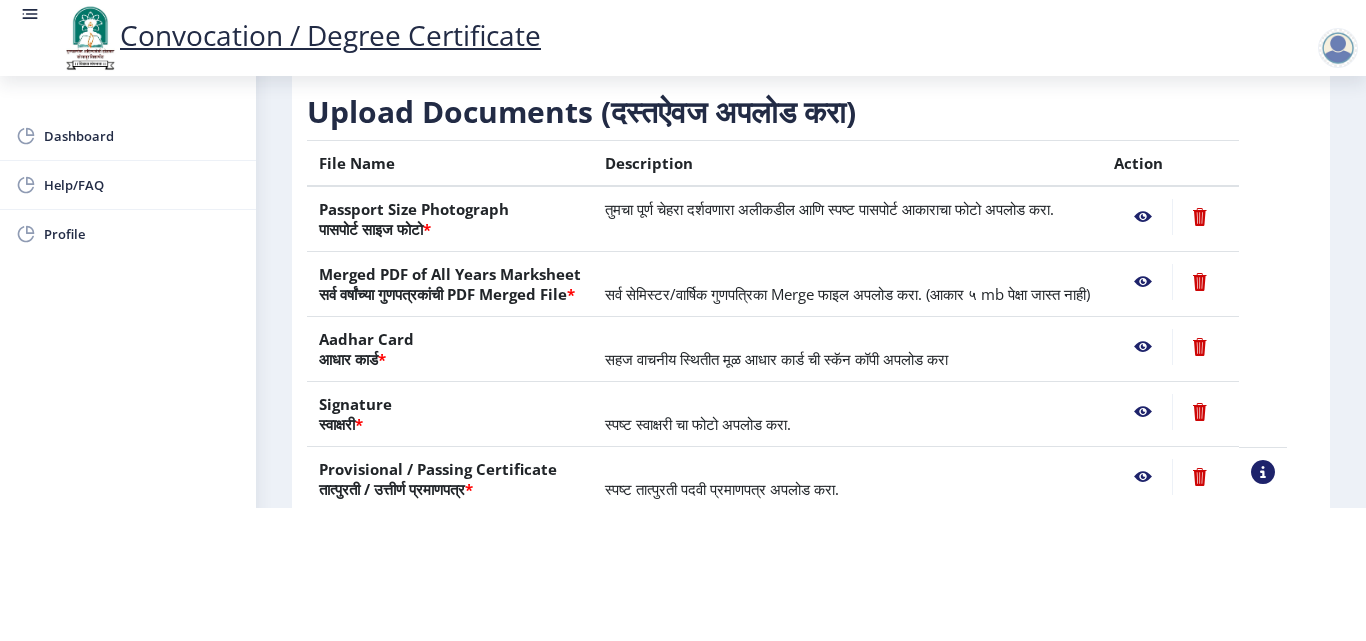 click 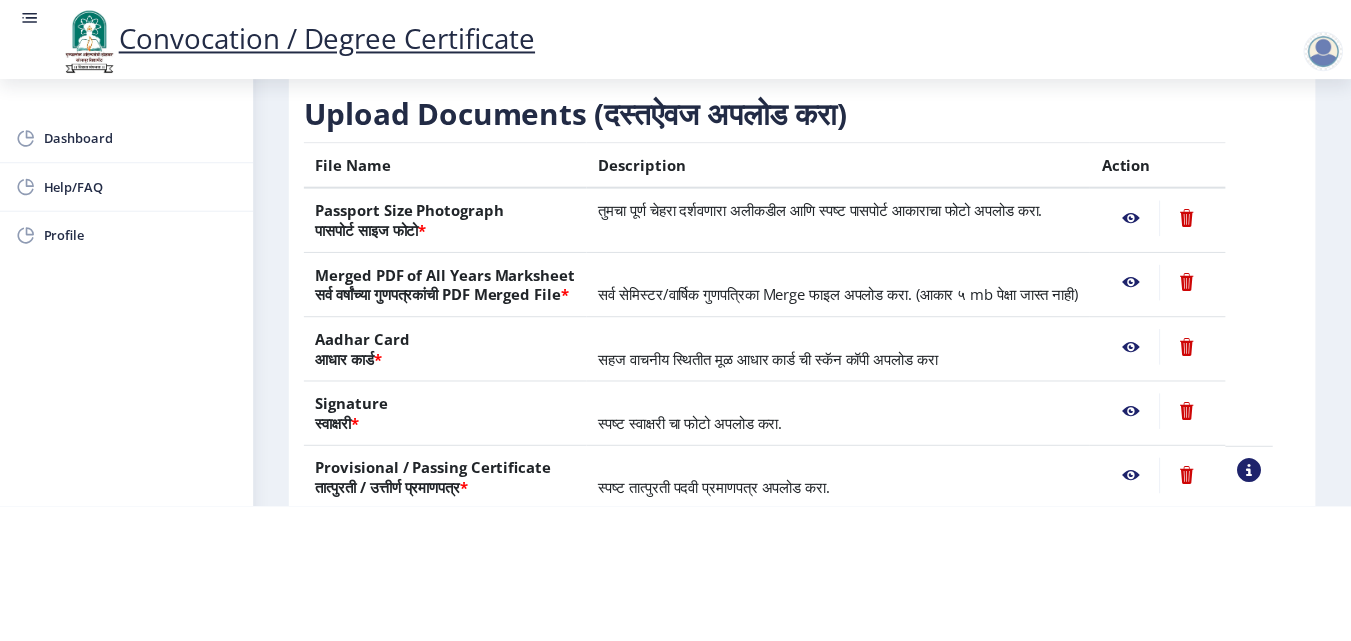 scroll, scrollTop: 0, scrollLeft: 0, axis: both 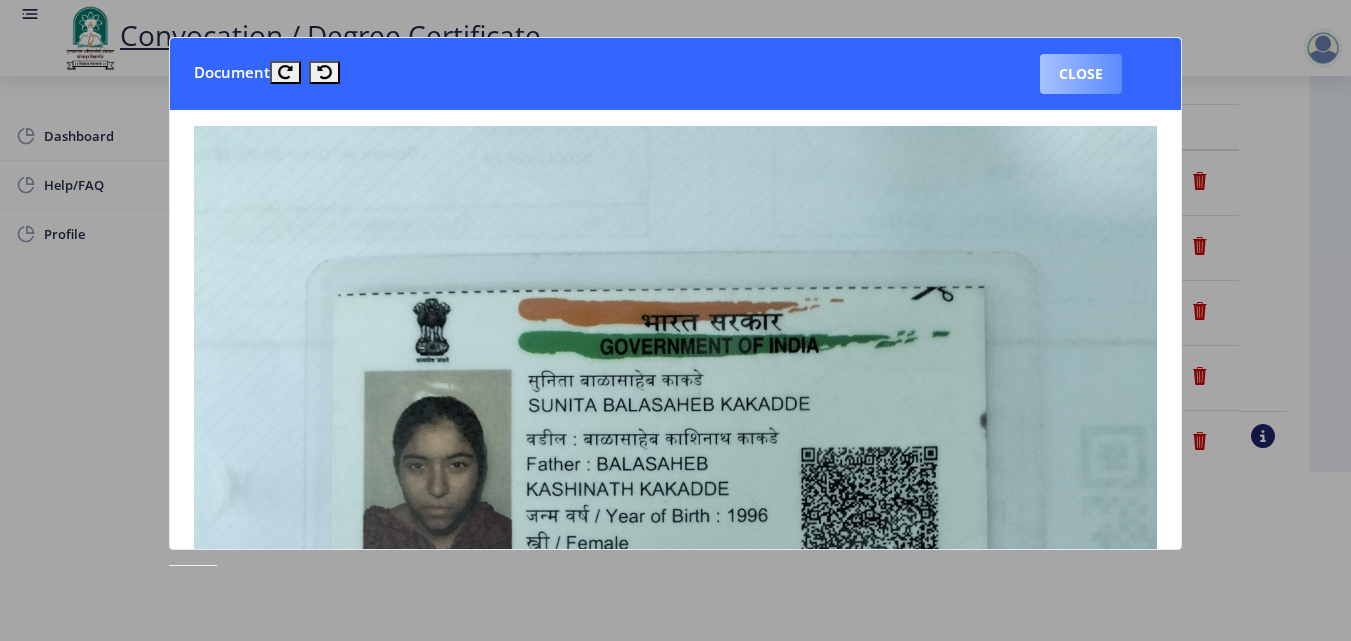 click on "Close" at bounding box center (1081, 74) 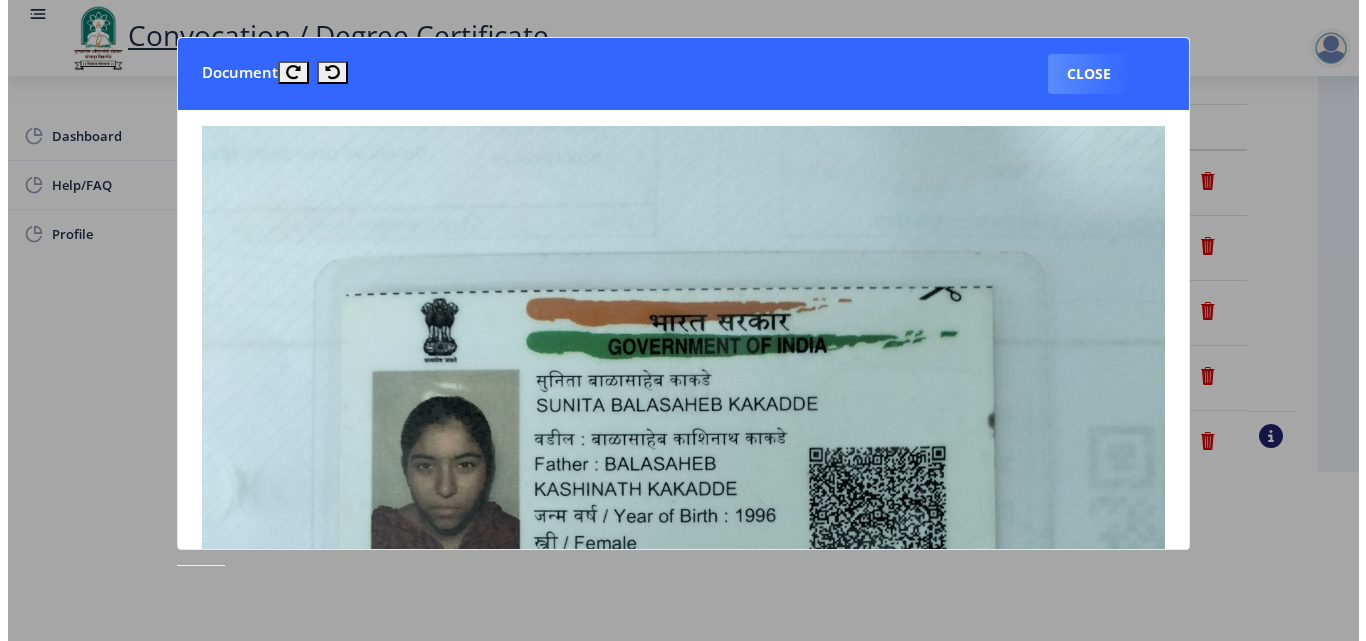 scroll, scrollTop: 169, scrollLeft: 0, axis: vertical 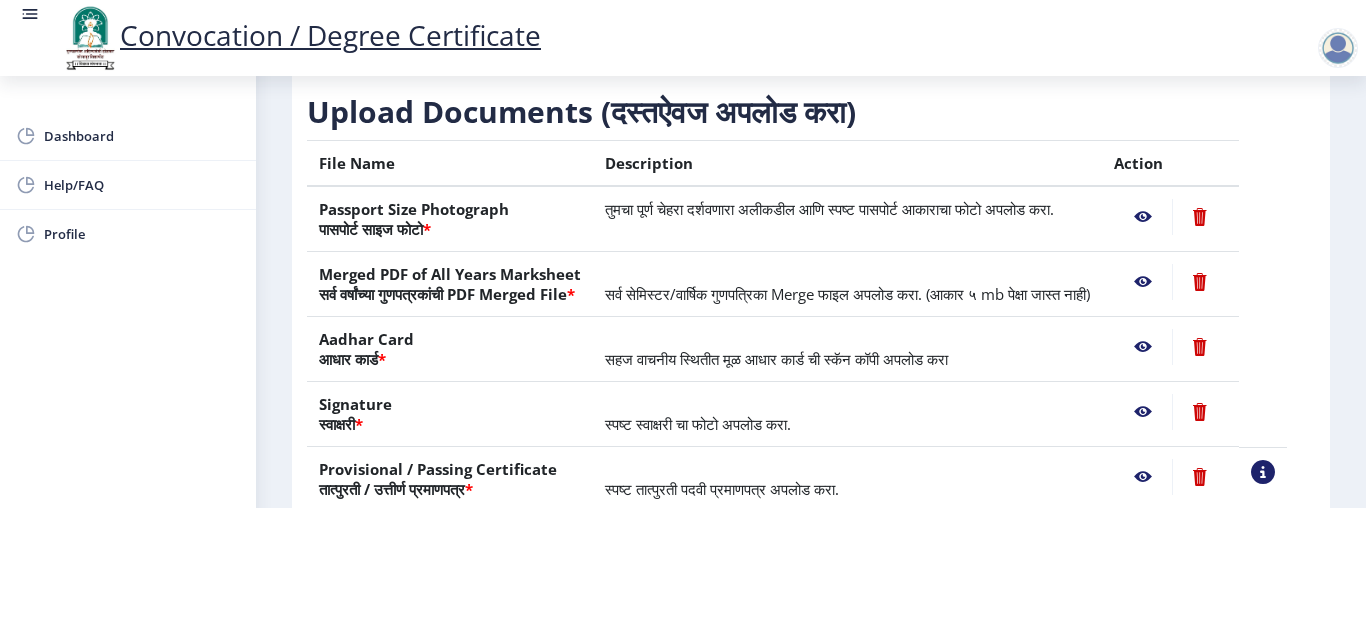 click 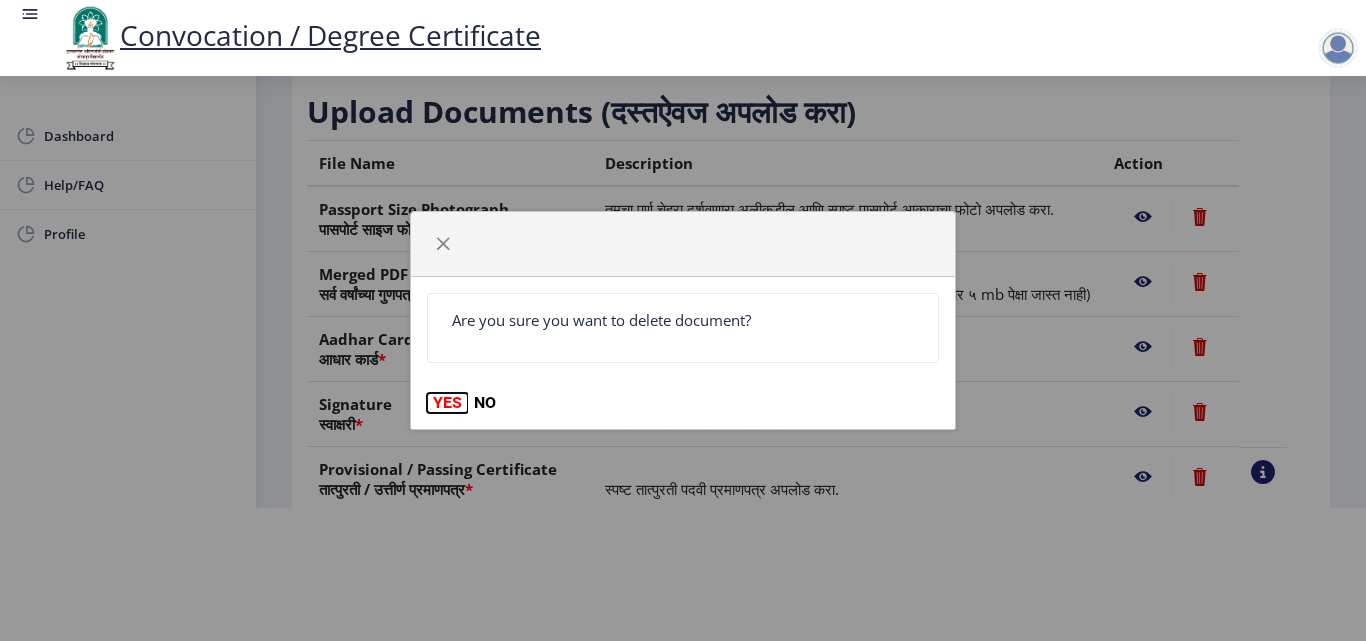 click on "YES" 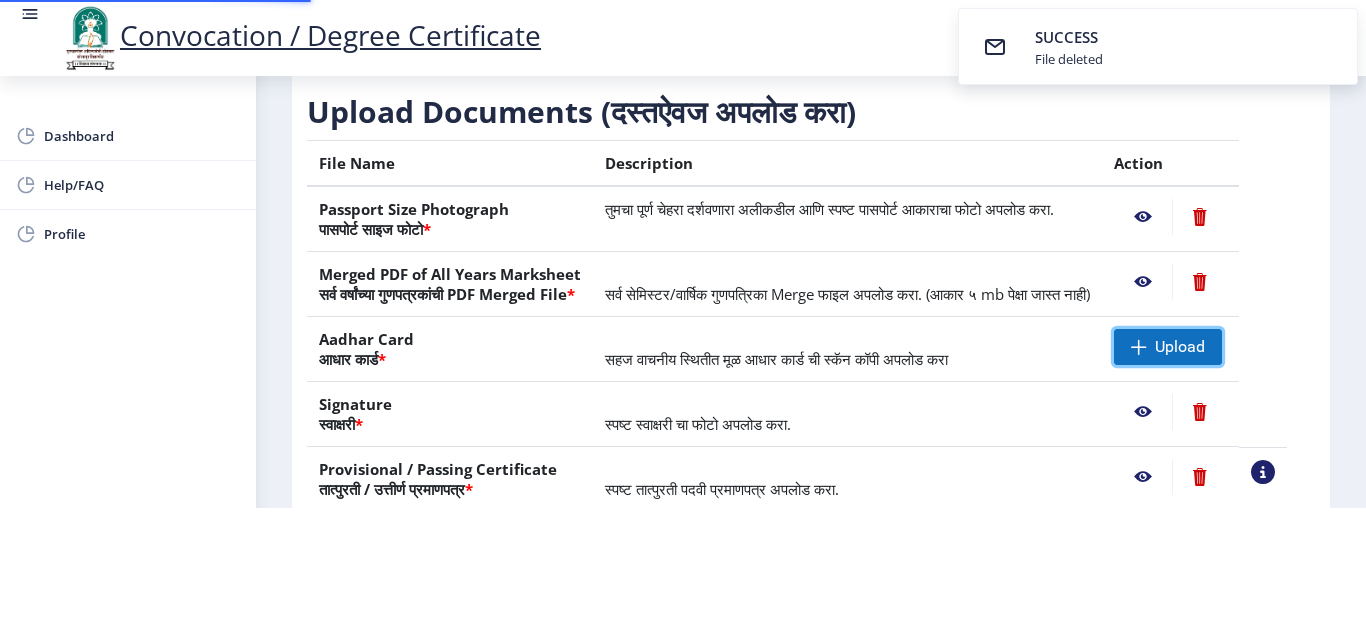 click on "Upload" 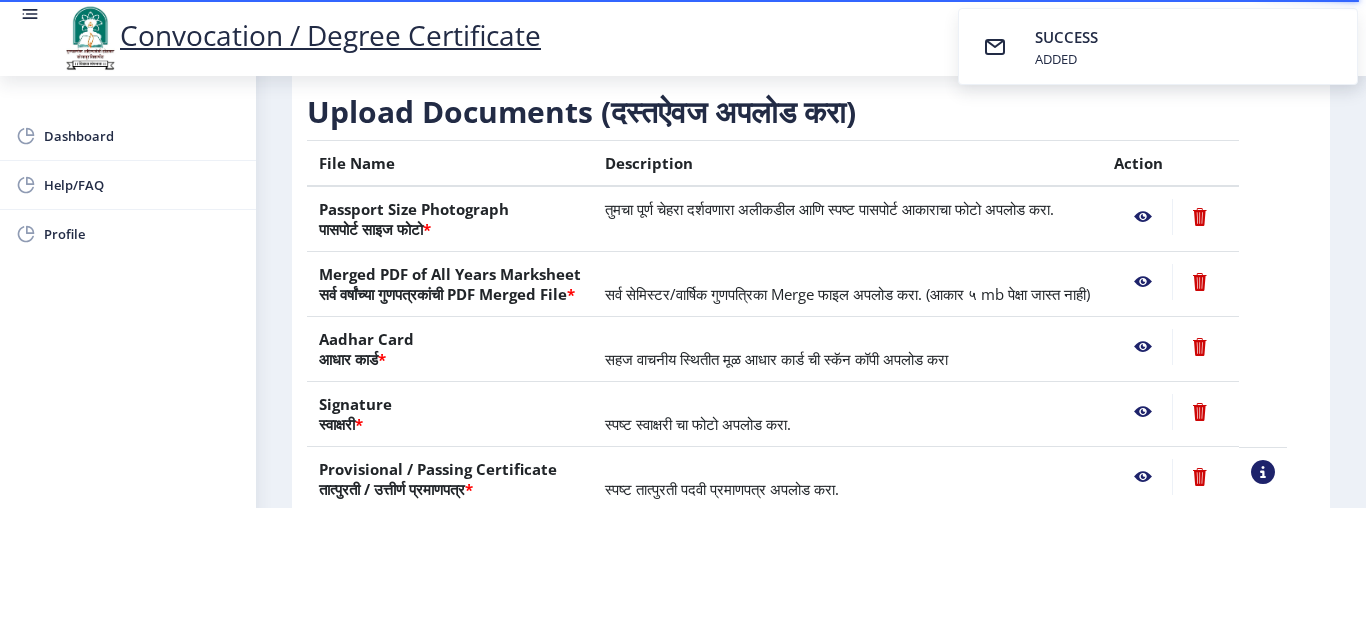 click 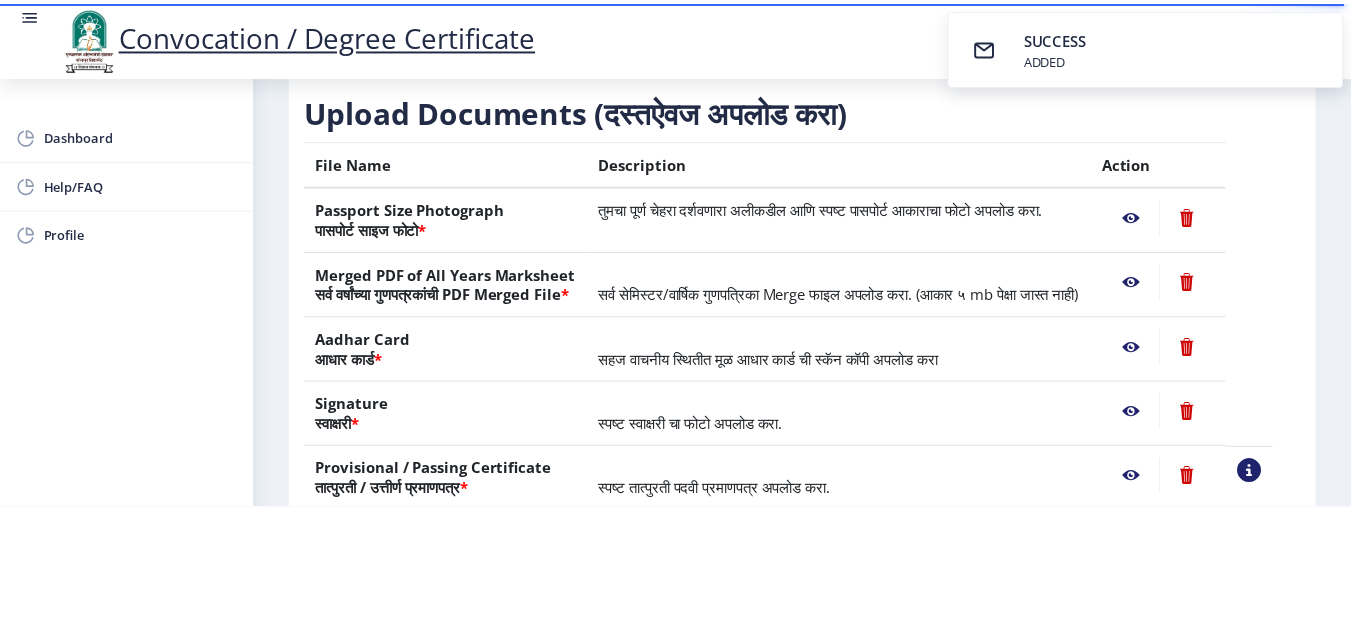 scroll, scrollTop: 0, scrollLeft: 0, axis: both 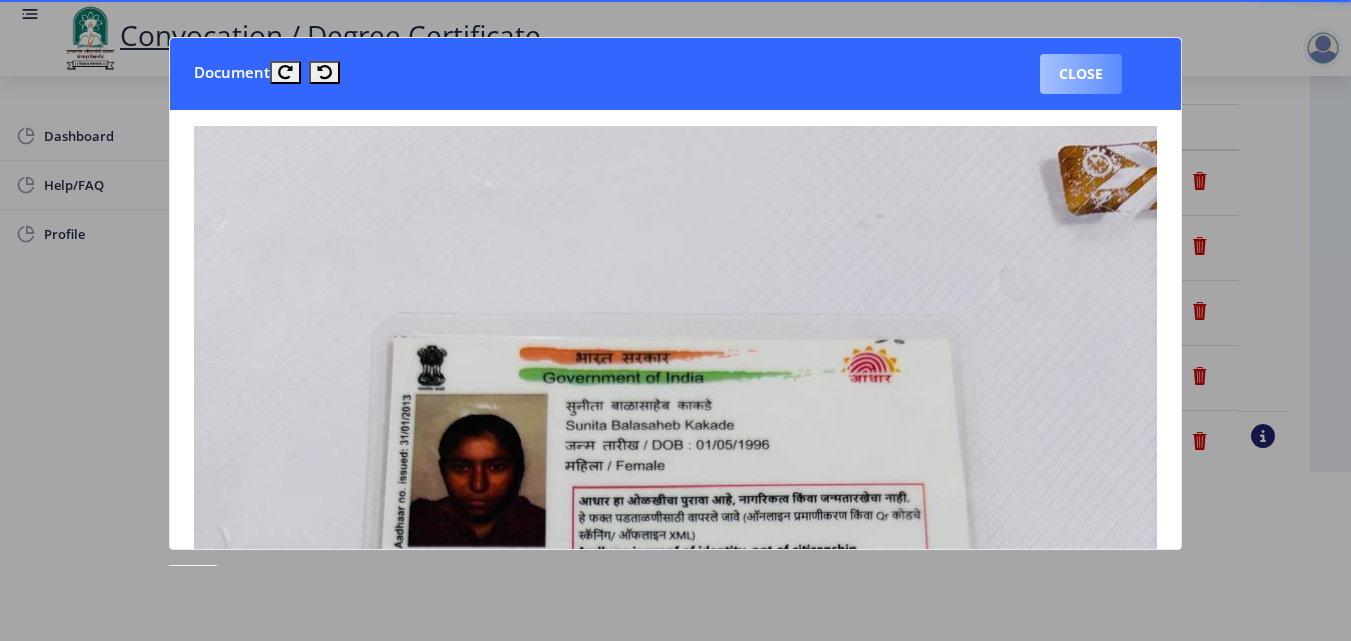 click on "Close" at bounding box center [1081, 74] 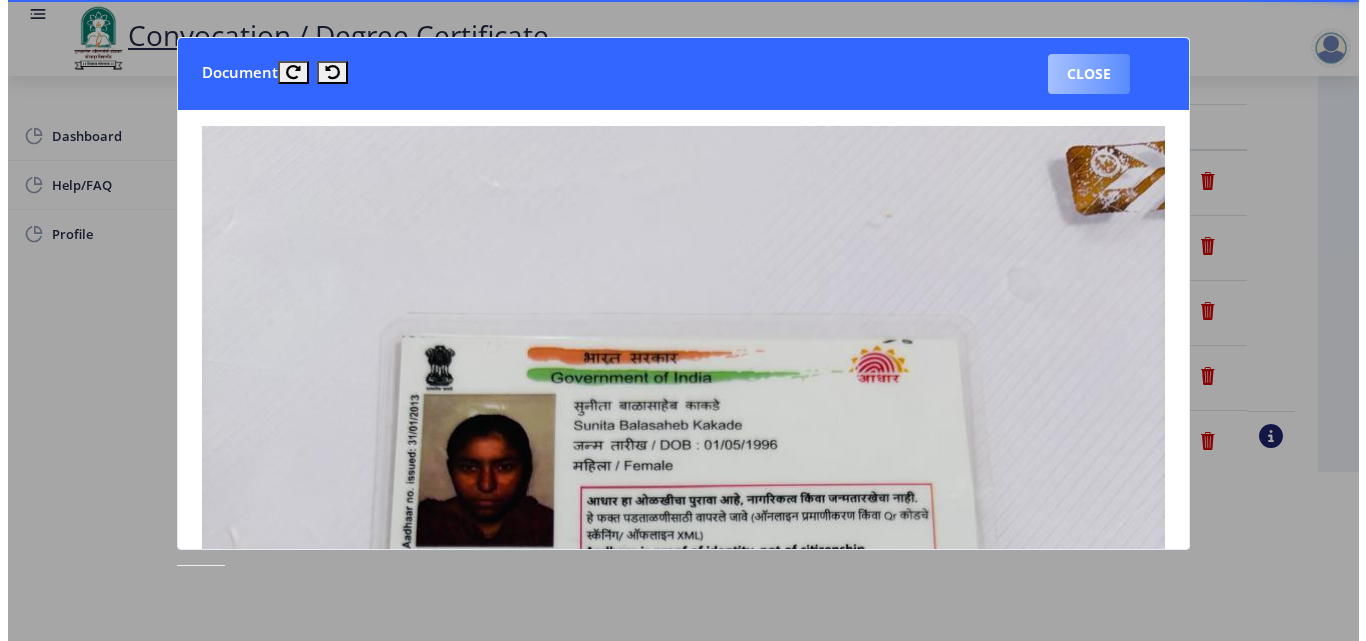 scroll, scrollTop: 169, scrollLeft: 0, axis: vertical 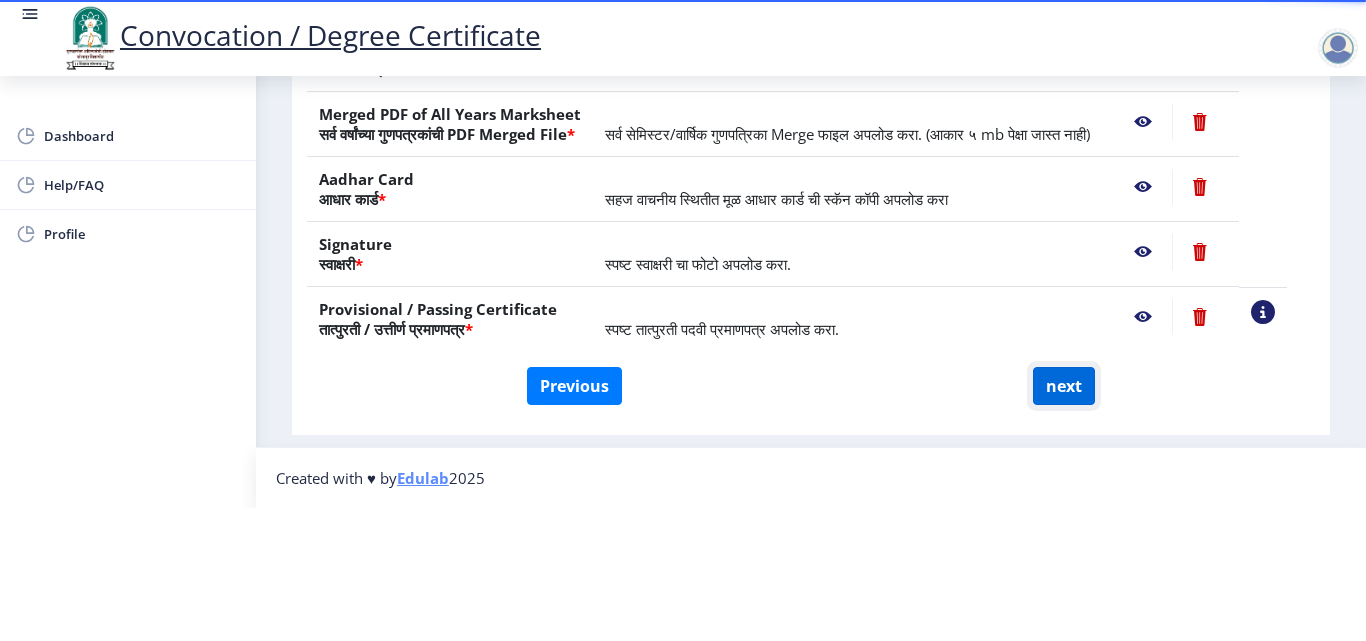 click on "next" 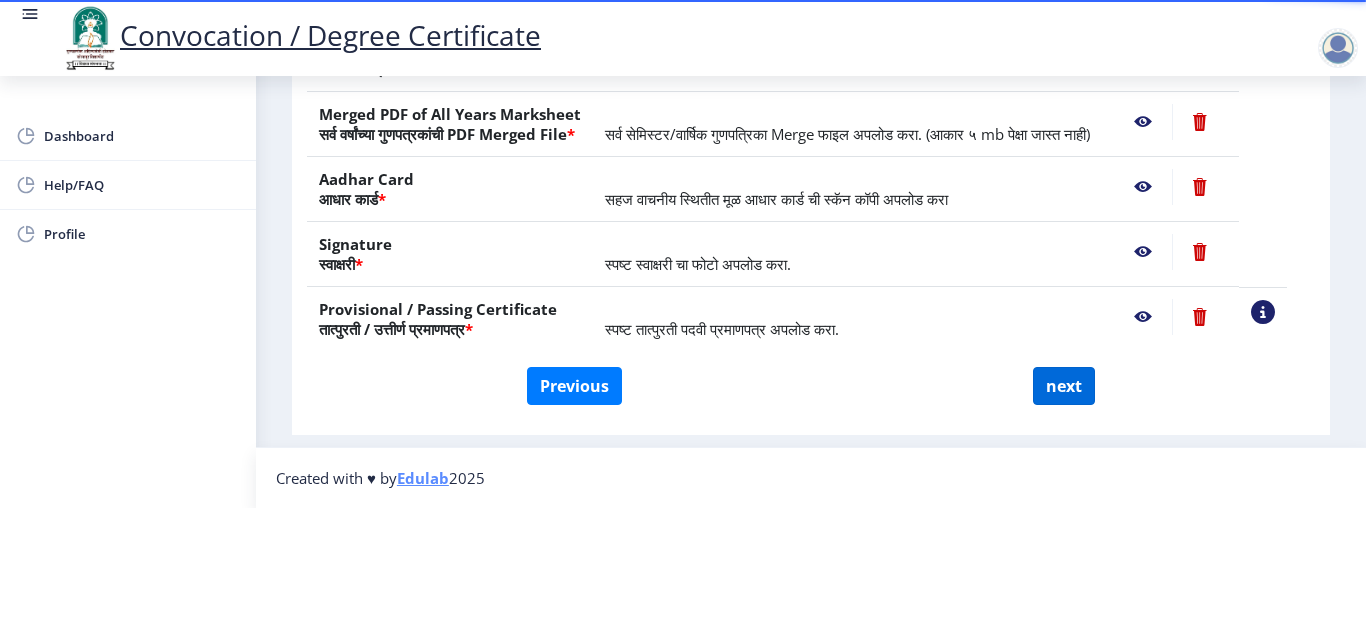 scroll, scrollTop: 0, scrollLeft: 0, axis: both 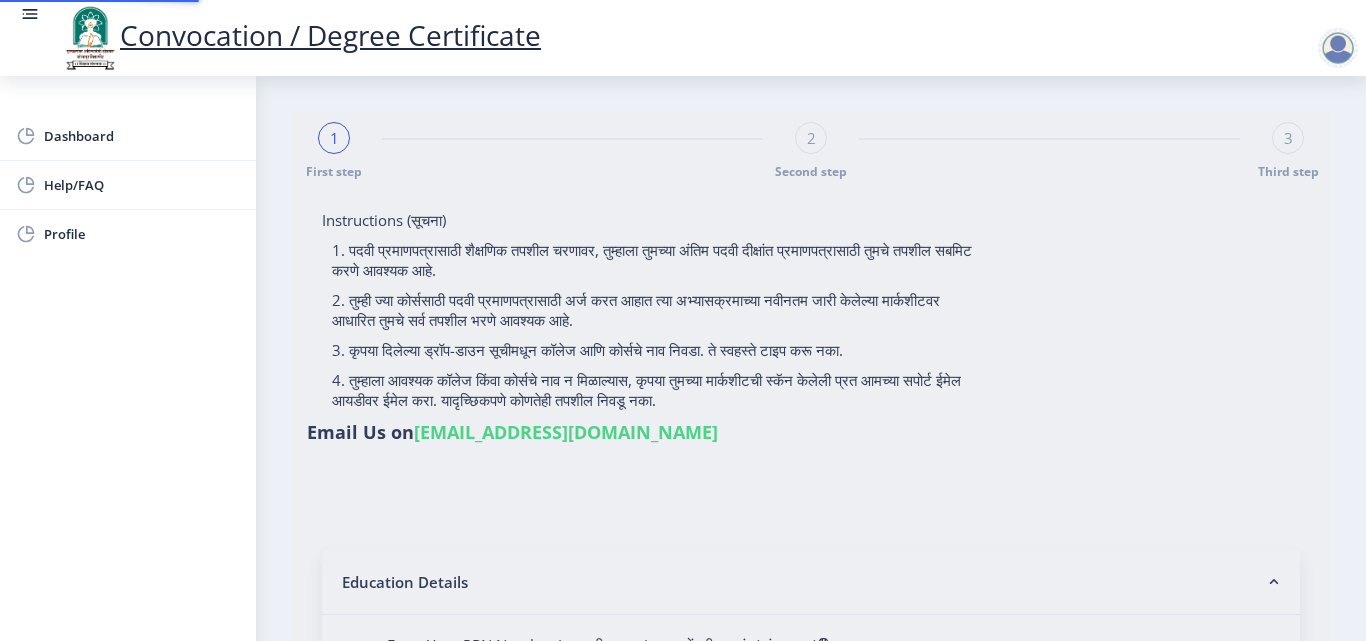 select 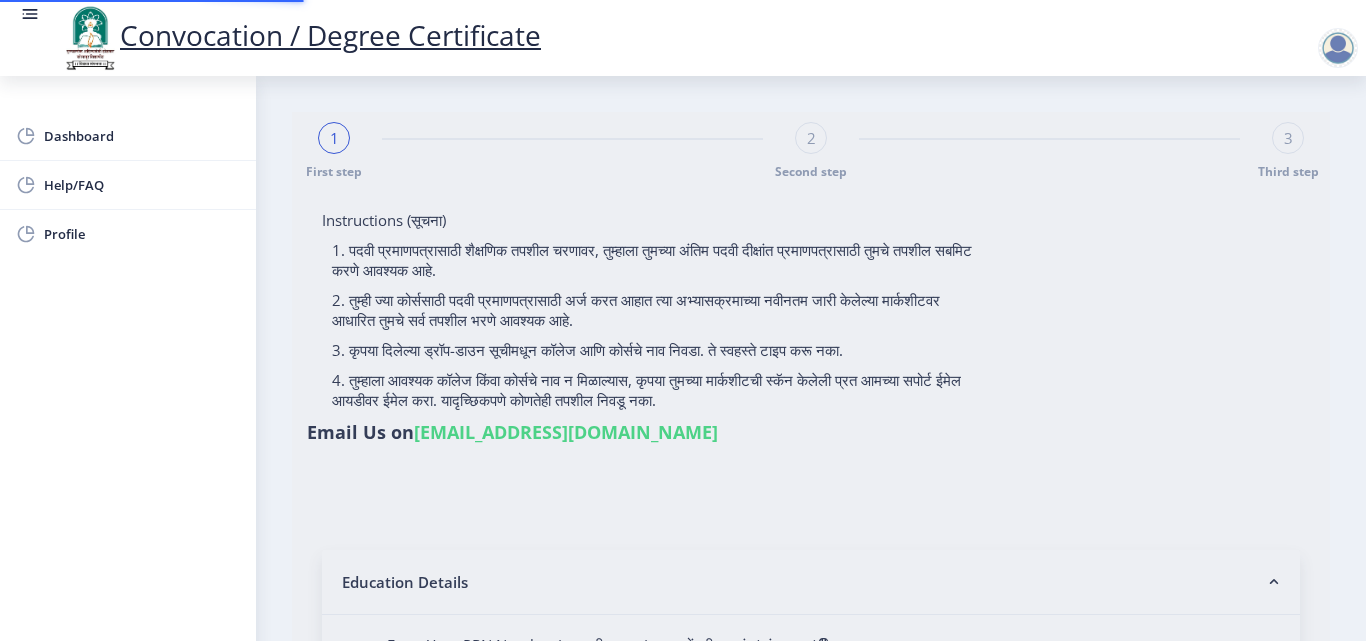 type on "[PERSON_NAME][DEMOGRAPHIC_DATA] [PERSON_NAME]" 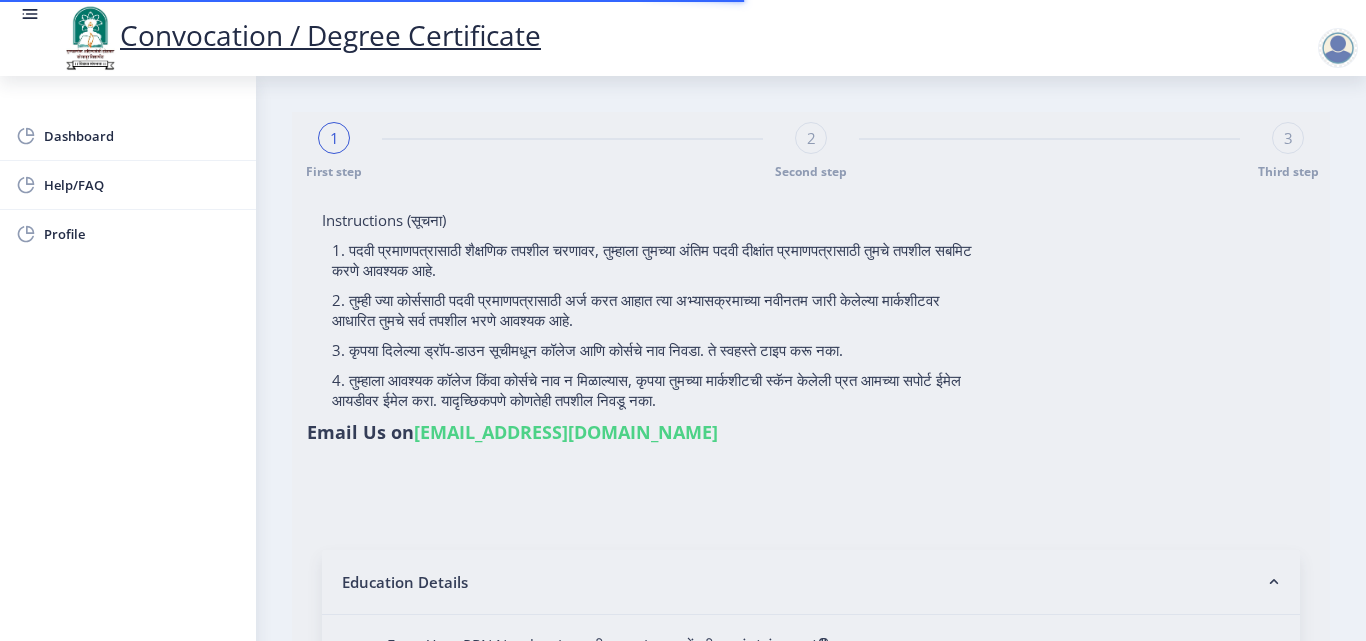 type on "2015032500255391" 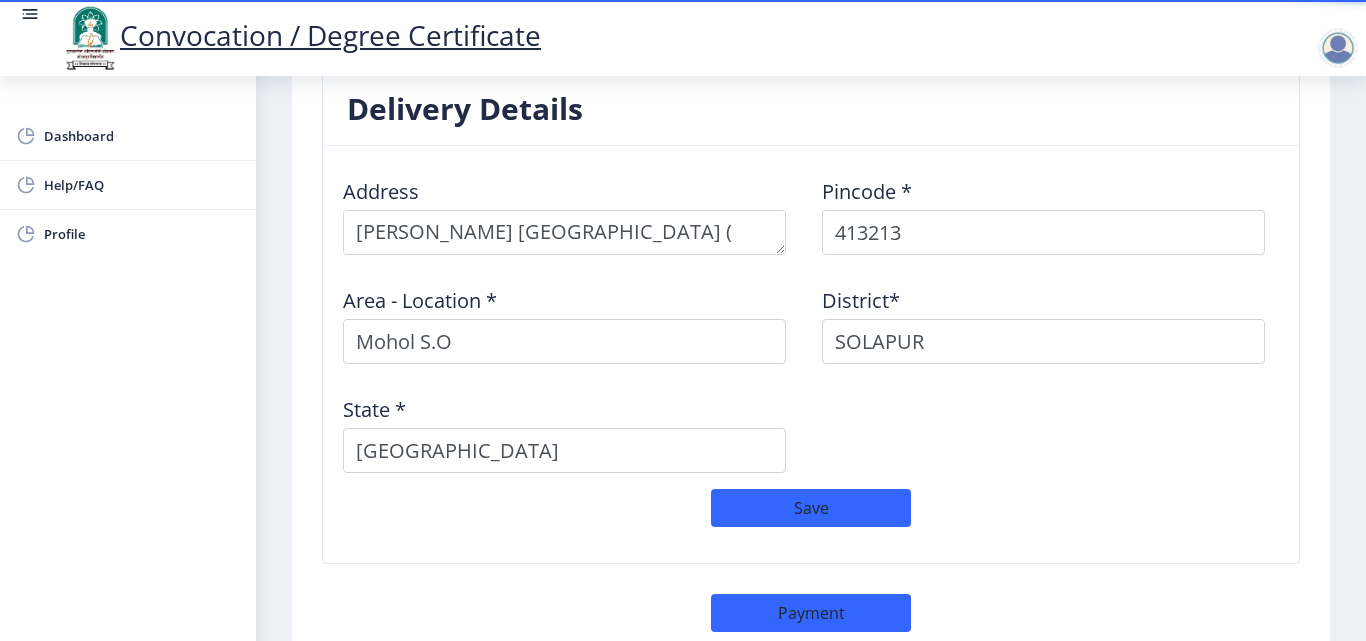 scroll, scrollTop: 1700, scrollLeft: 0, axis: vertical 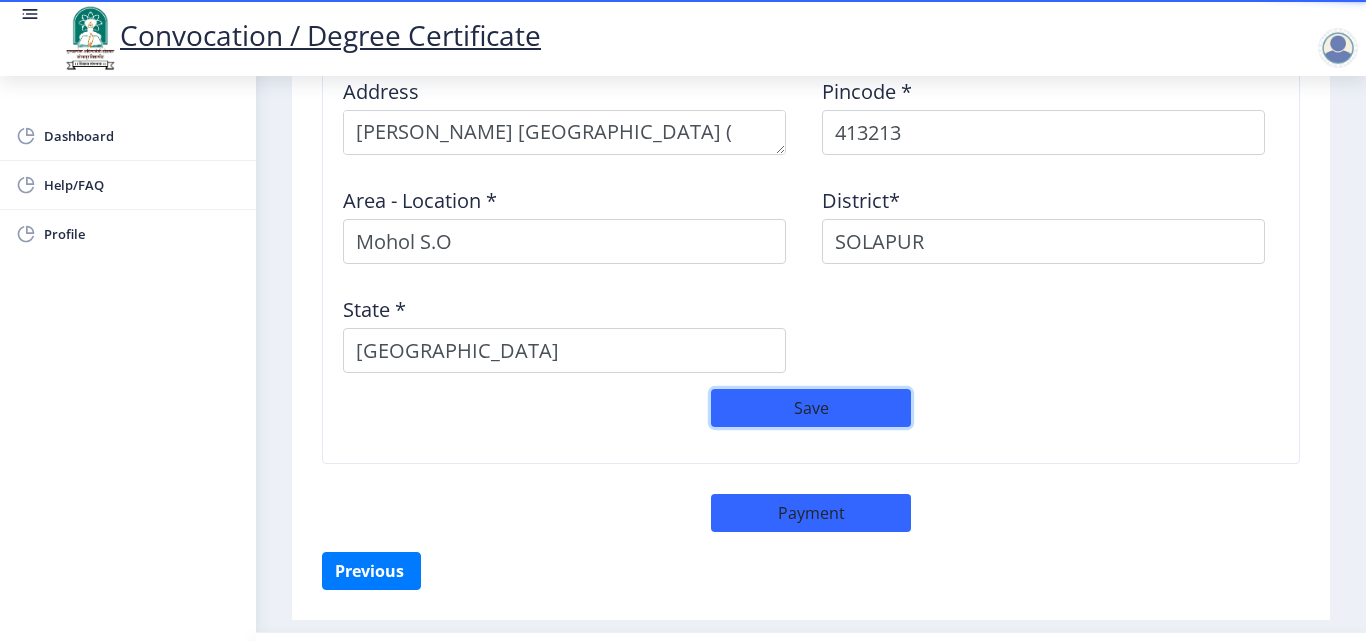 click on "Save" 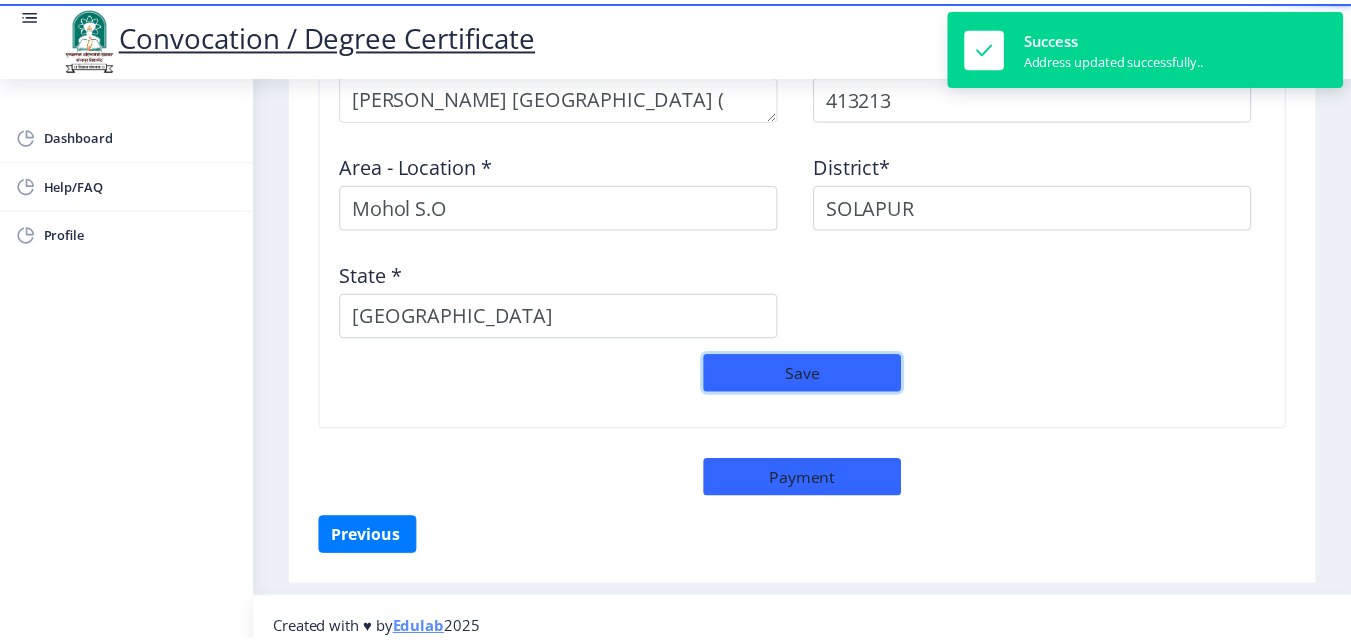 scroll, scrollTop: 1752, scrollLeft: 0, axis: vertical 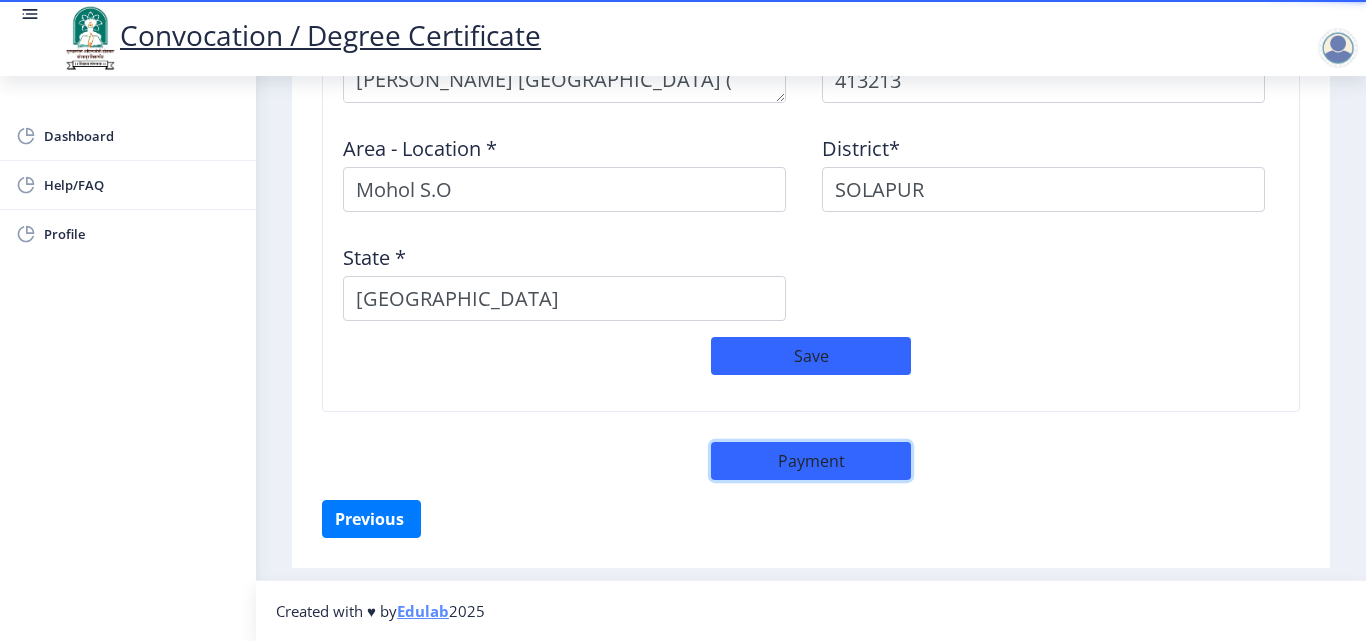 click on "Payment" 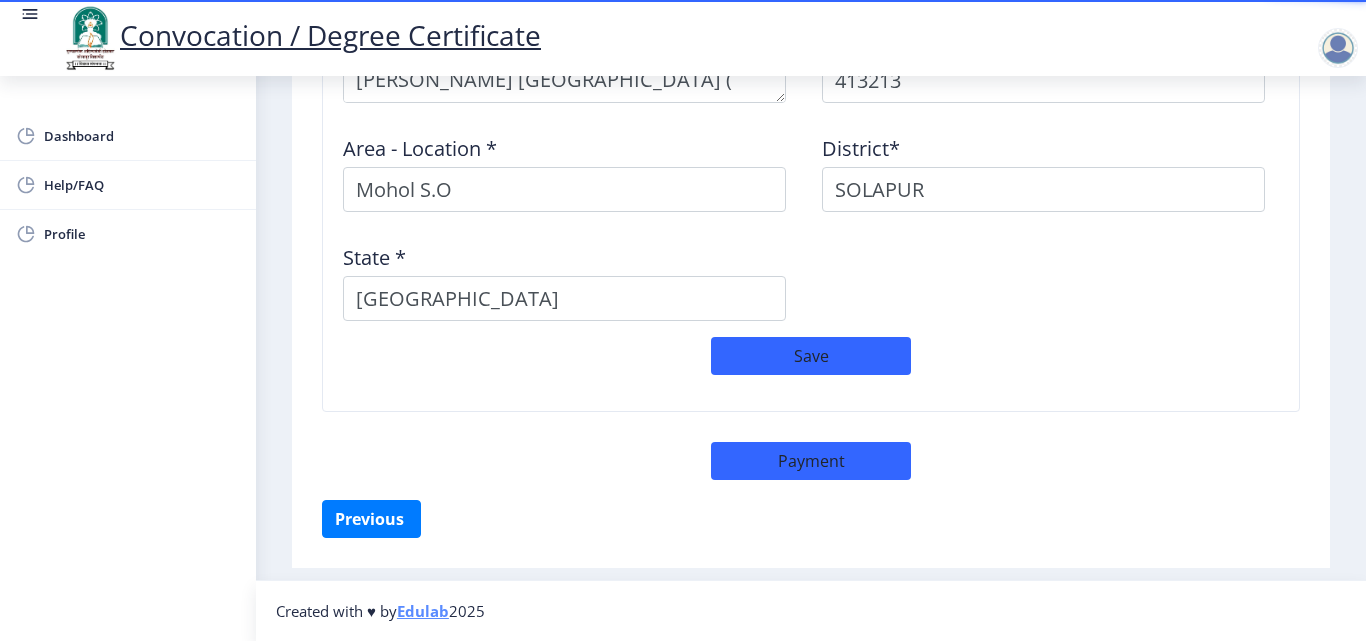 select on "sealed" 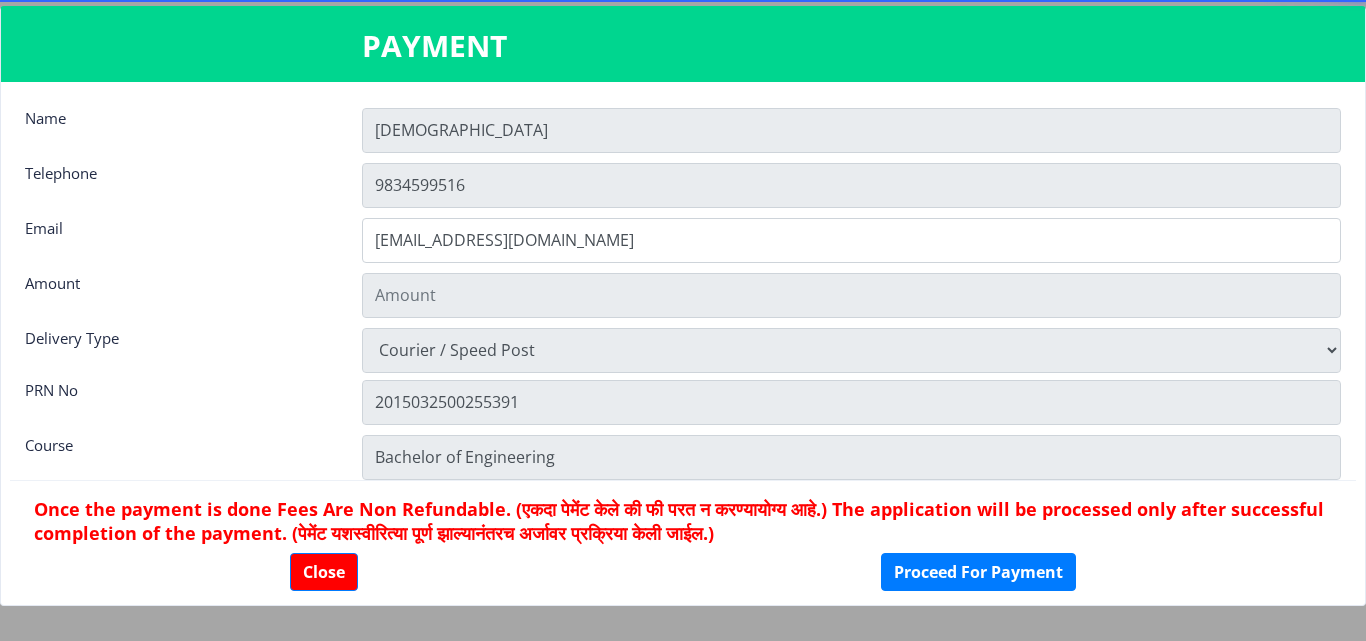 type on "900" 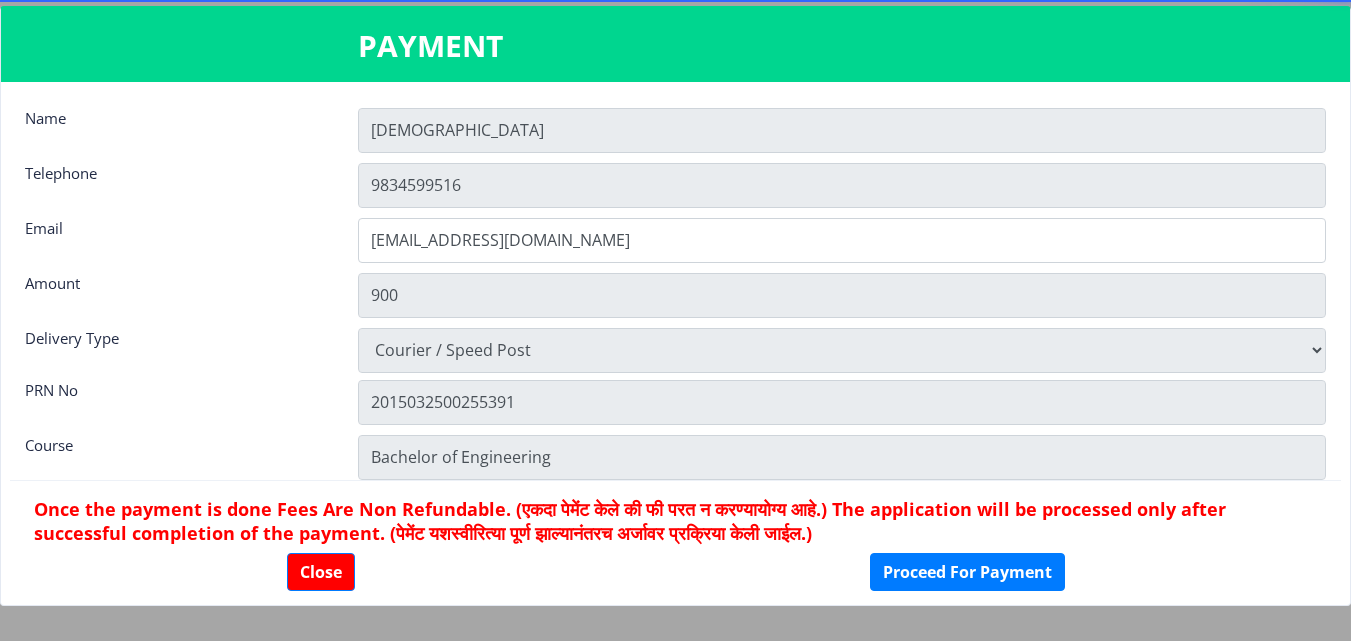 scroll, scrollTop: 28, scrollLeft: 0, axis: vertical 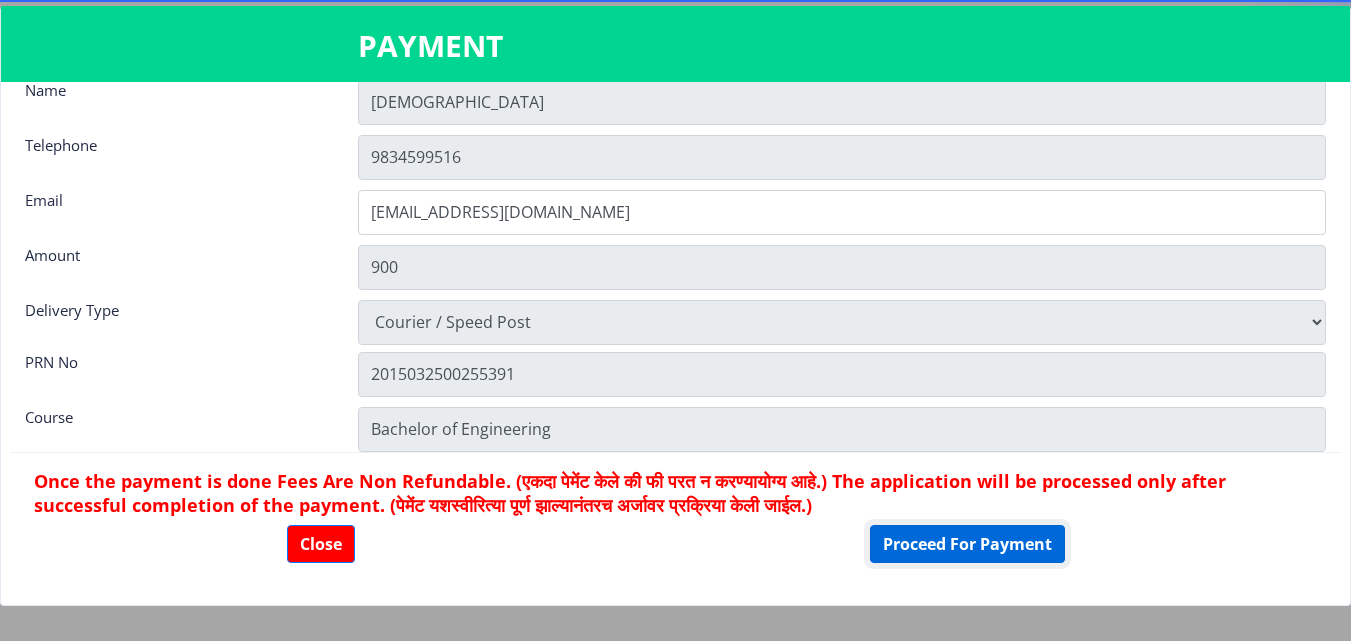 click on "Proceed For Payment" 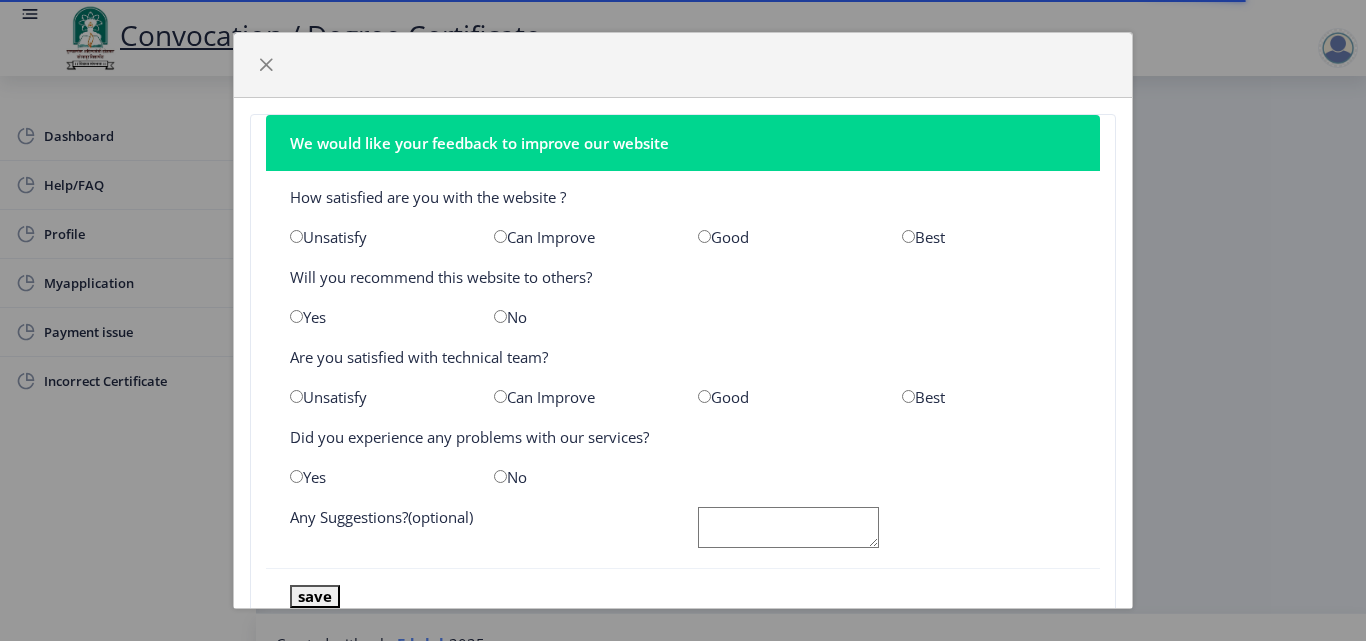 scroll, scrollTop: 0, scrollLeft: 0, axis: both 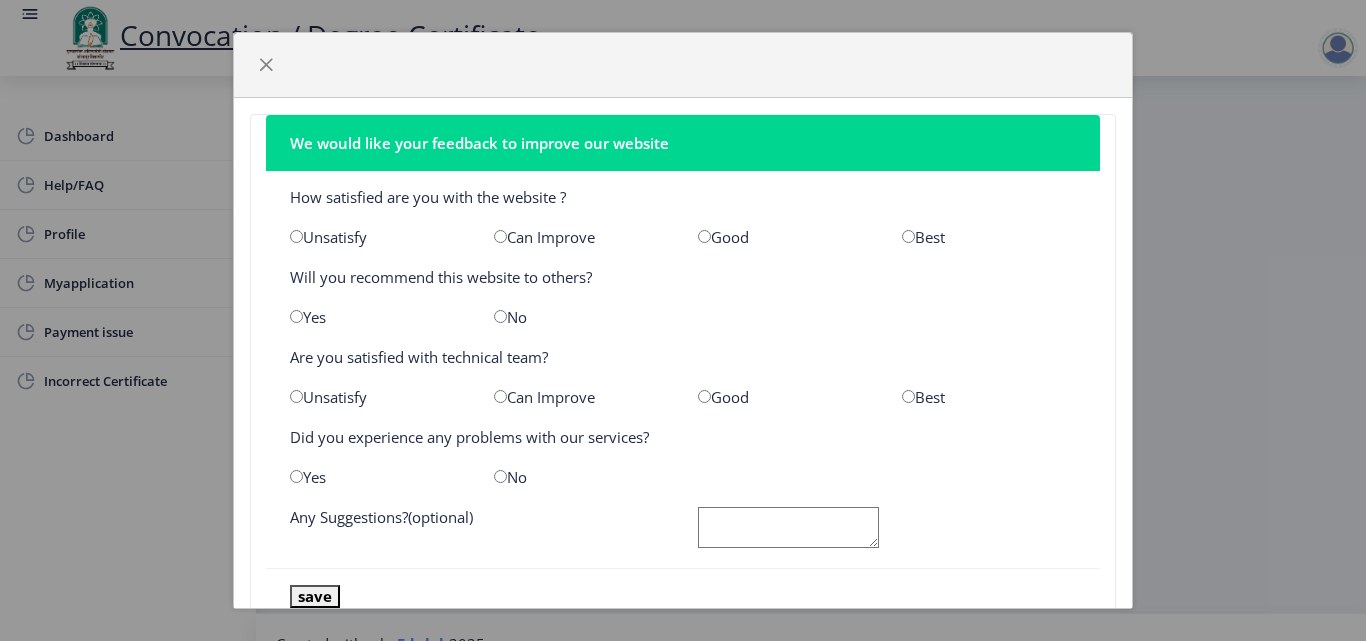 click at bounding box center [704, 236] 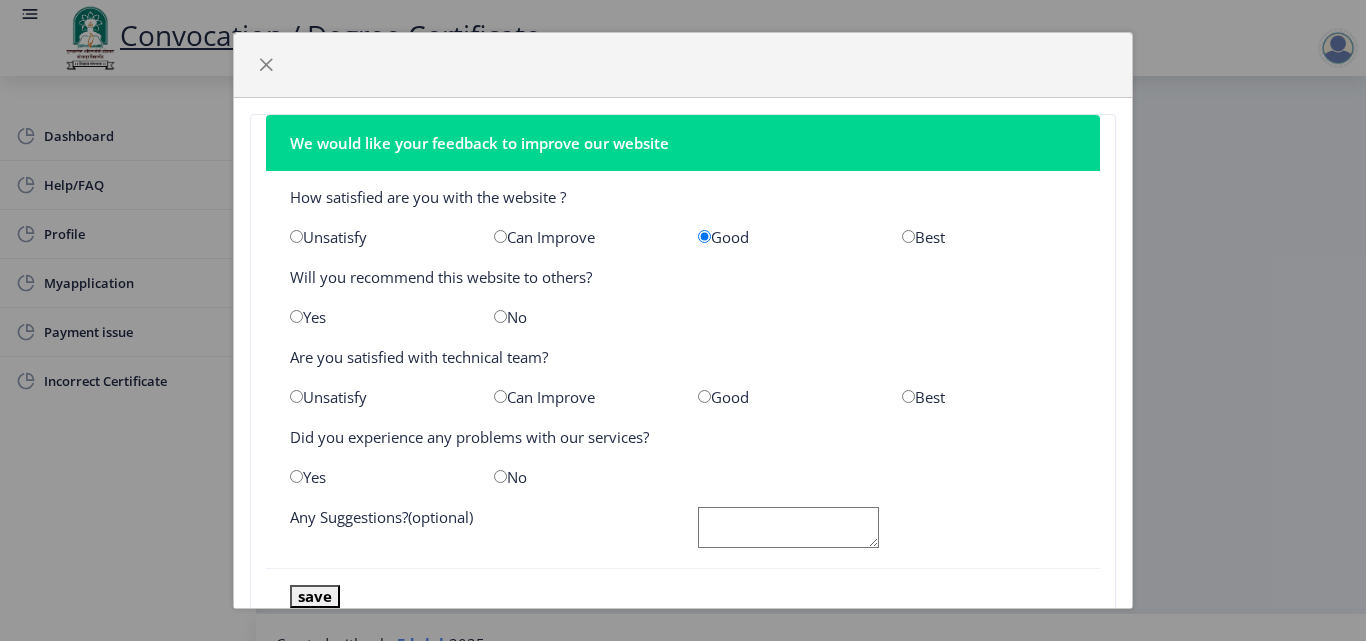 click at bounding box center [296, 316] 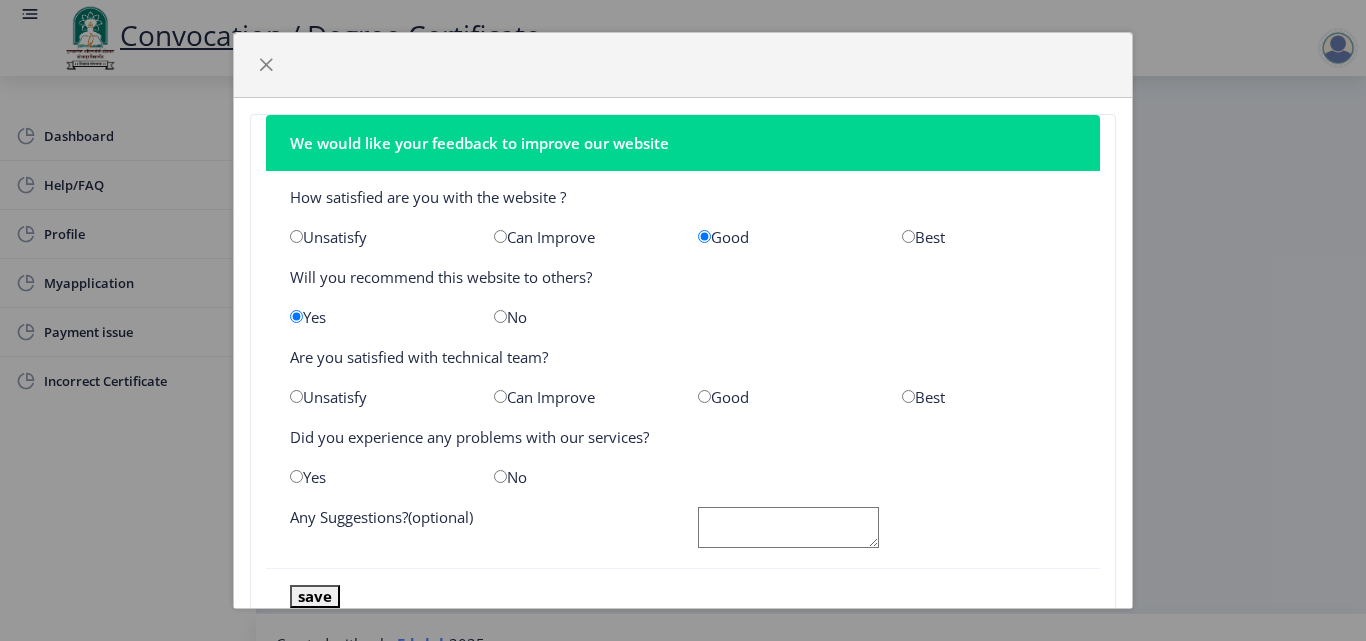click at bounding box center [500, 396] 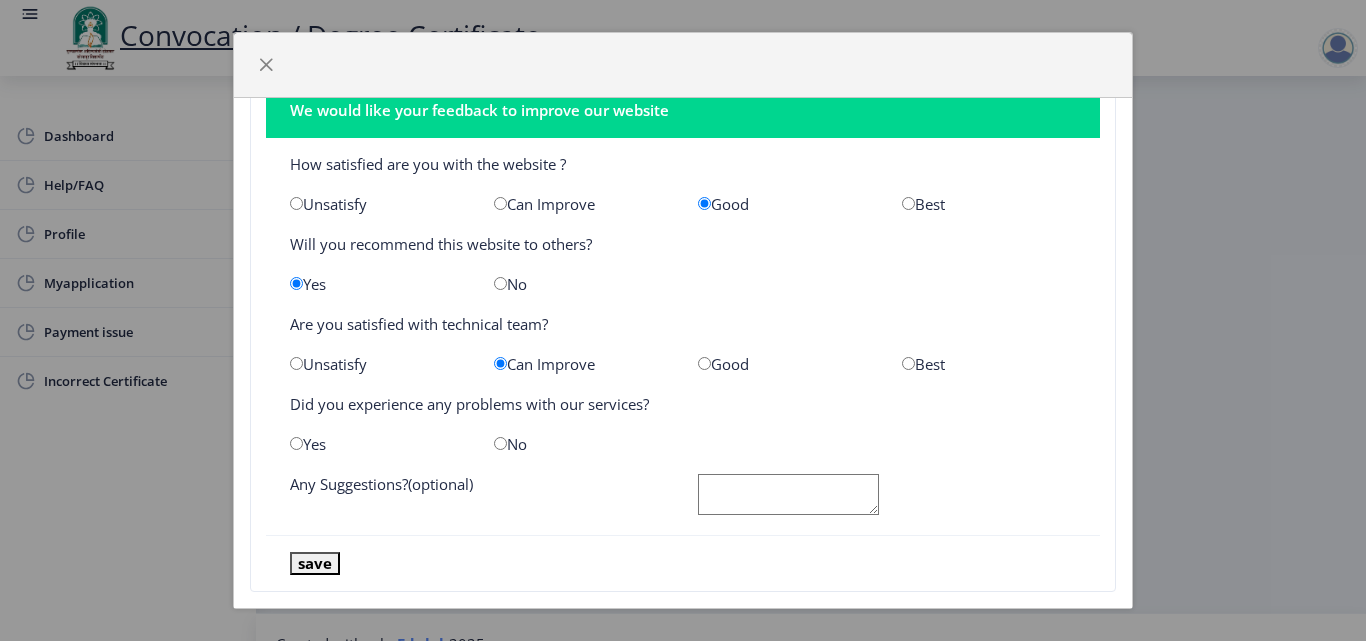 scroll, scrollTop: 63, scrollLeft: 0, axis: vertical 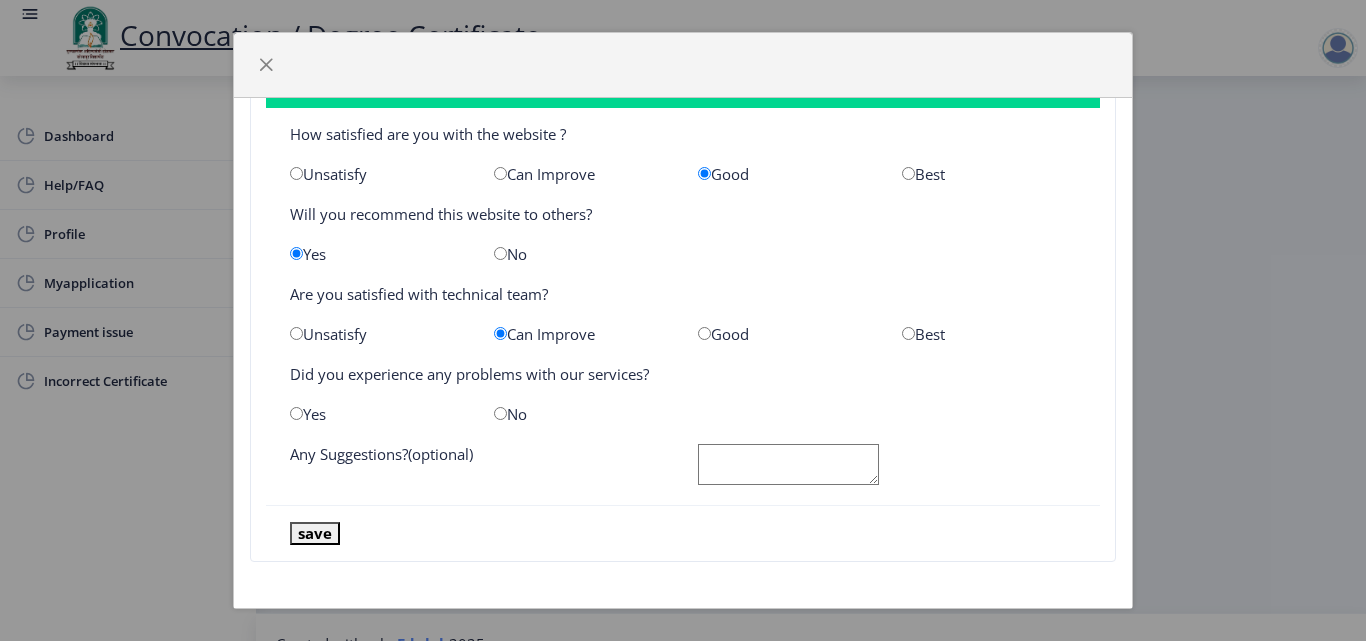 click at bounding box center [296, 413] 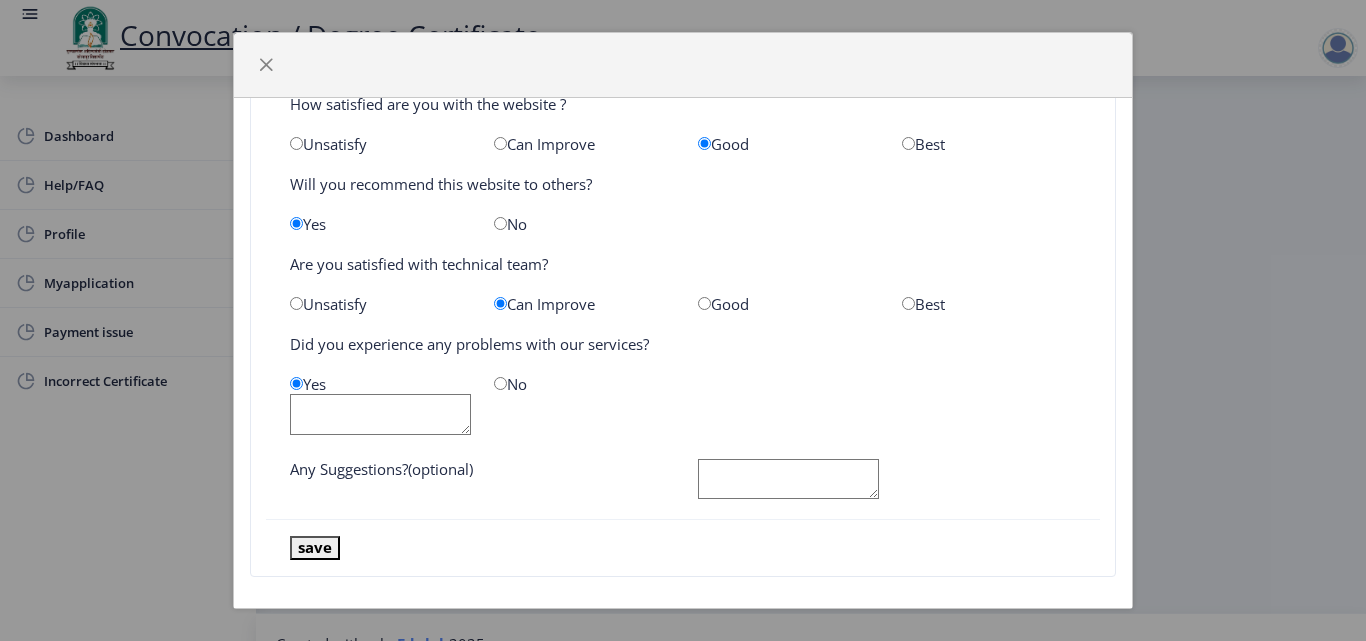 scroll, scrollTop: 108, scrollLeft: 0, axis: vertical 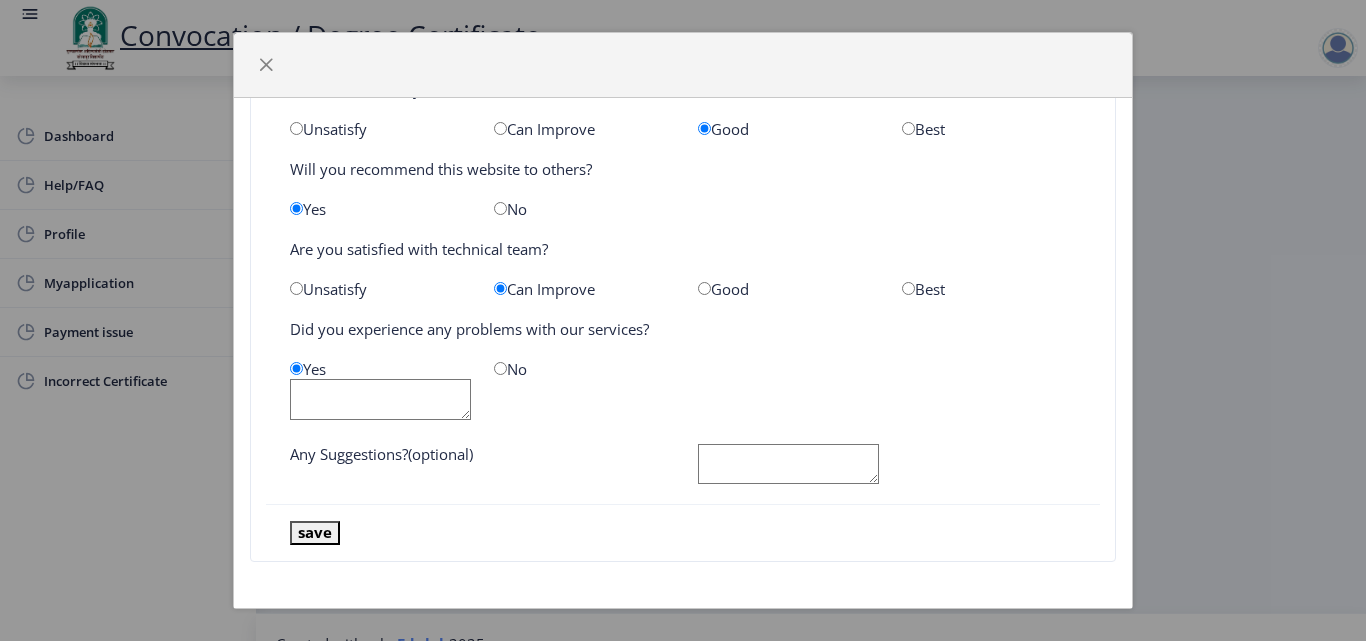 click at bounding box center (500, 368) 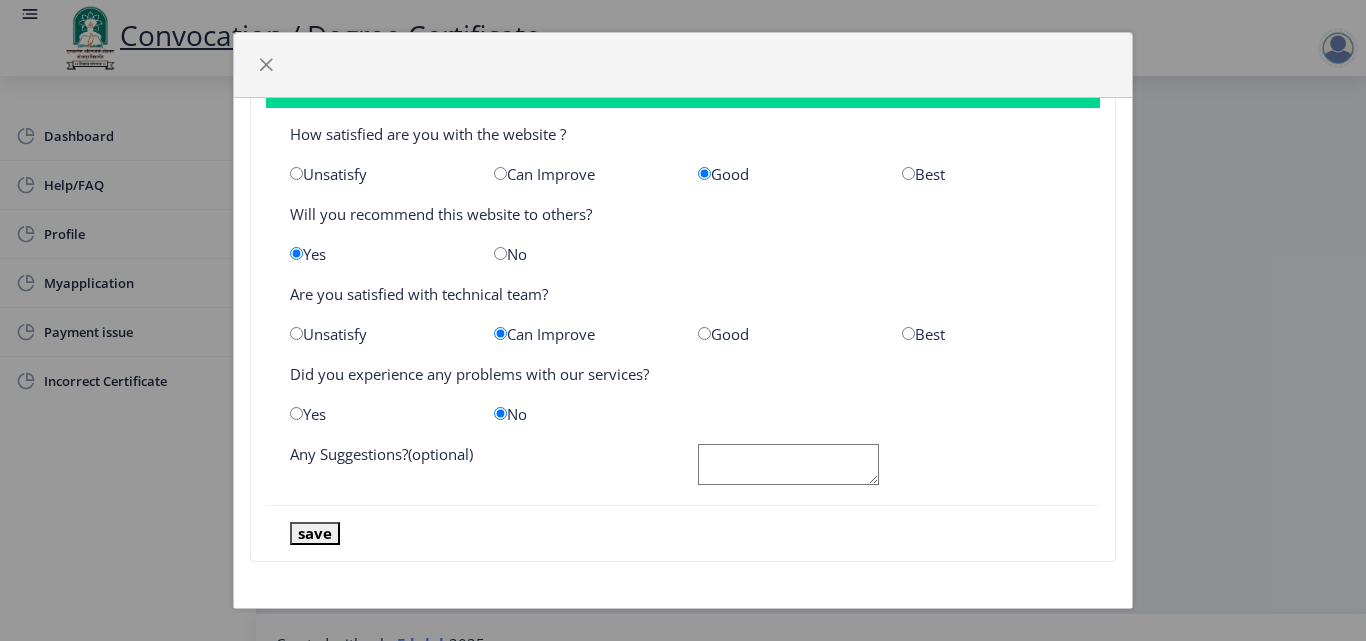 scroll, scrollTop: 63, scrollLeft: 0, axis: vertical 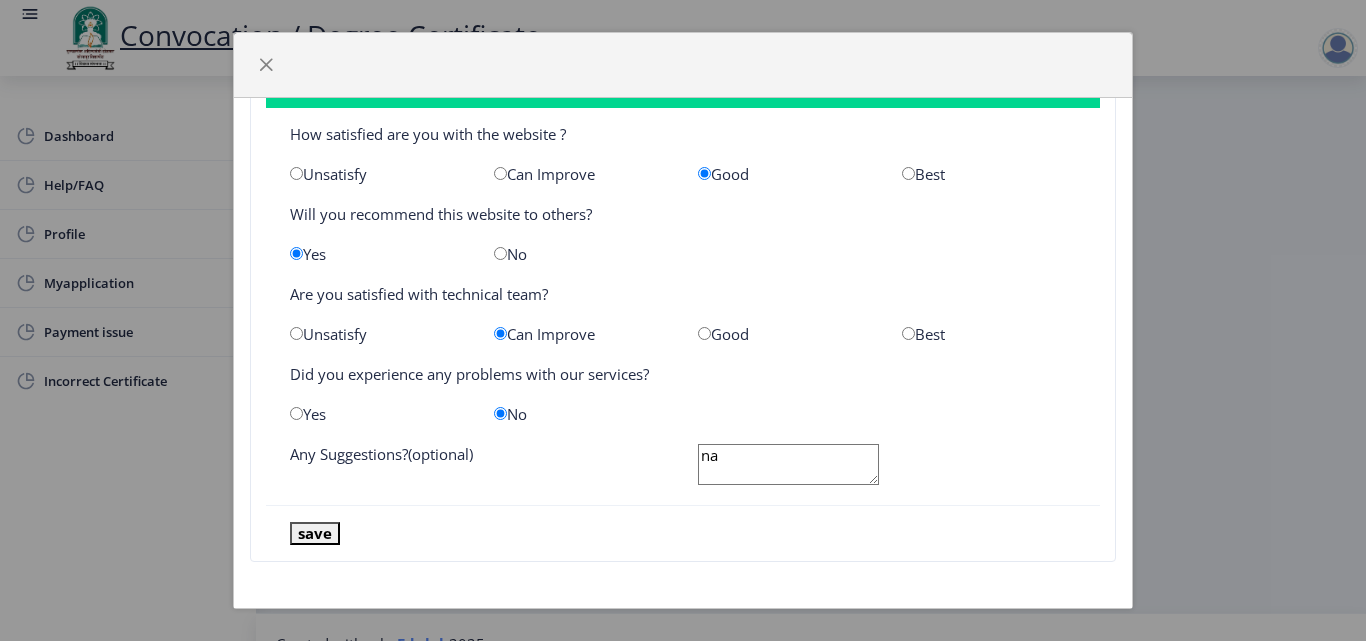 type on "na" 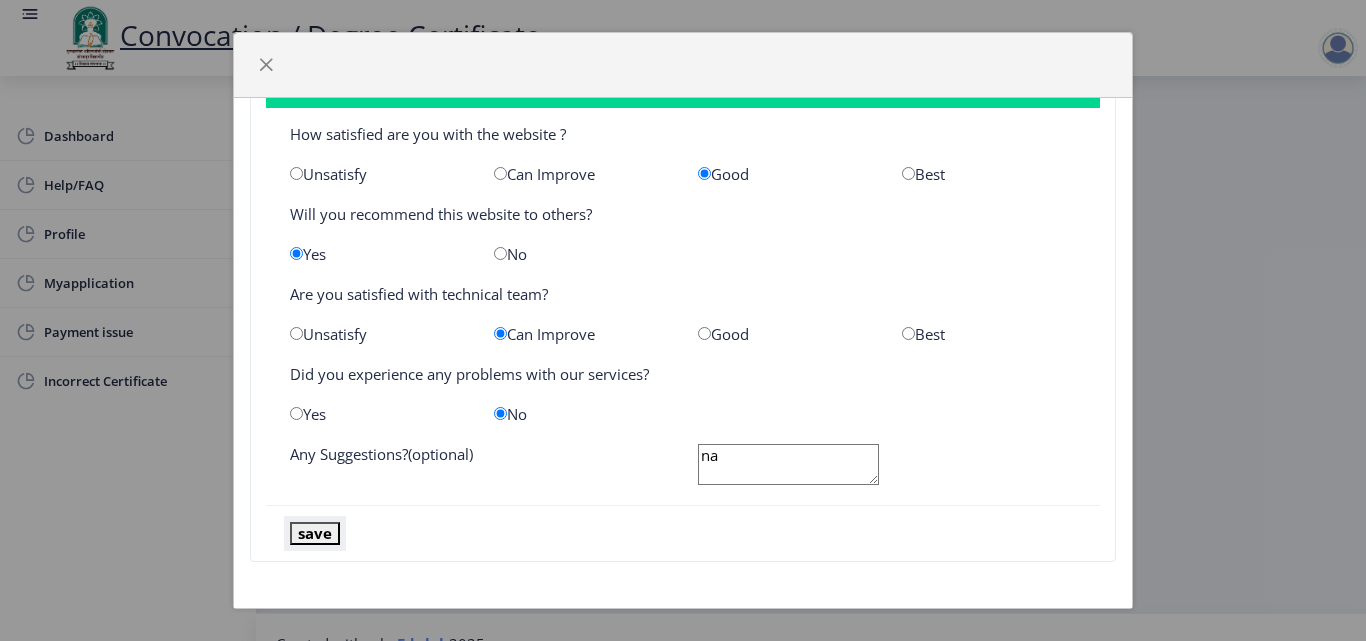 click on "save" 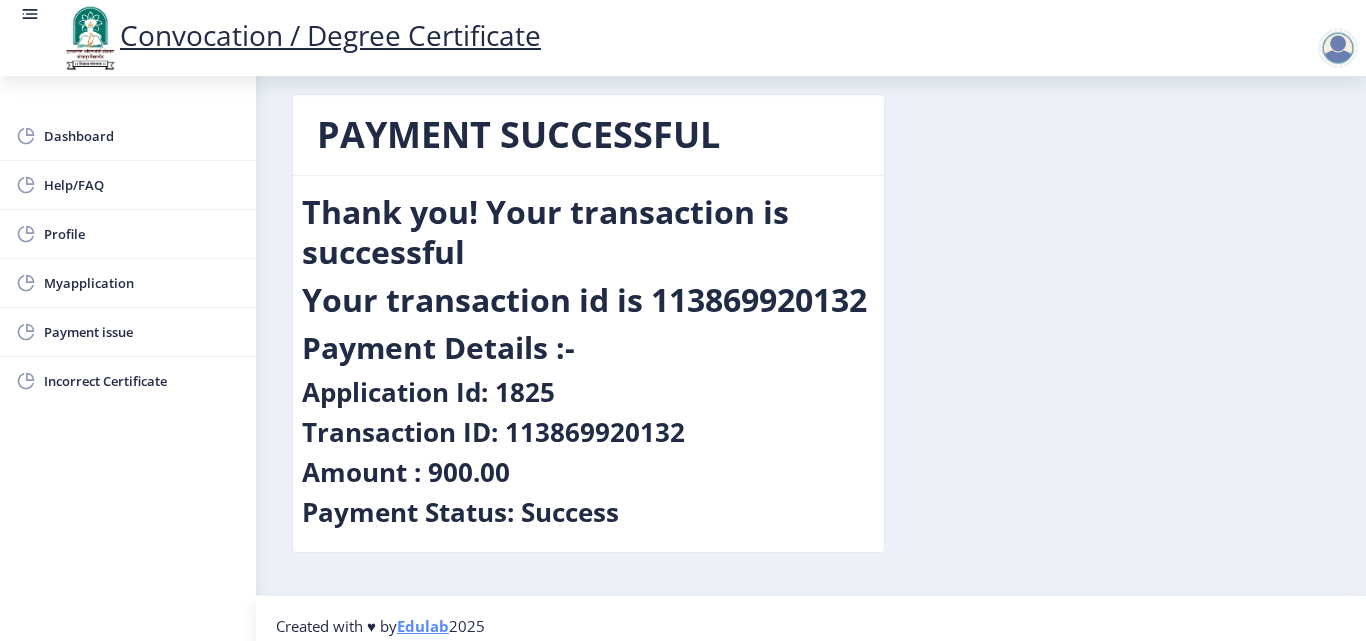 scroll, scrollTop: 33, scrollLeft: 0, axis: vertical 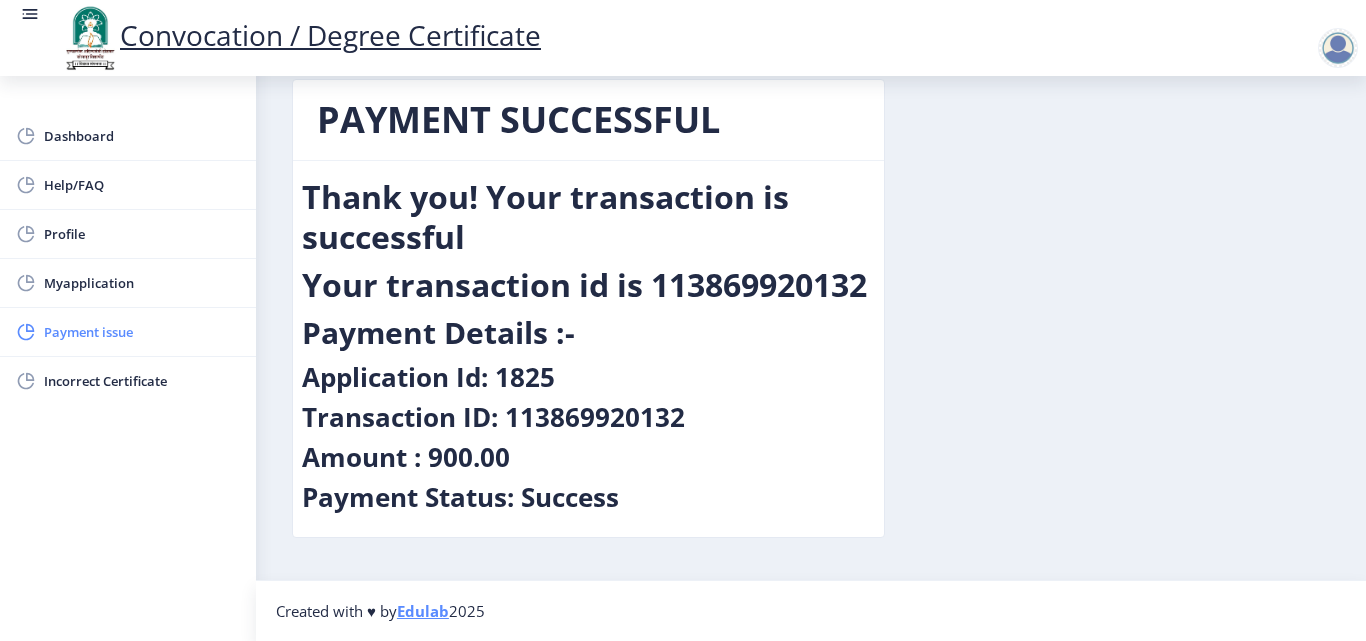 click on "Payment issue" 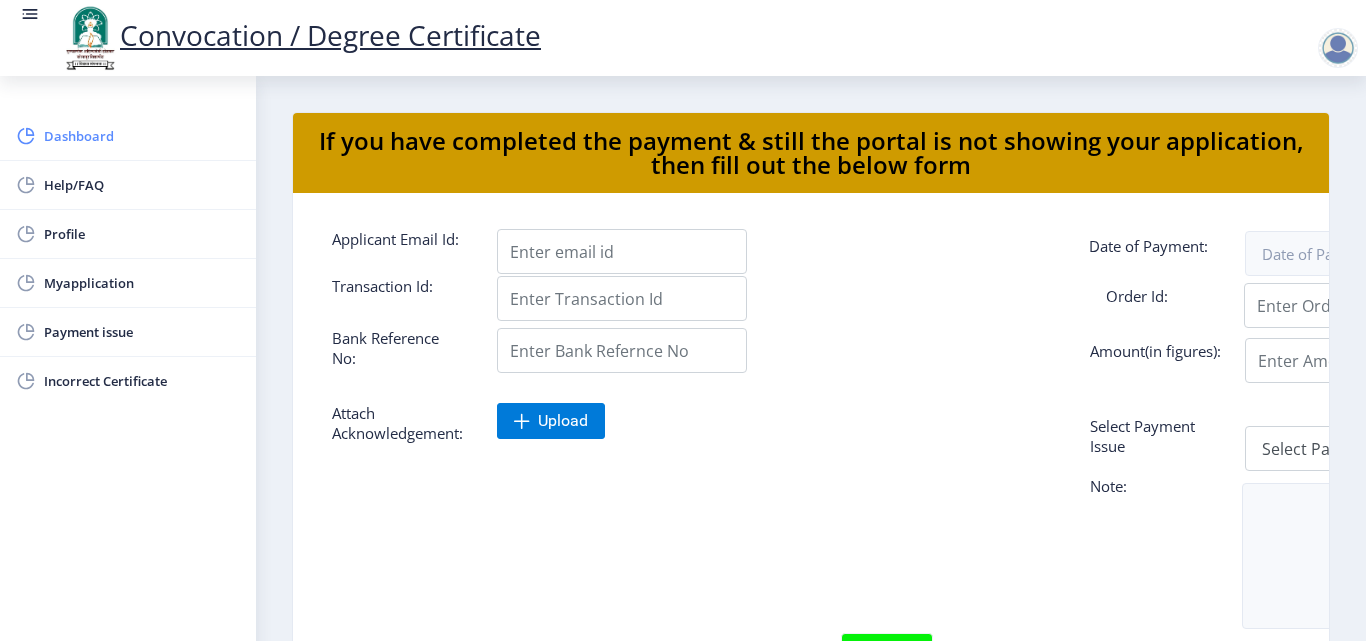 click on "Dashboard" 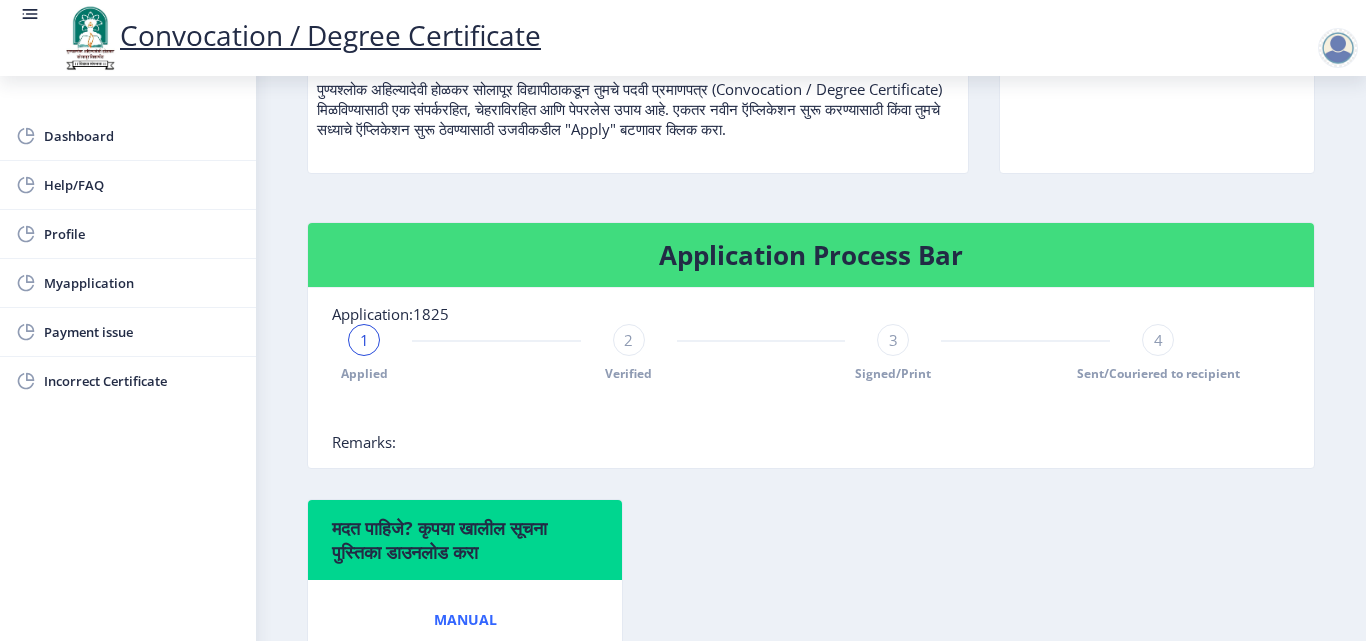scroll, scrollTop: 305, scrollLeft: 0, axis: vertical 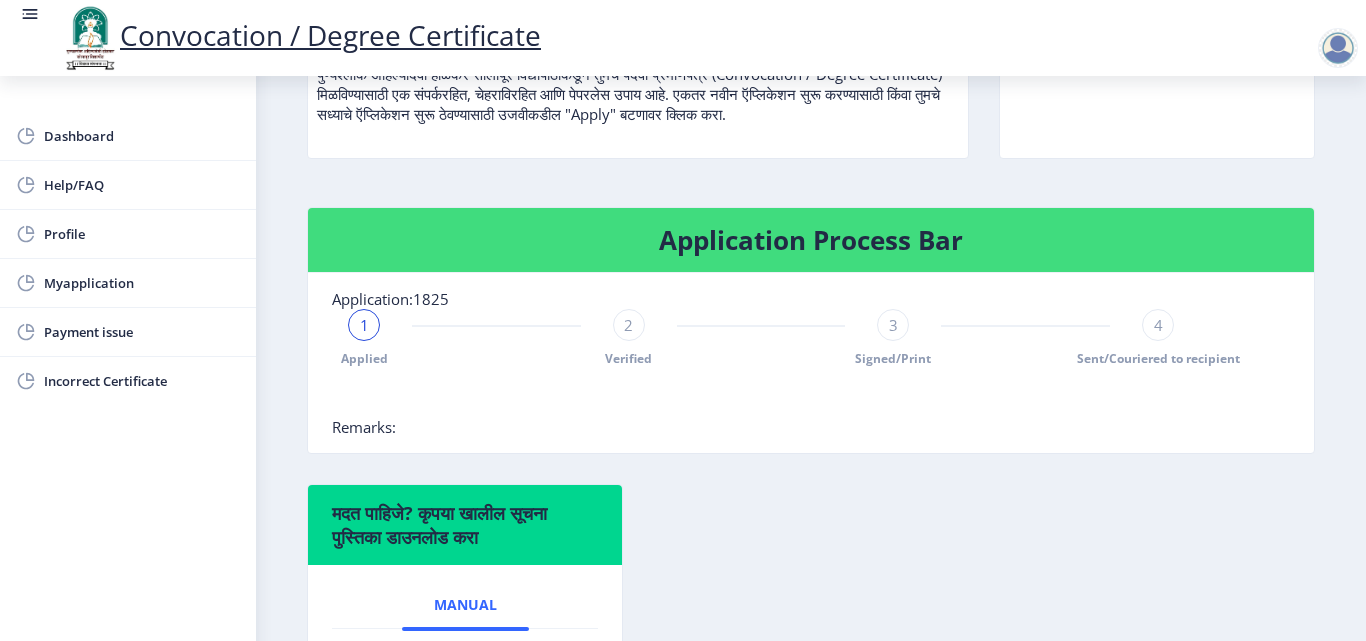 click on "1" 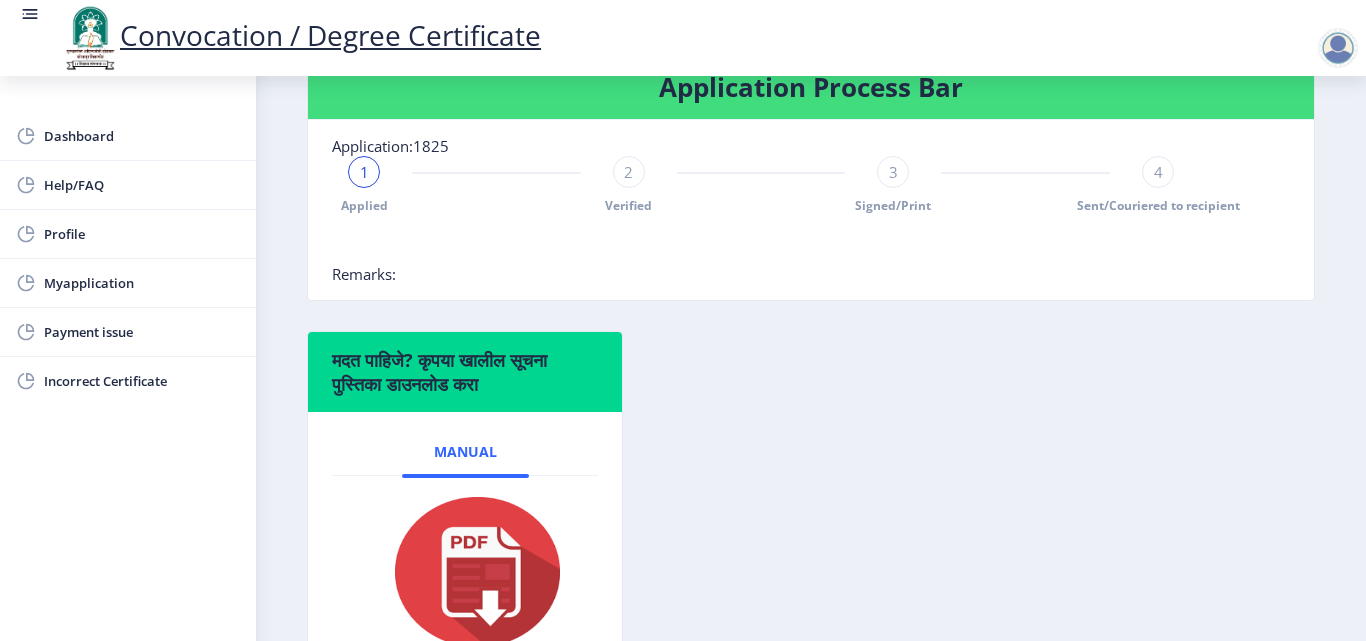 scroll, scrollTop: 505, scrollLeft: 0, axis: vertical 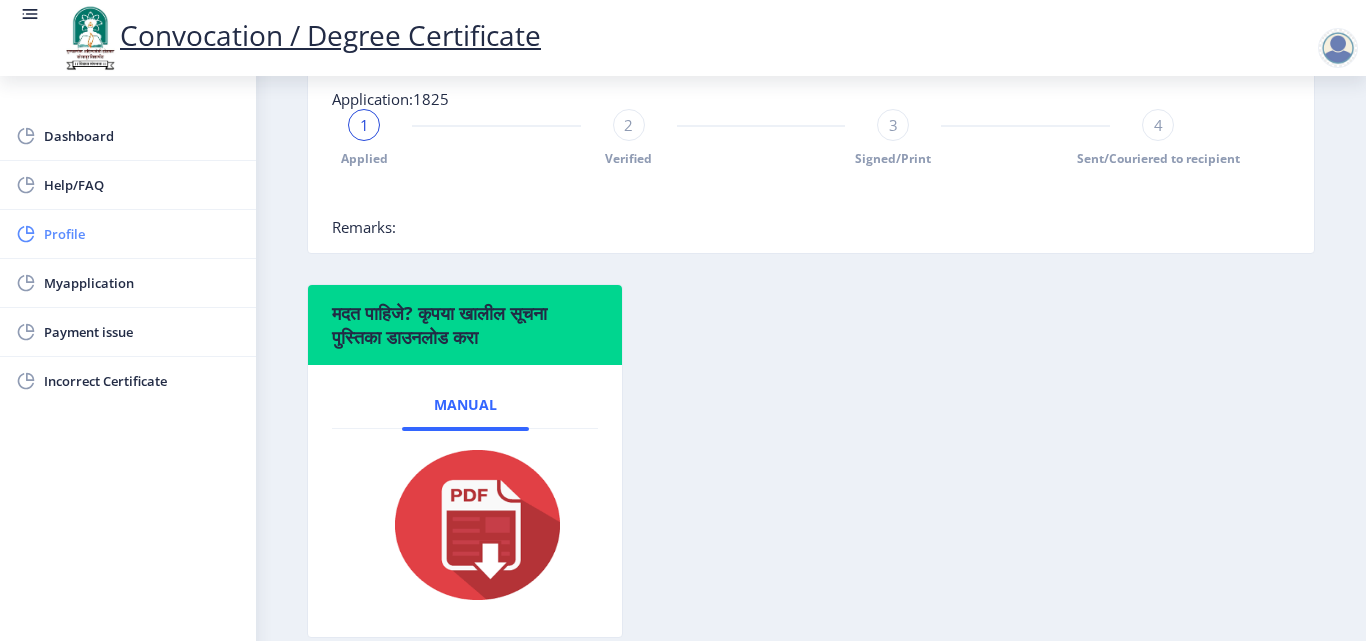 click on "Profile" 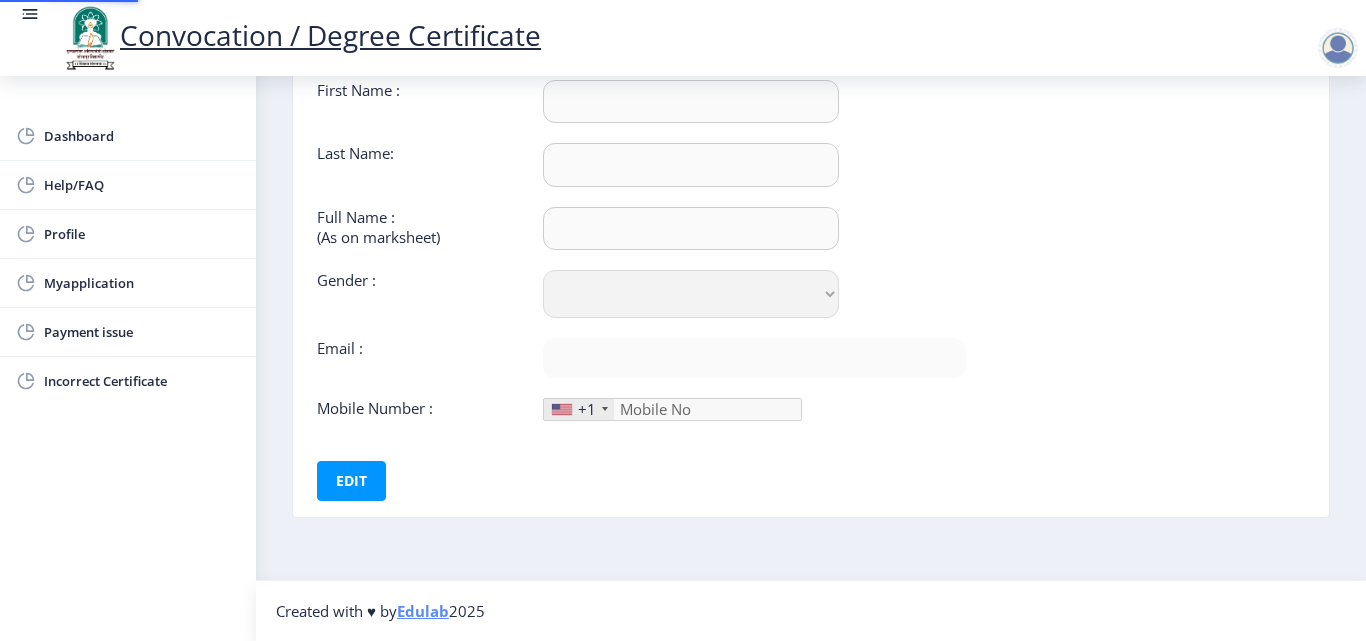 scroll, scrollTop: 0, scrollLeft: 0, axis: both 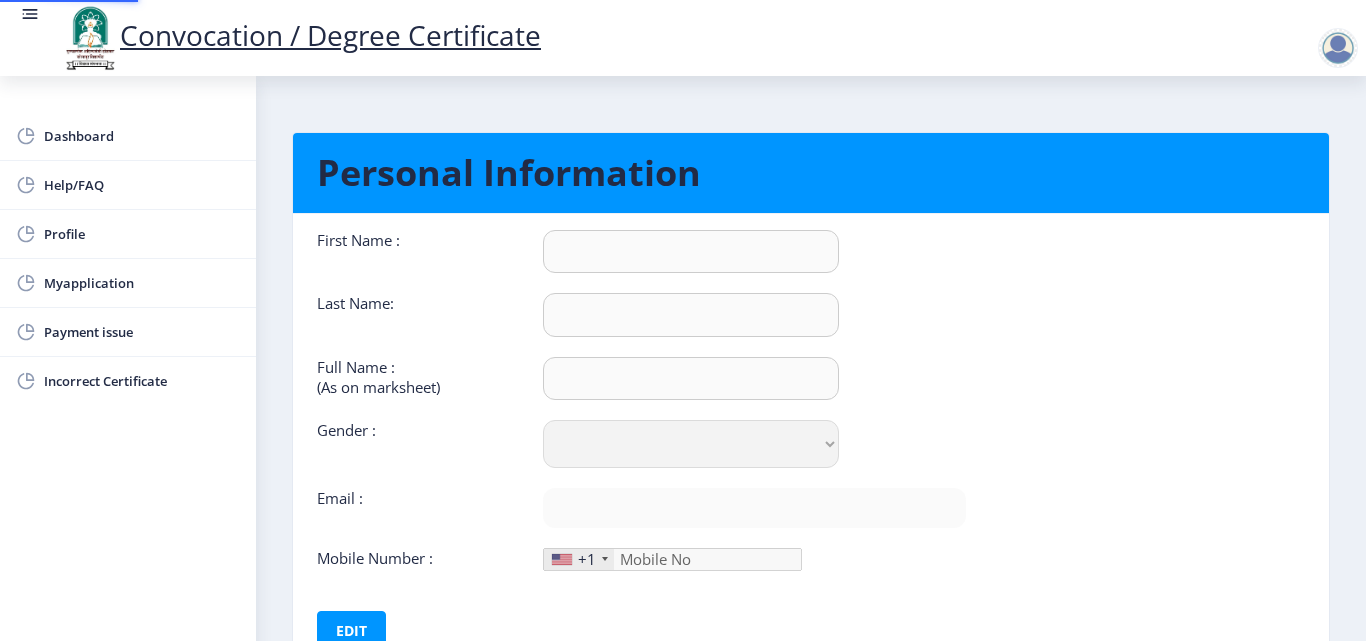 type on "[DEMOGRAPHIC_DATA]" 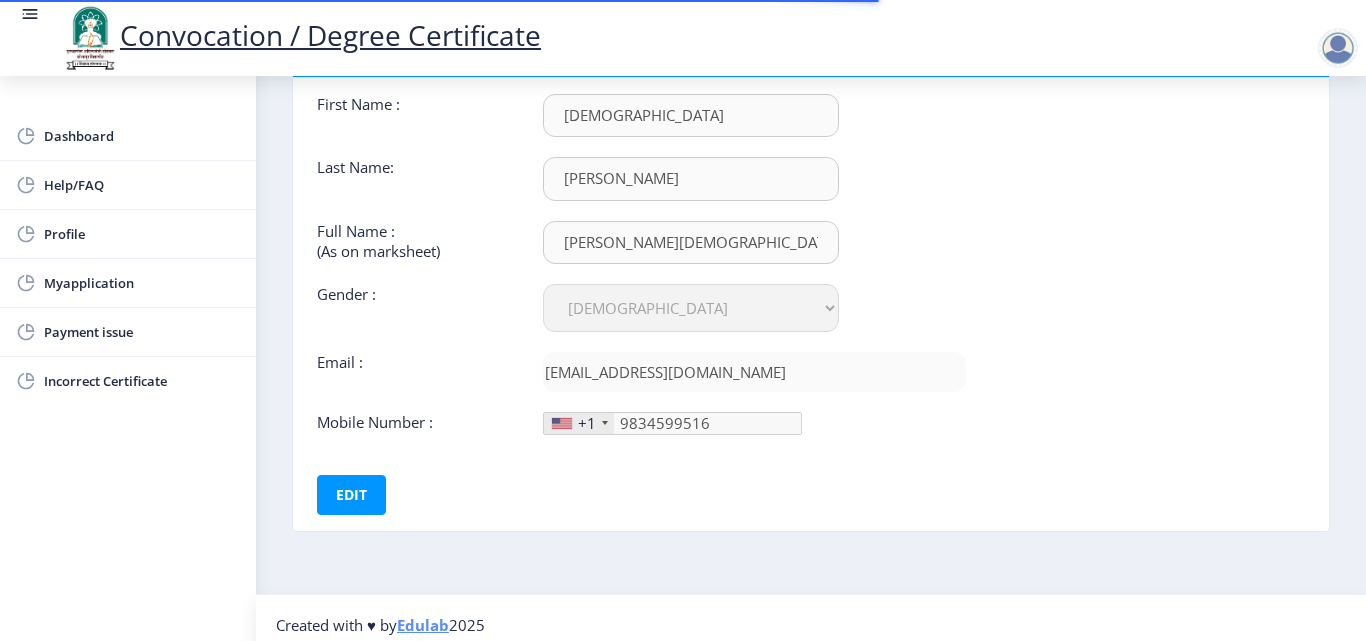 scroll, scrollTop: 150, scrollLeft: 0, axis: vertical 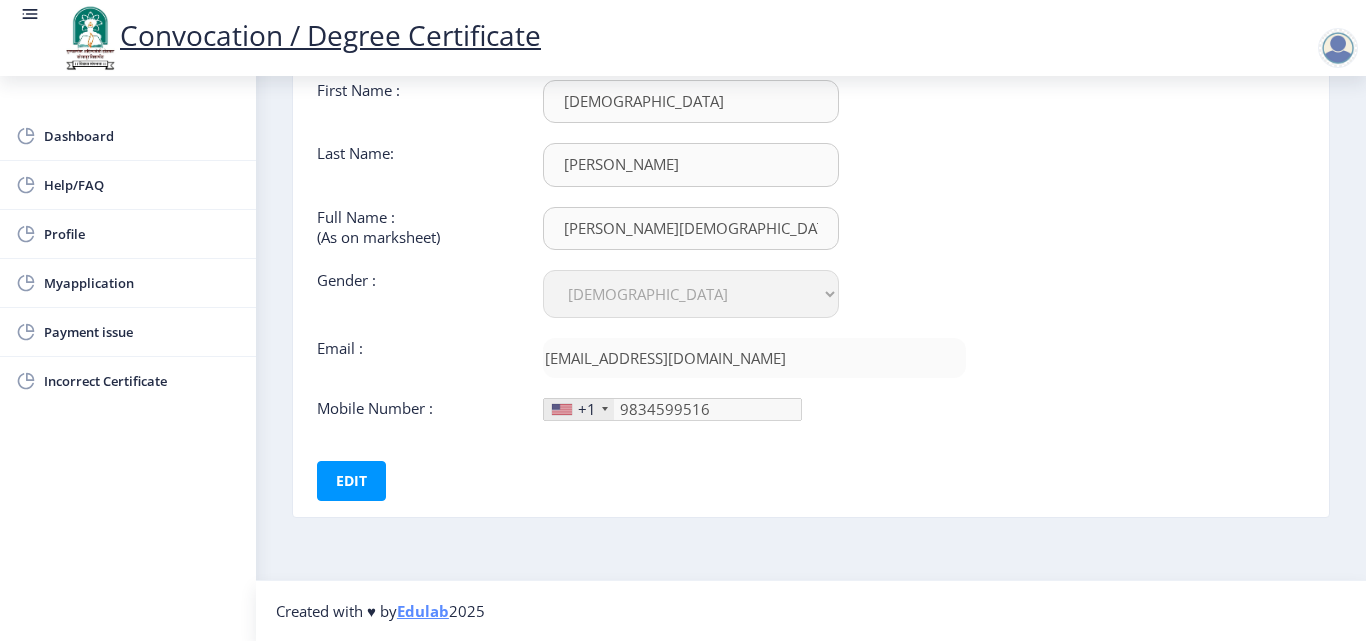 type on "983-459-95" 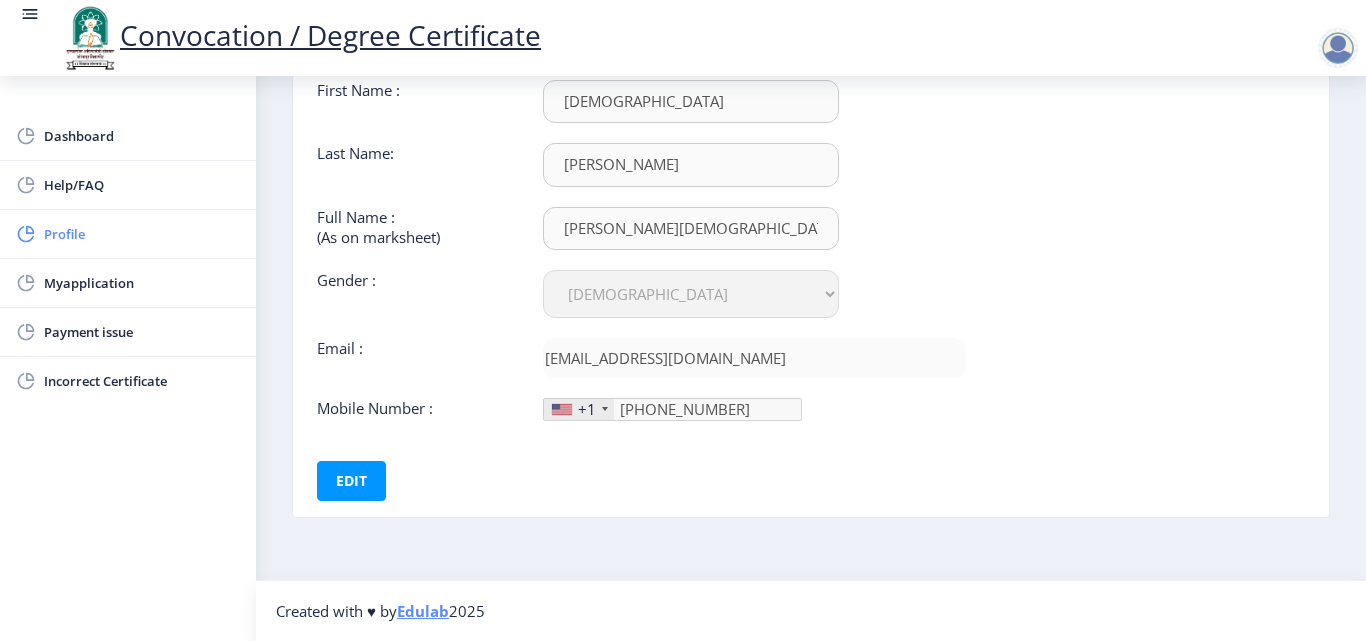 click on "Profile" 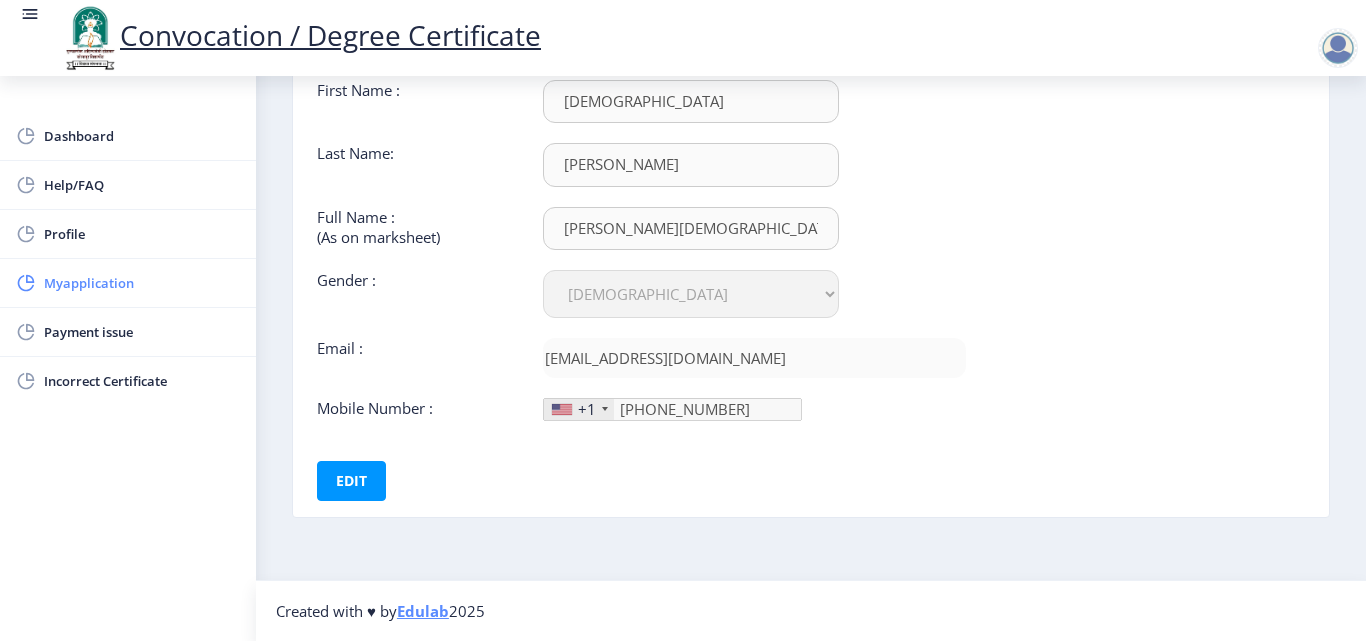 click on "Myapplication" 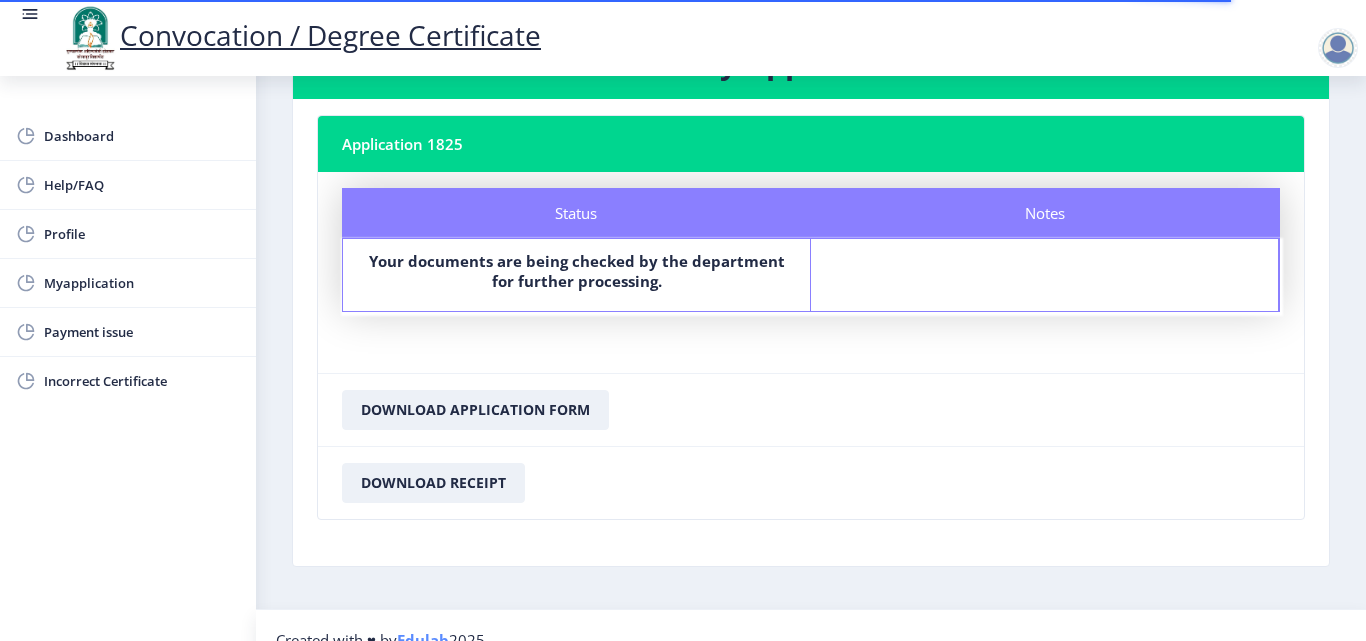 scroll, scrollTop: 115, scrollLeft: 0, axis: vertical 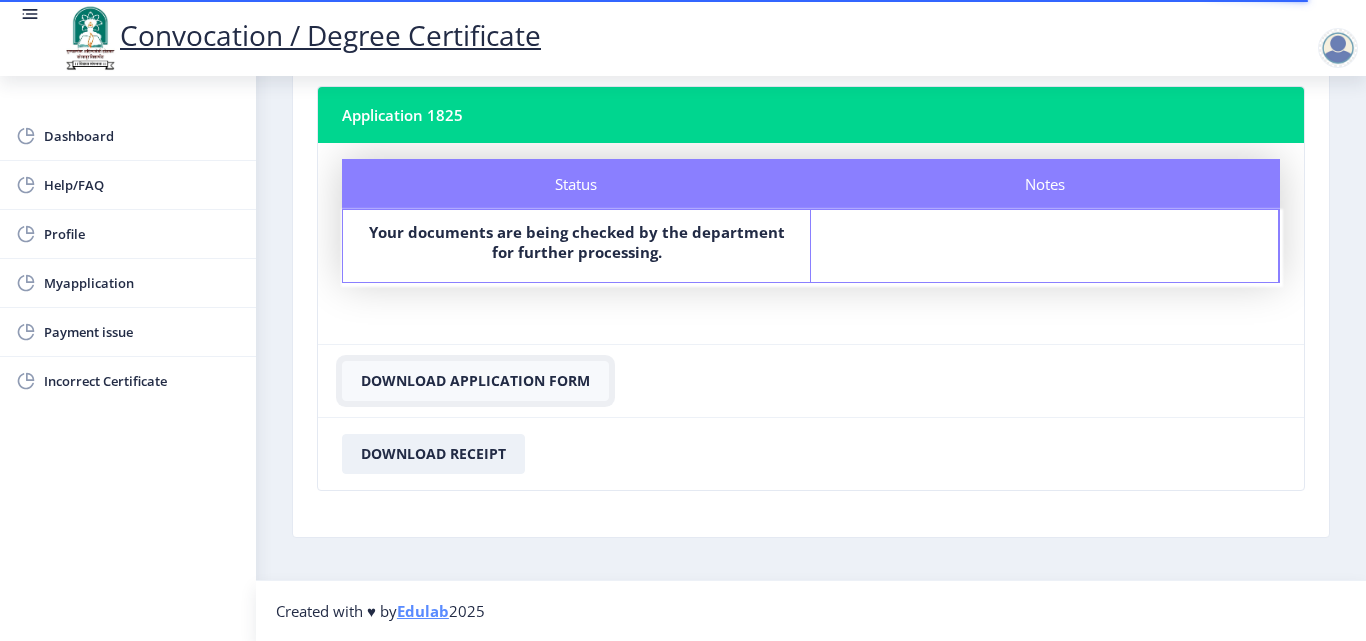 click on "Download Application Form" 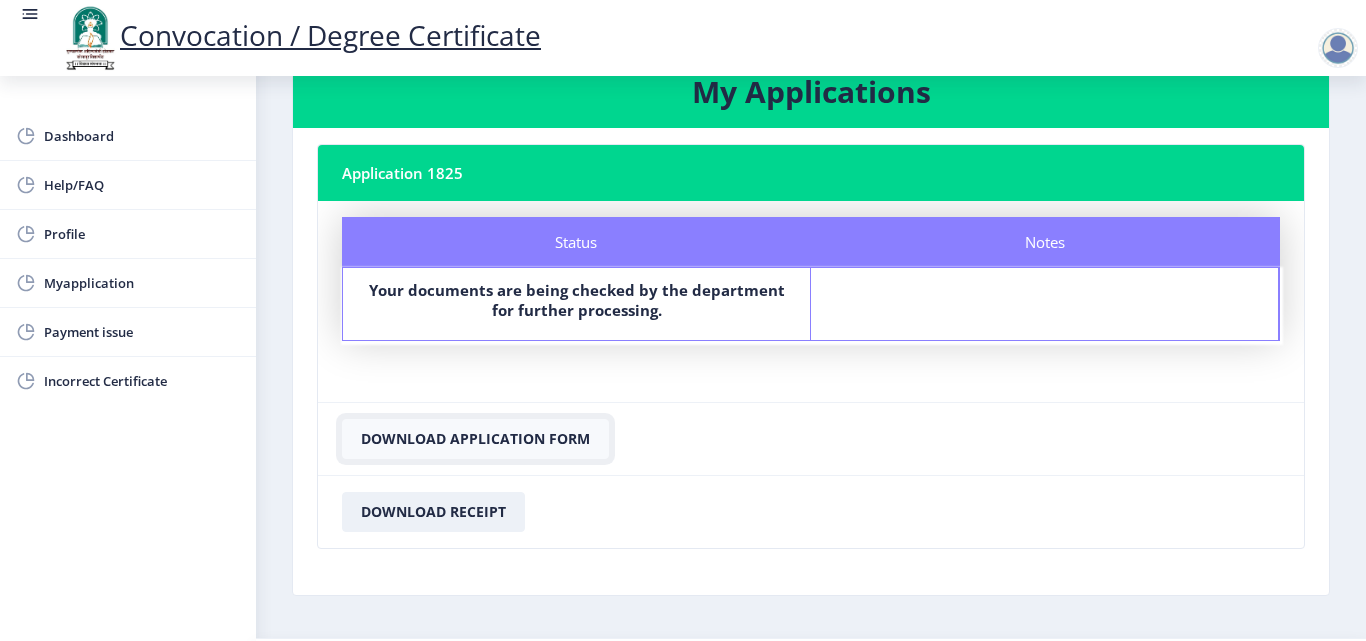 scroll, scrollTop: 0, scrollLeft: 0, axis: both 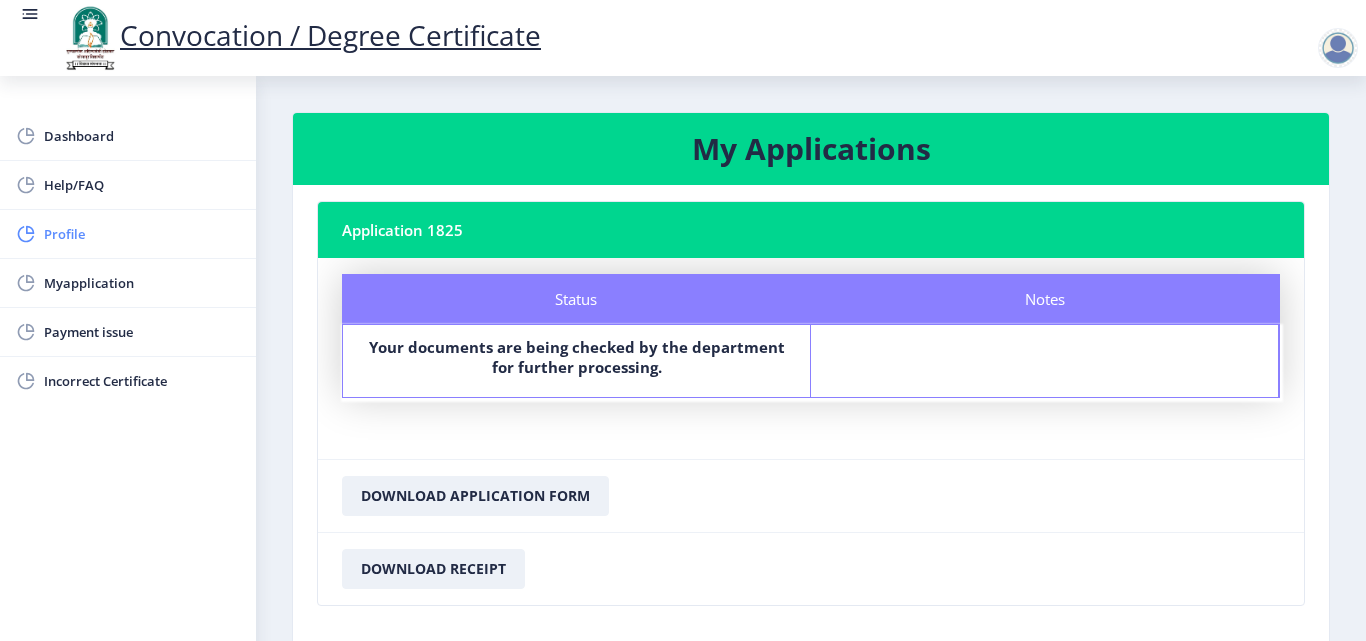 click on "Profile" 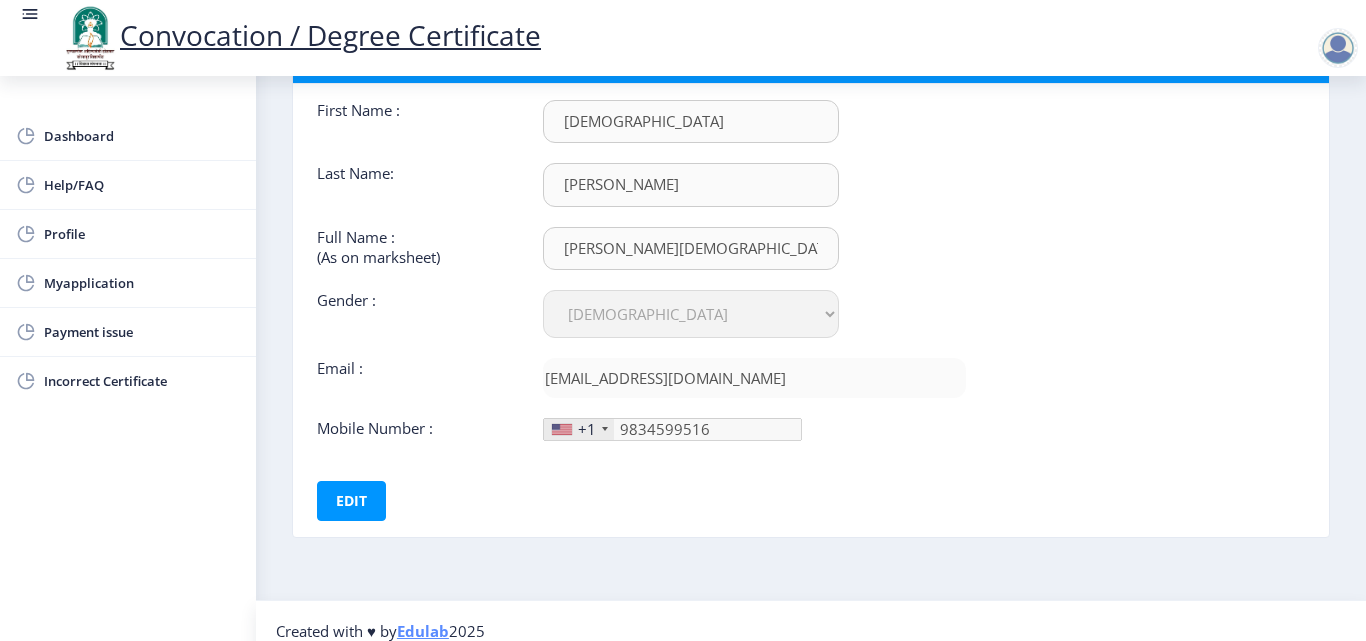 scroll, scrollTop: 150, scrollLeft: 0, axis: vertical 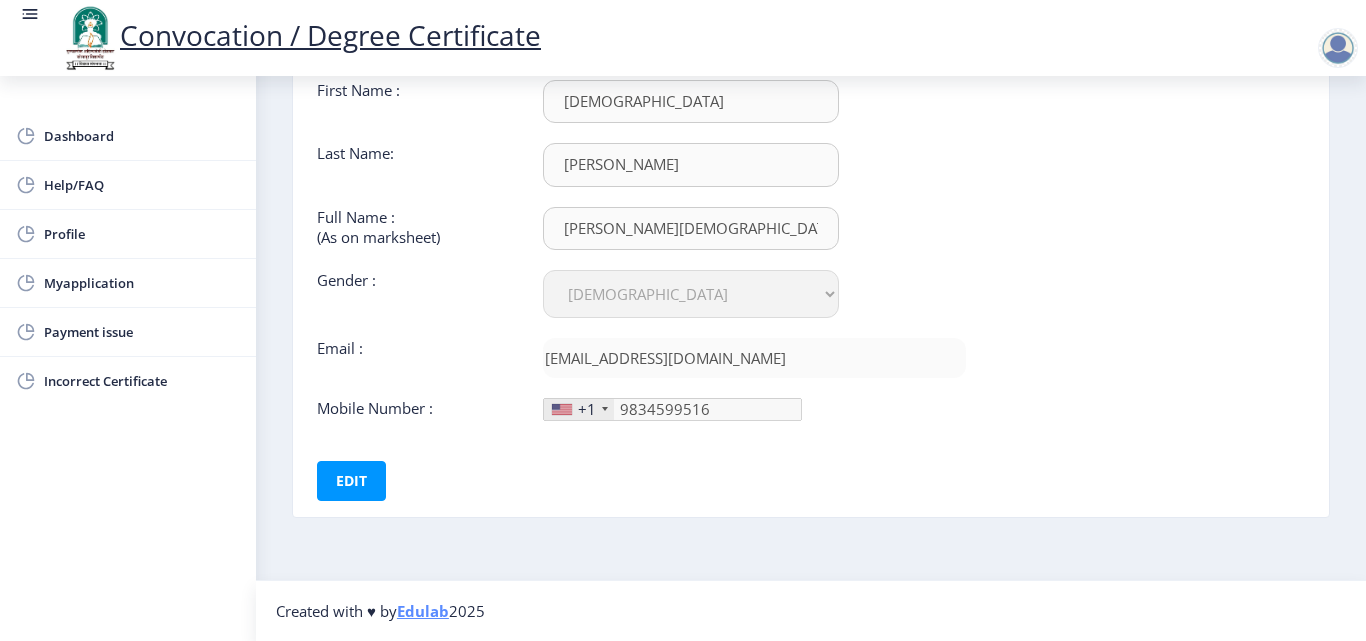 click 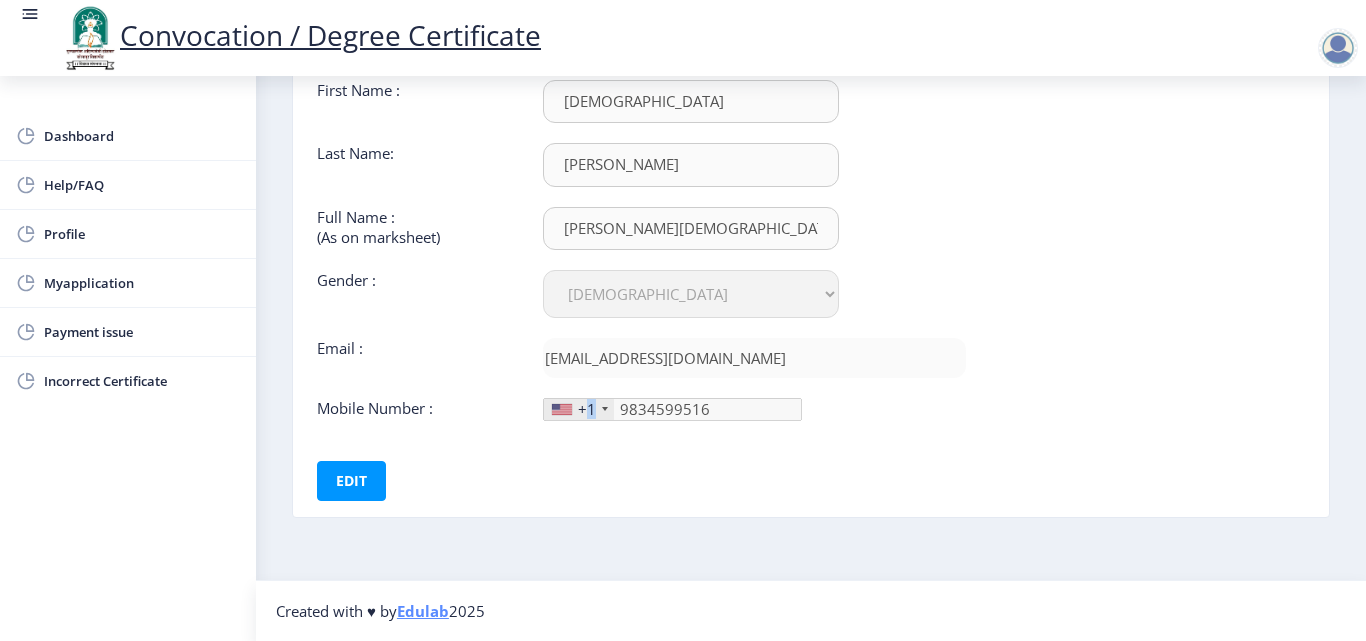 click on "+1" 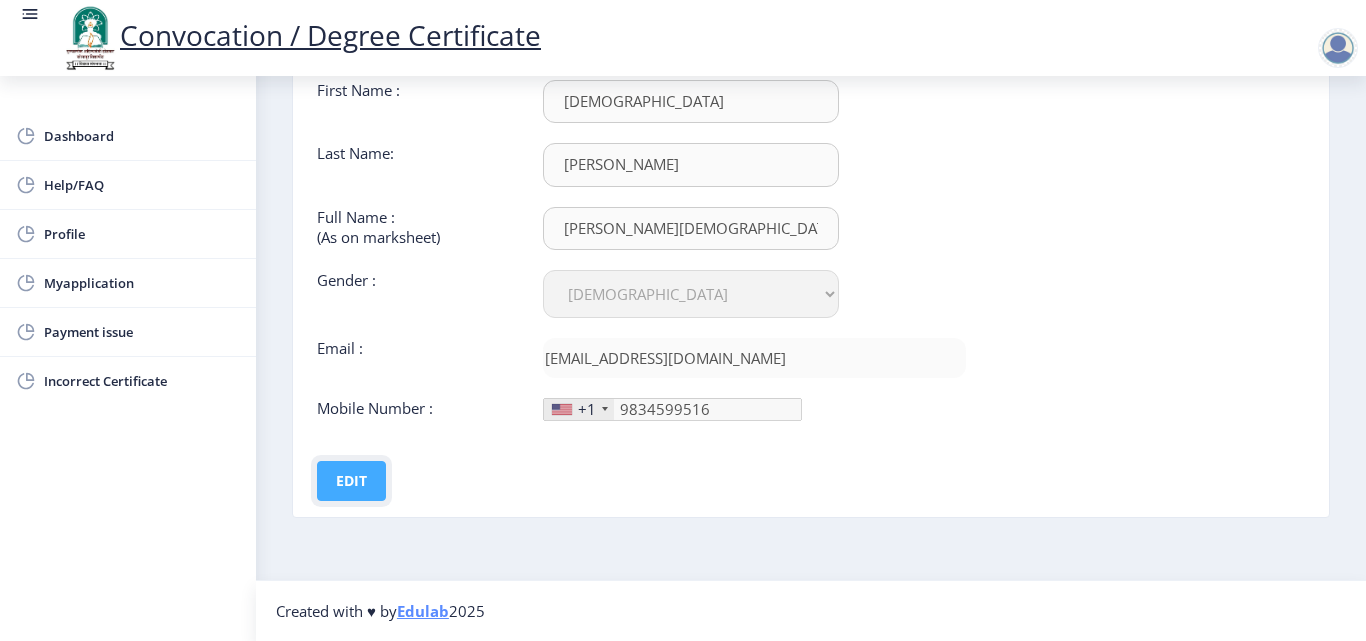 click on "Edit" 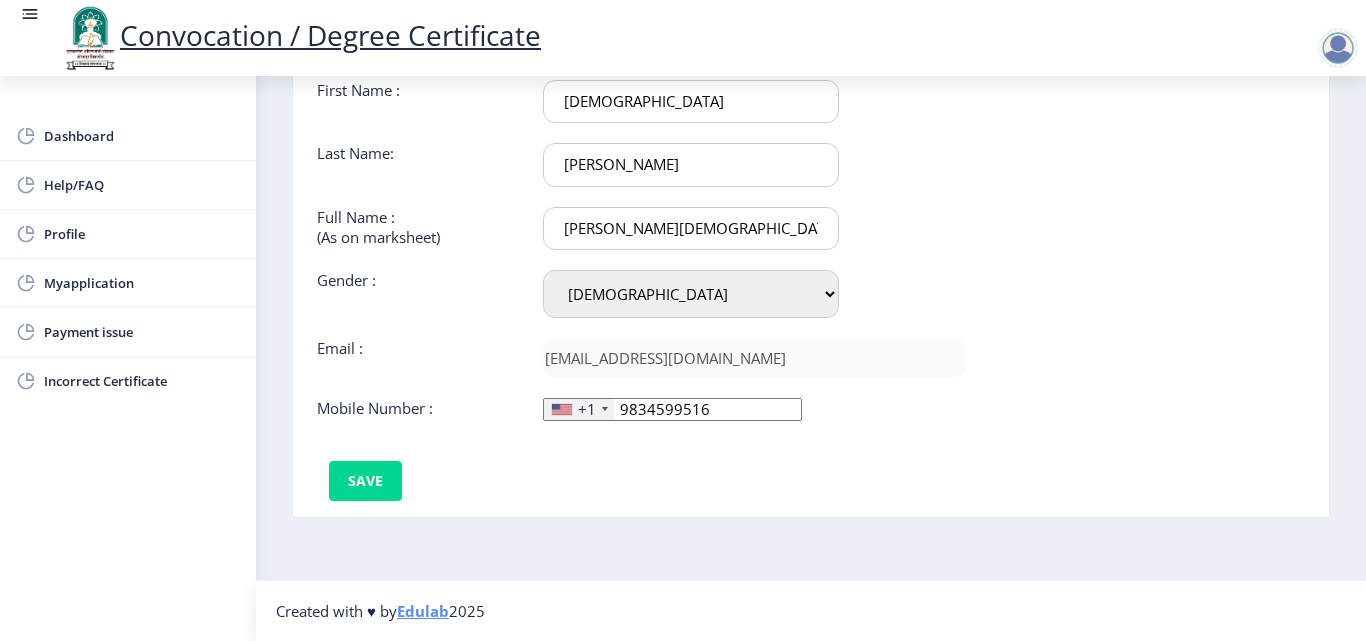 click on "+1" 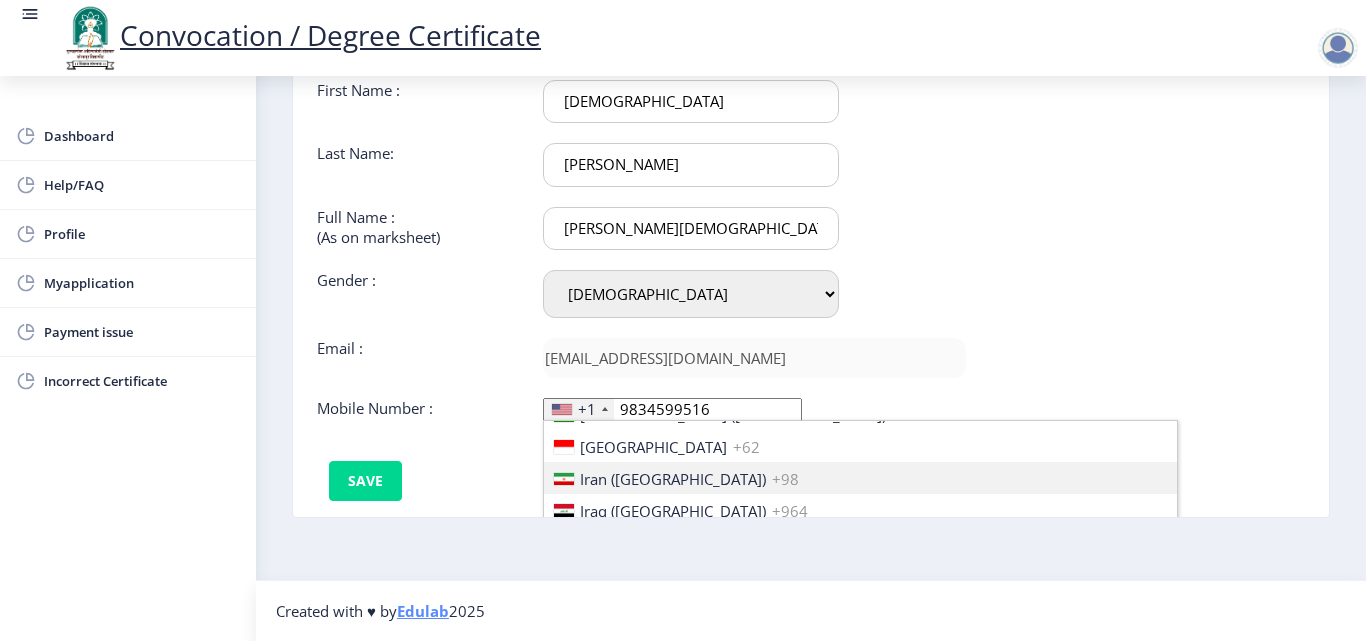 scroll, scrollTop: 3100, scrollLeft: 0, axis: vertical 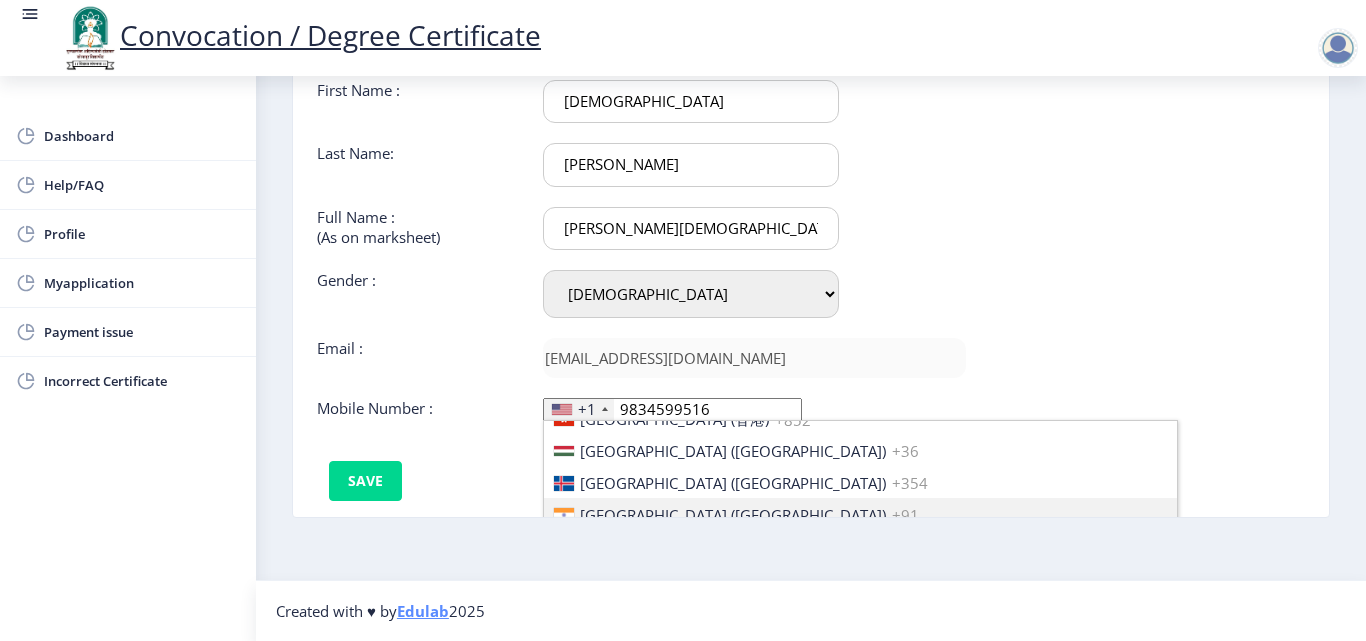 click on "India (भारत)" at bounding box center (733, 515) 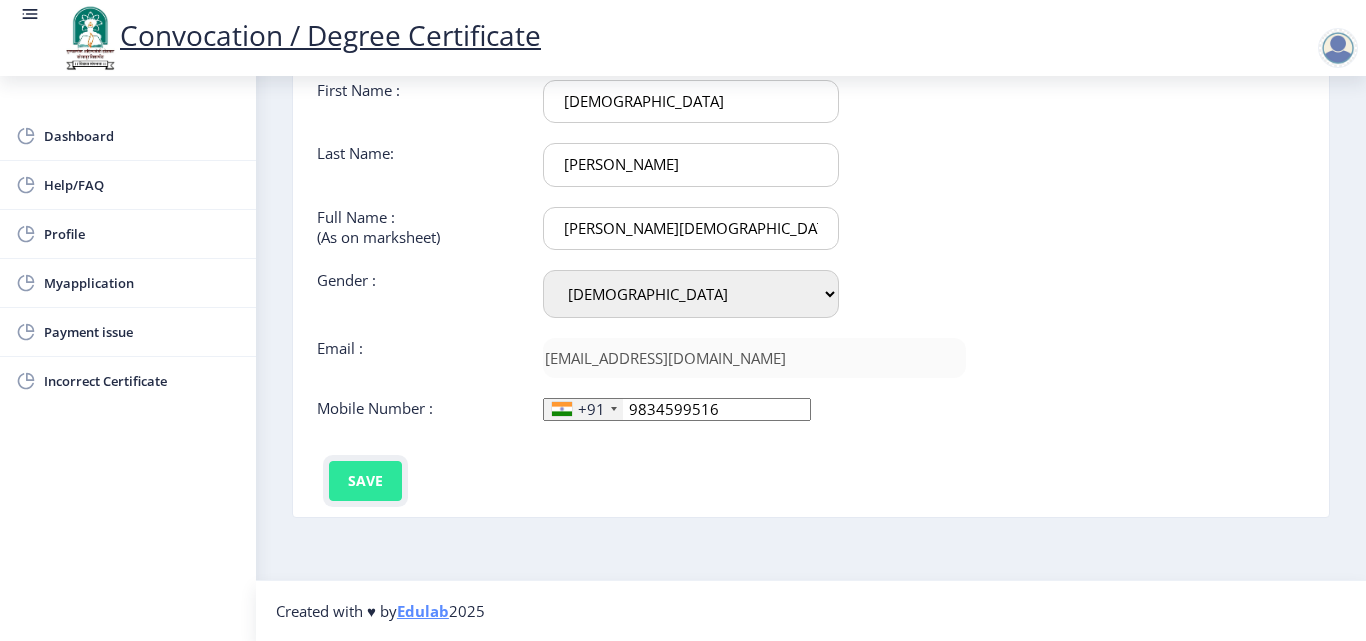 click on "Save" 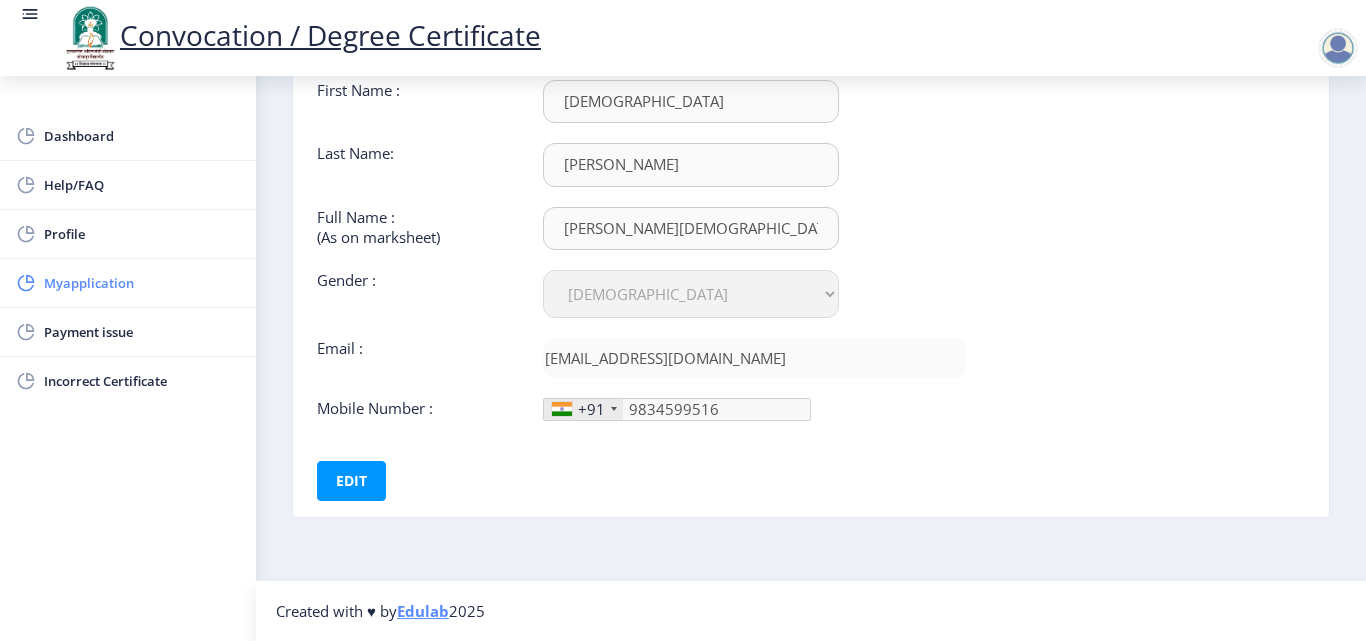 click on "Myapplication" 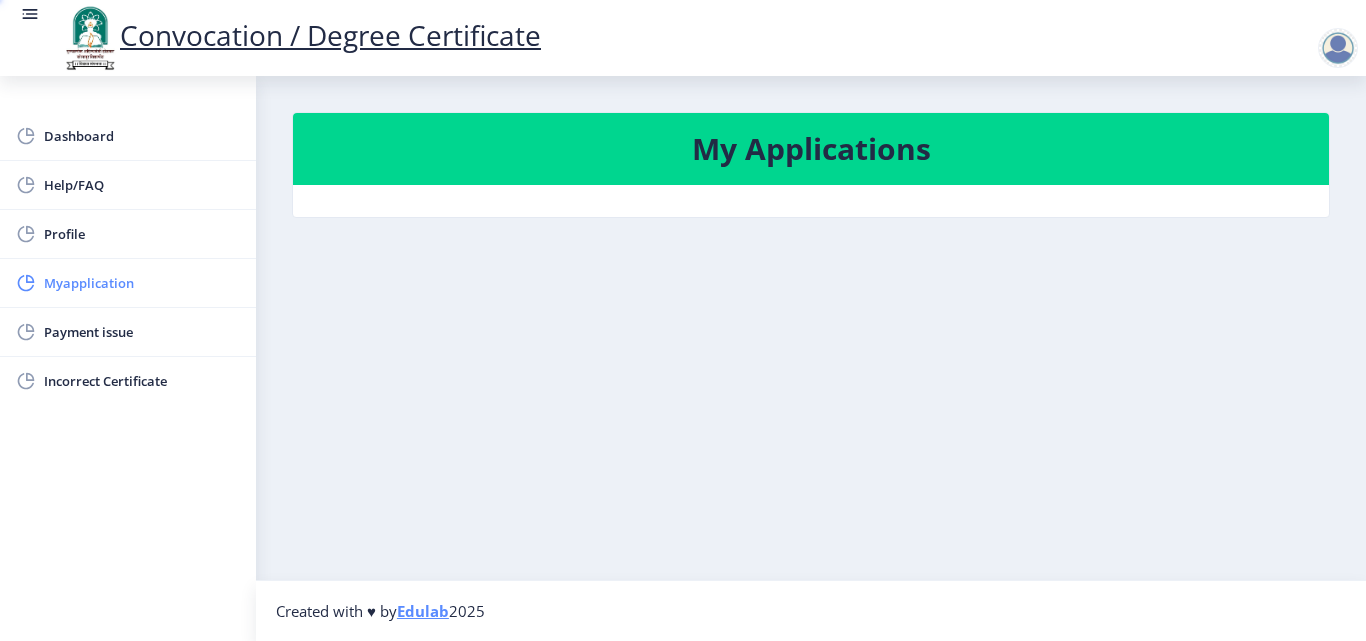 scroll, scrollTop: 0, scrollLeft: 0, axis: both 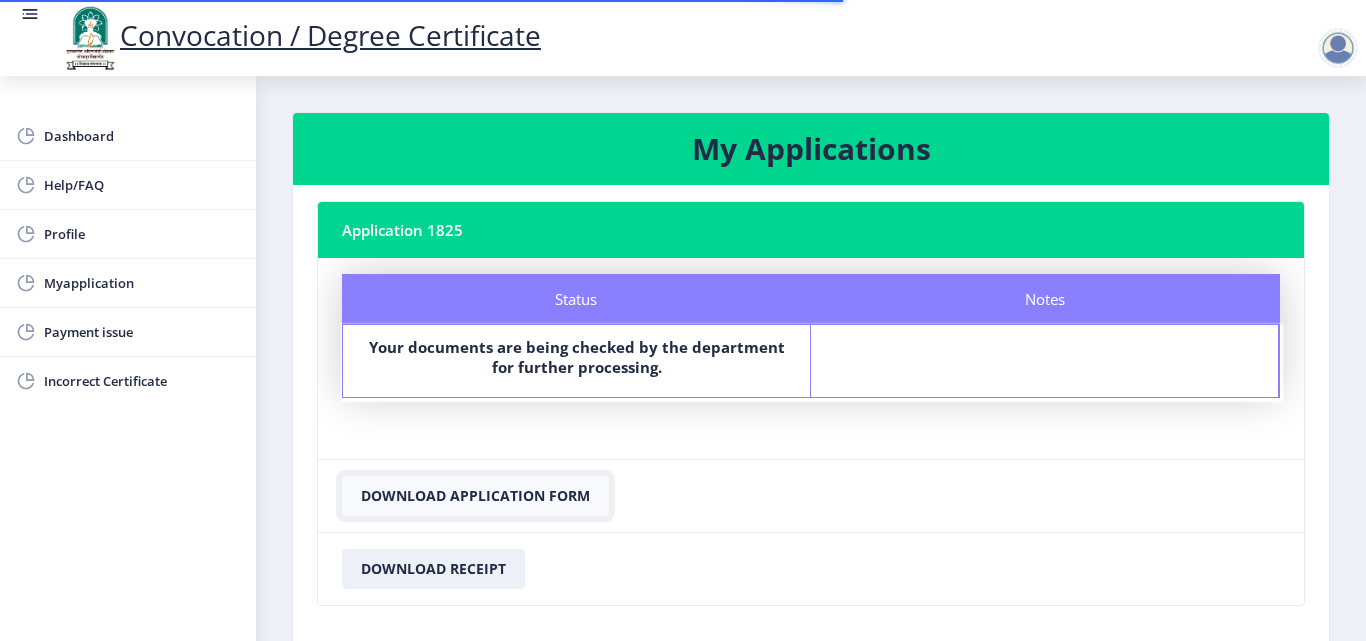 click on "Download Application Form" 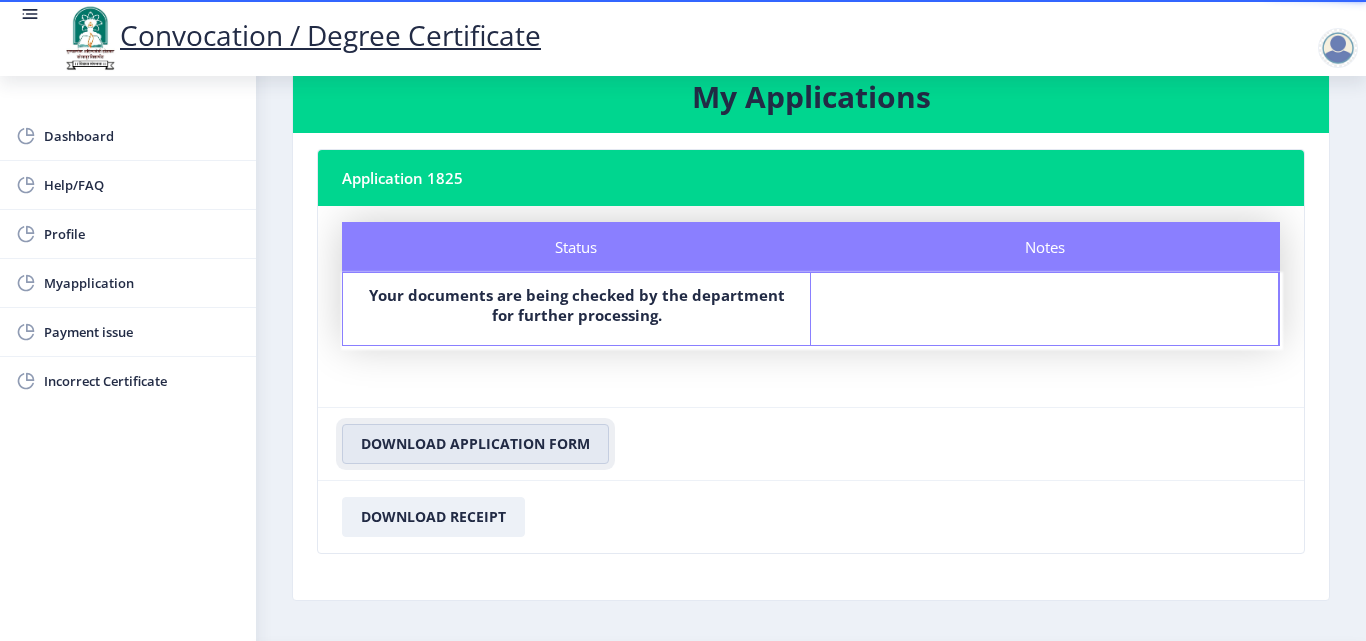 scroll, scrollTop: 100, scrollLeft: 0, axis: vertical 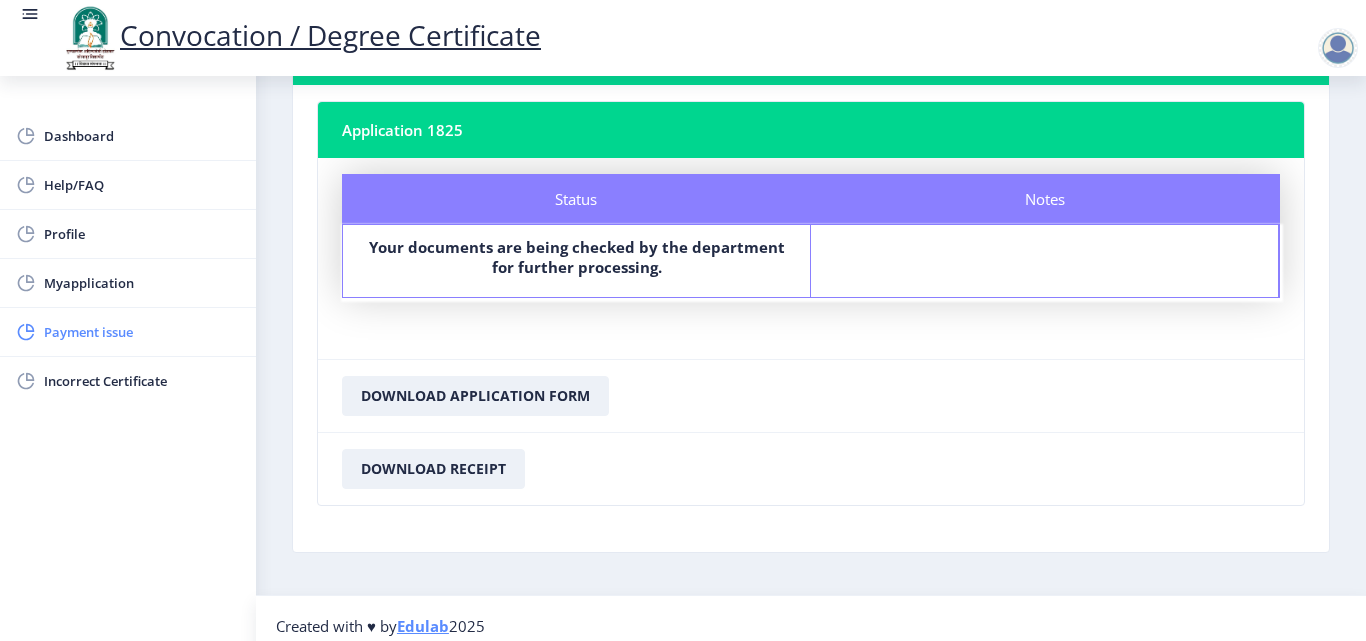 click on "Payment issue" 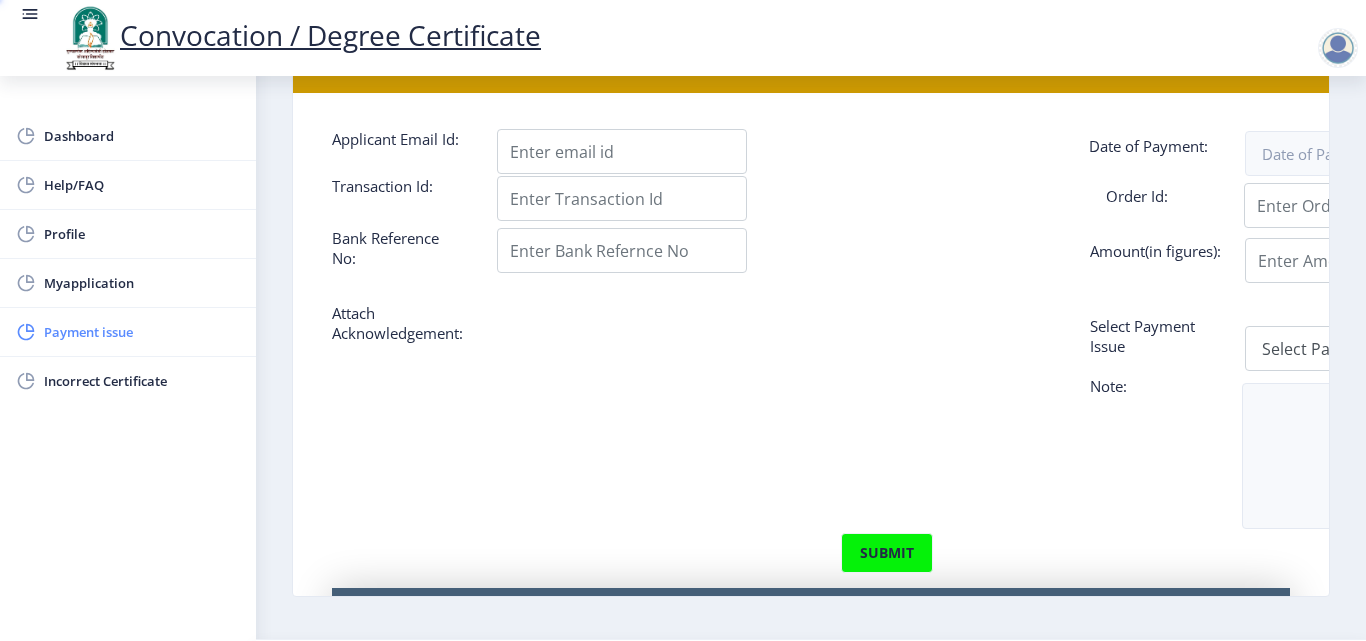 scroll, scrollTop: 0, scrollLeft: 0, axis: both 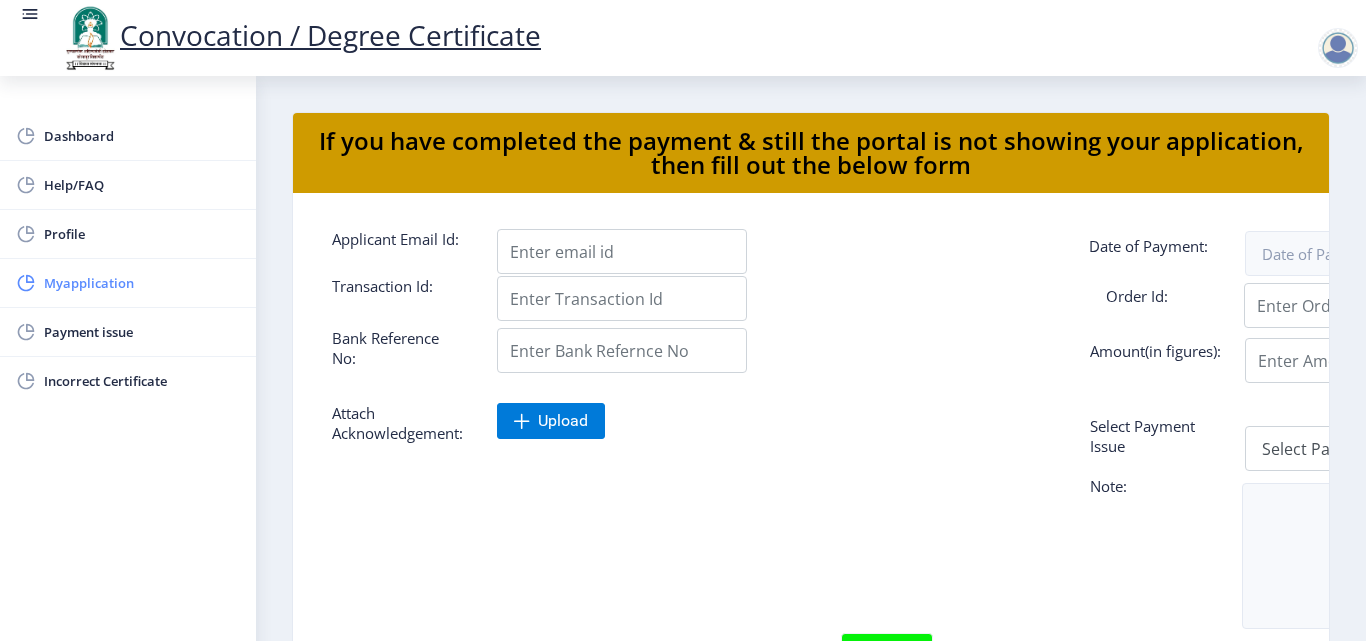 click on "Myapplication" 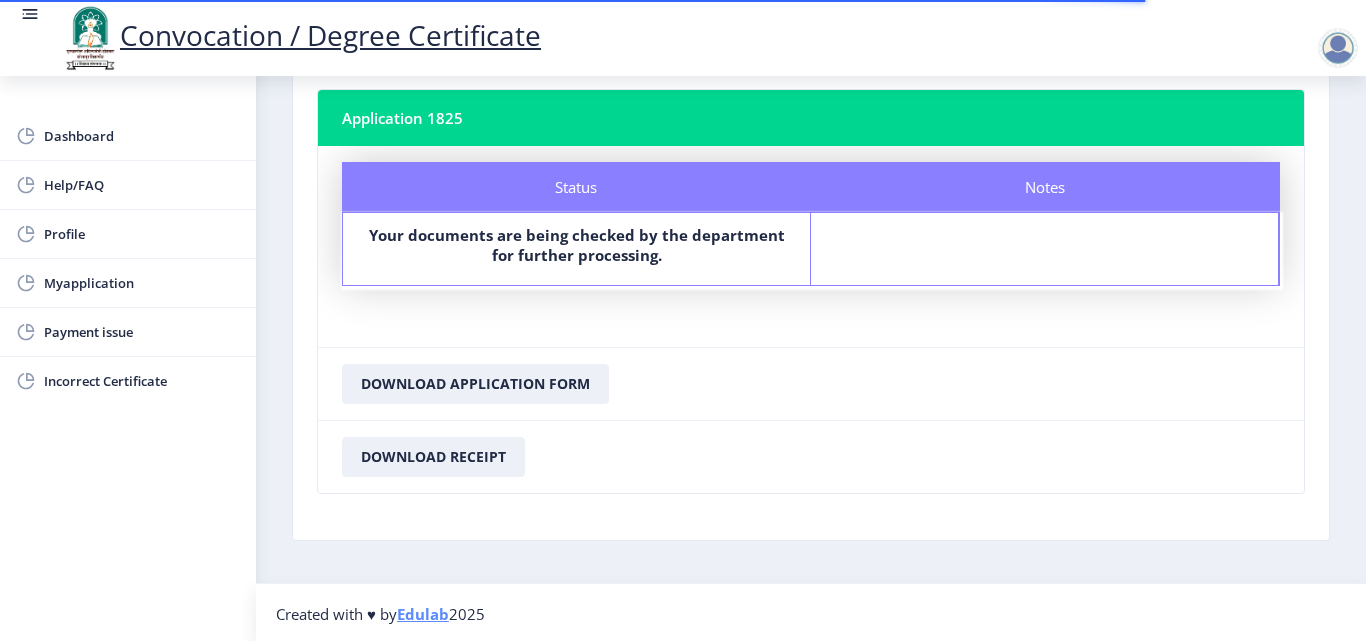 scroll, scrollTop: 115, scrollLeft: 0, axis: vertical 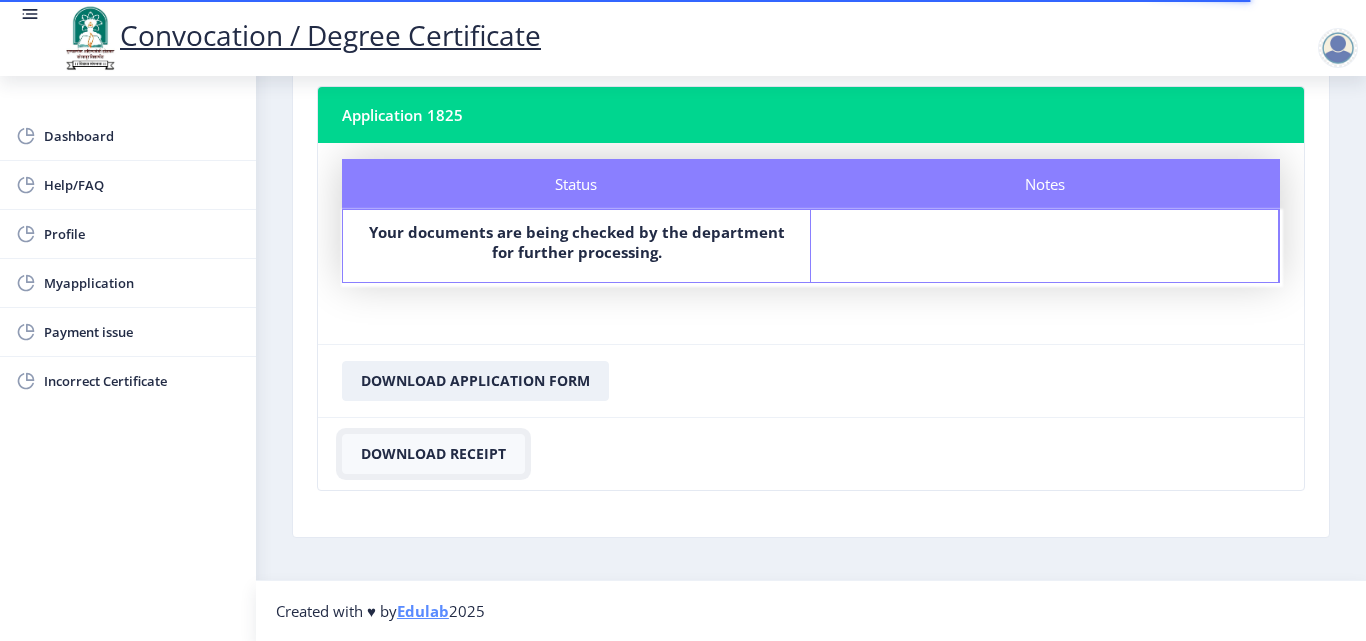 click on "Download Receipt" 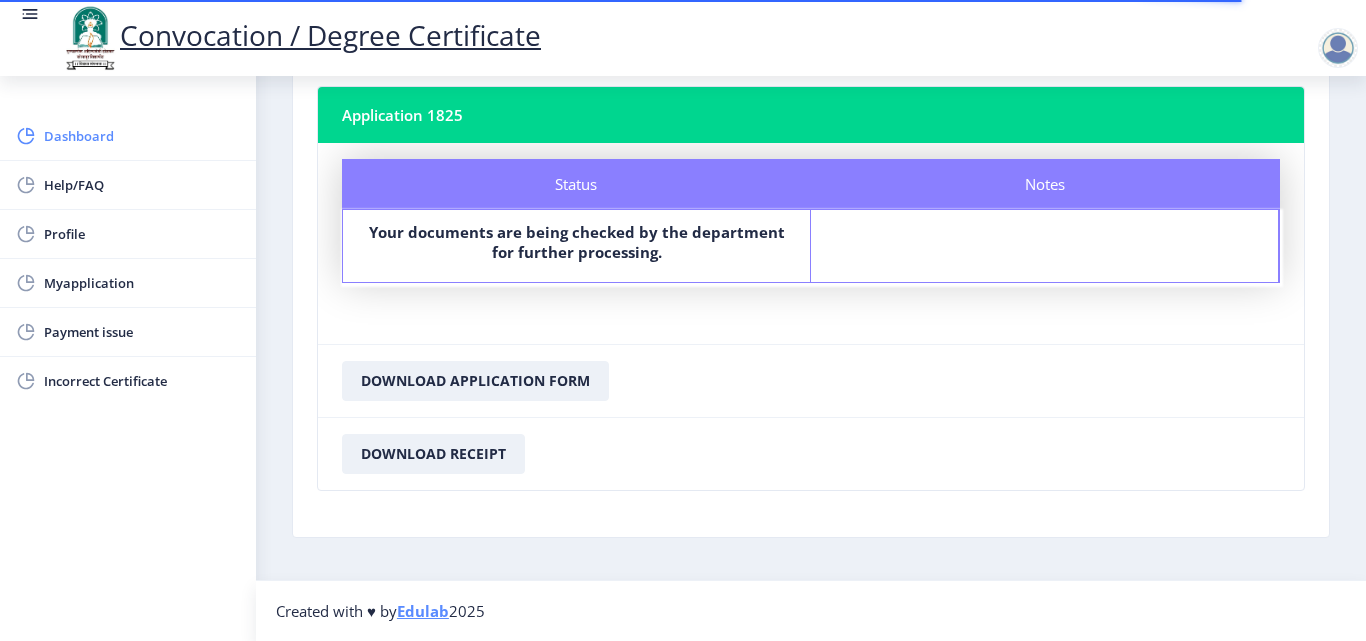 click on "Dashboard" 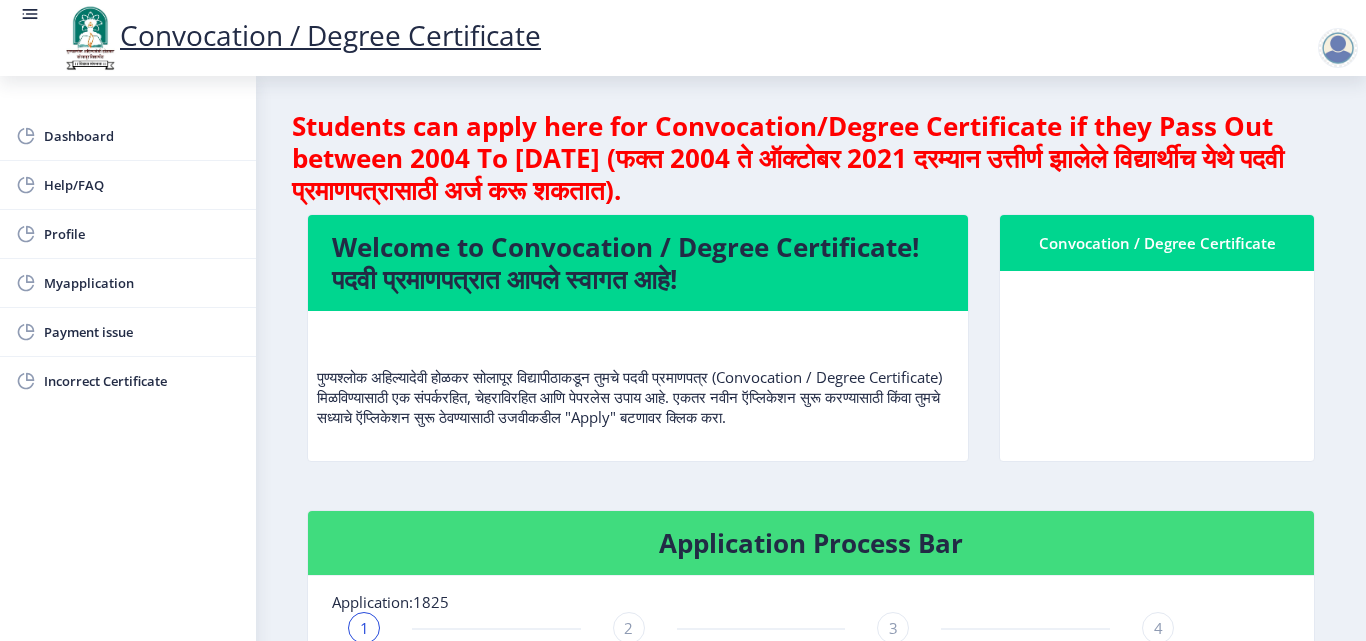 scroll, scrollTop: 0, scrollLeft: 0, axis: both 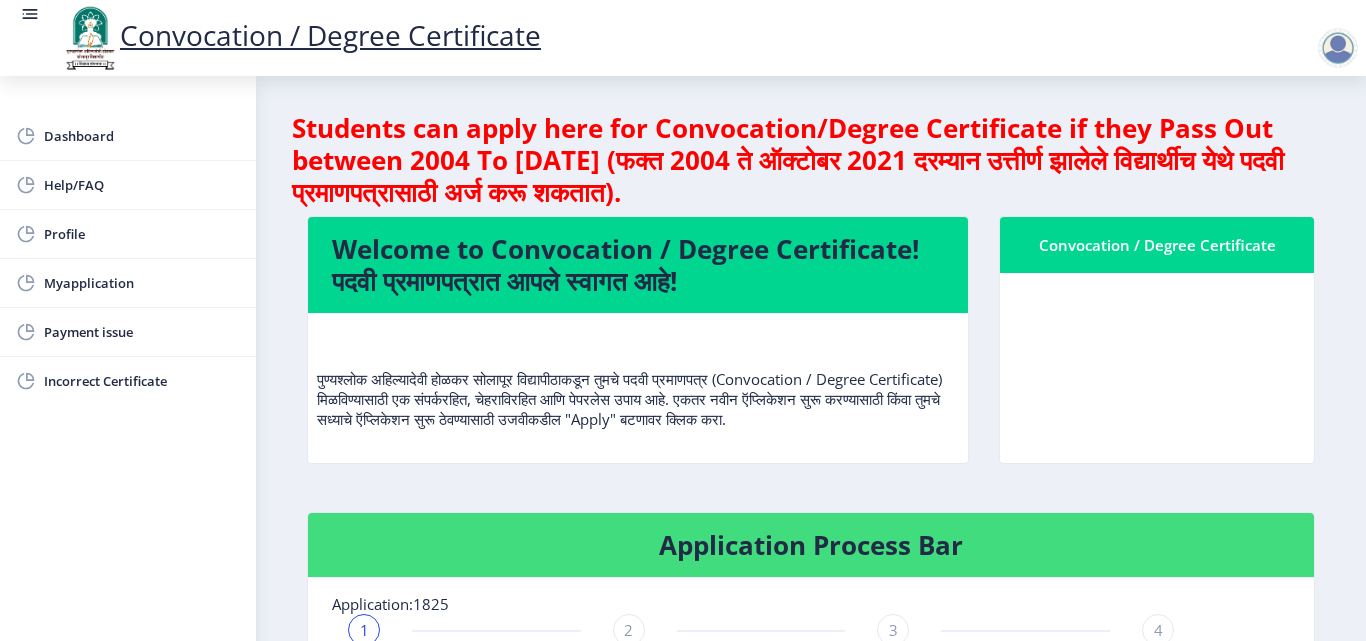 click on "पुण्यश्लोक अहिल्यादेवी होळकर सोलापूर विद्यापीठाकडून तुमचे पदवी प्रमाणपत्र (Convocation / Degree Certificate) मिळविण्यासाठी एक संपर्करहित, चेहराविरहित आणि पेपरलेस उपाय आहे. एकतर नवीन ऍप्लिकेशन सुरू करण्यासाठी किंवा तुमचे सध्याचे ऍप्लिकेशन सुरू ठेवण्यासाठी उजवीकडील "Apply" बटणावर क्लिक करा." 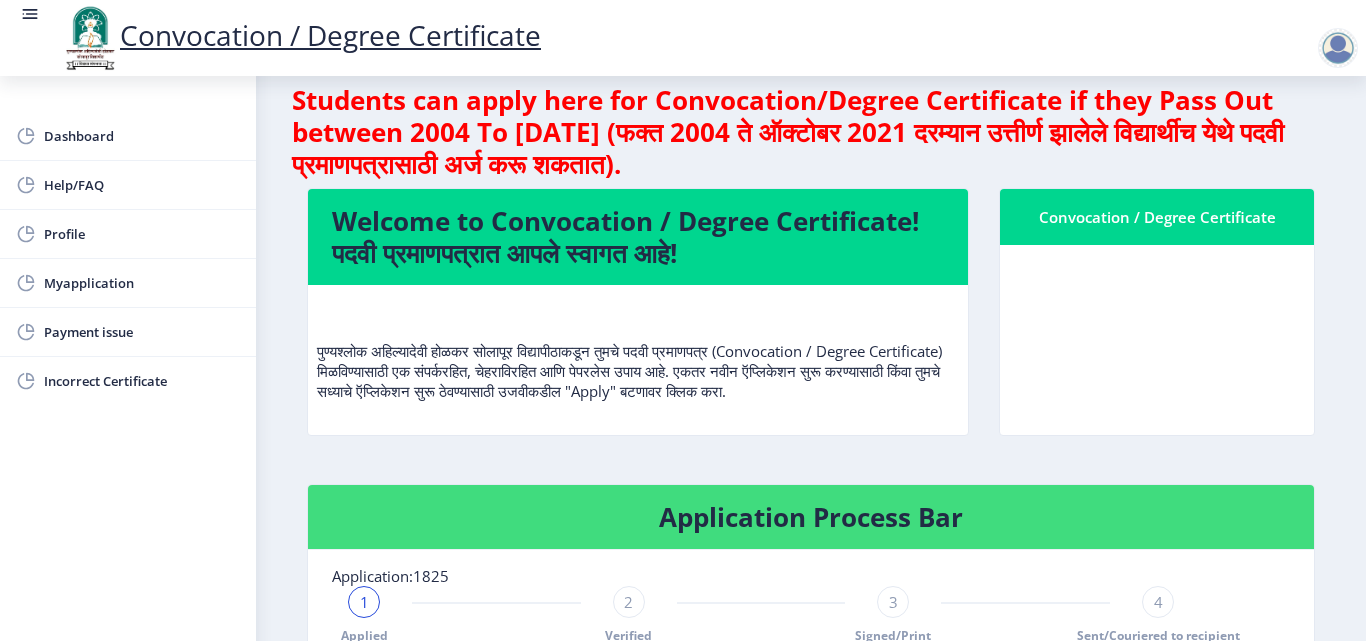 scroll, scrollTop: 0, scrollLeft: 0, axis: both 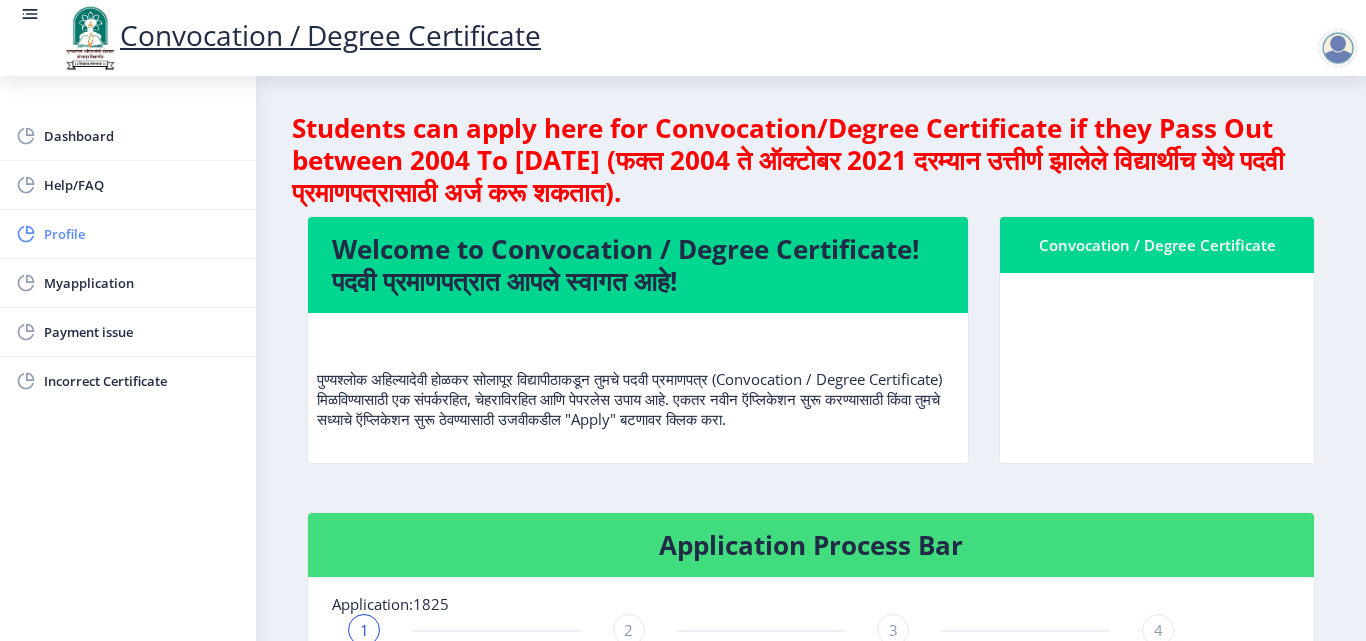click on "Profile" 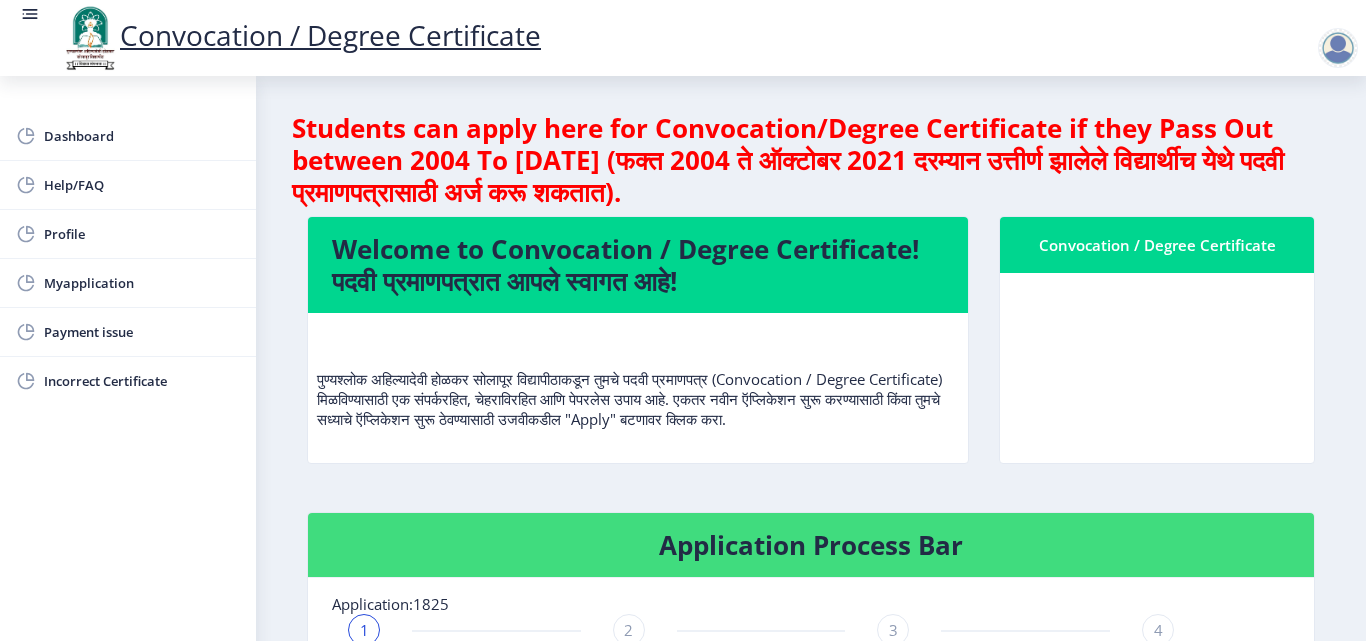select 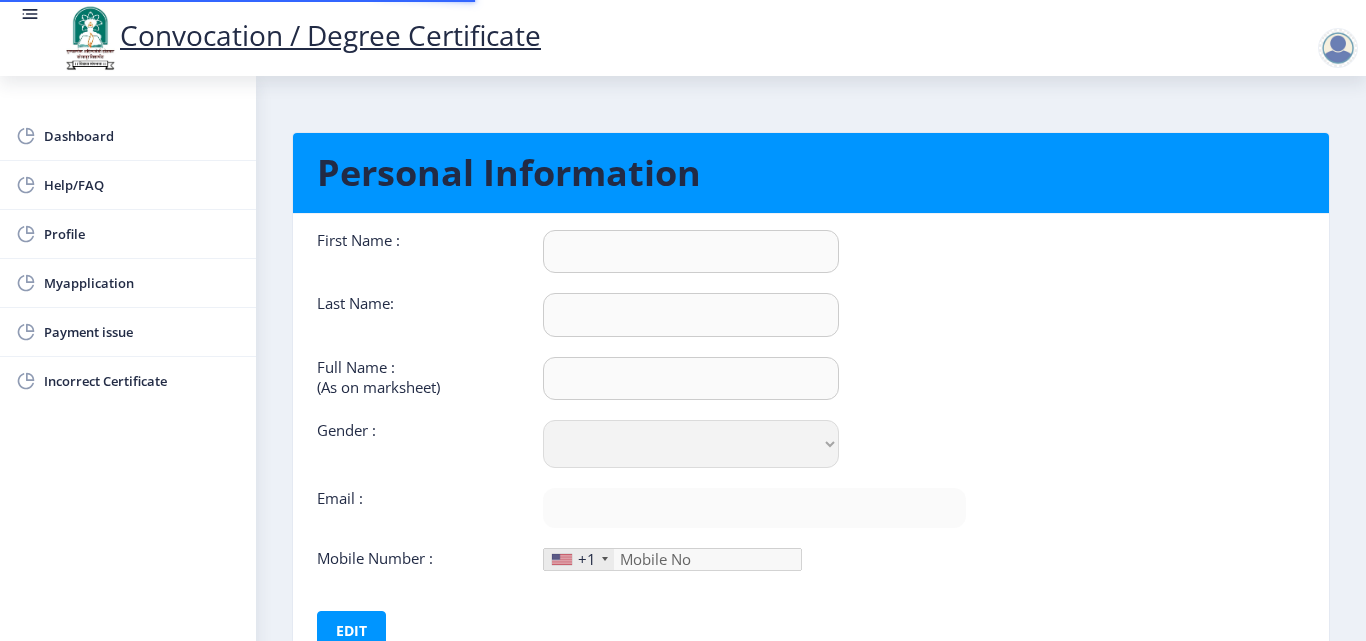 type on "[DEMOGRAPHIC_DATA]" 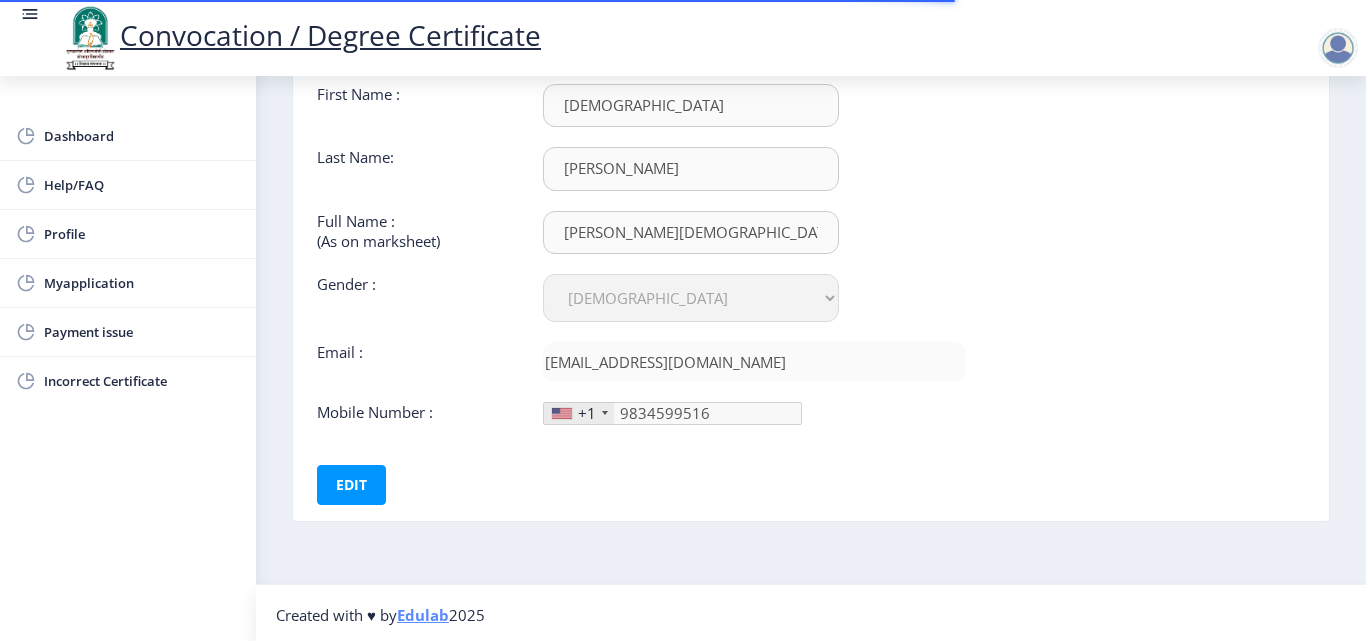 scroll, scrollTop: 150, scrollLeft: 0, axis: vertical 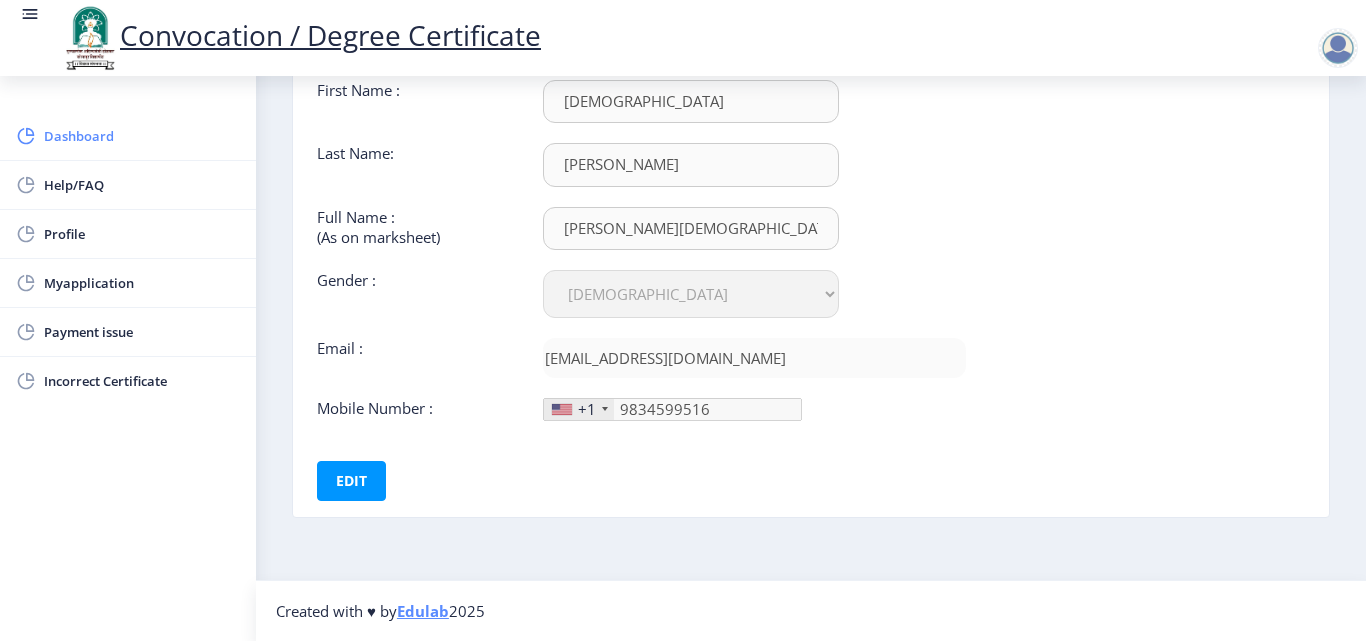 click on "Dashboard" 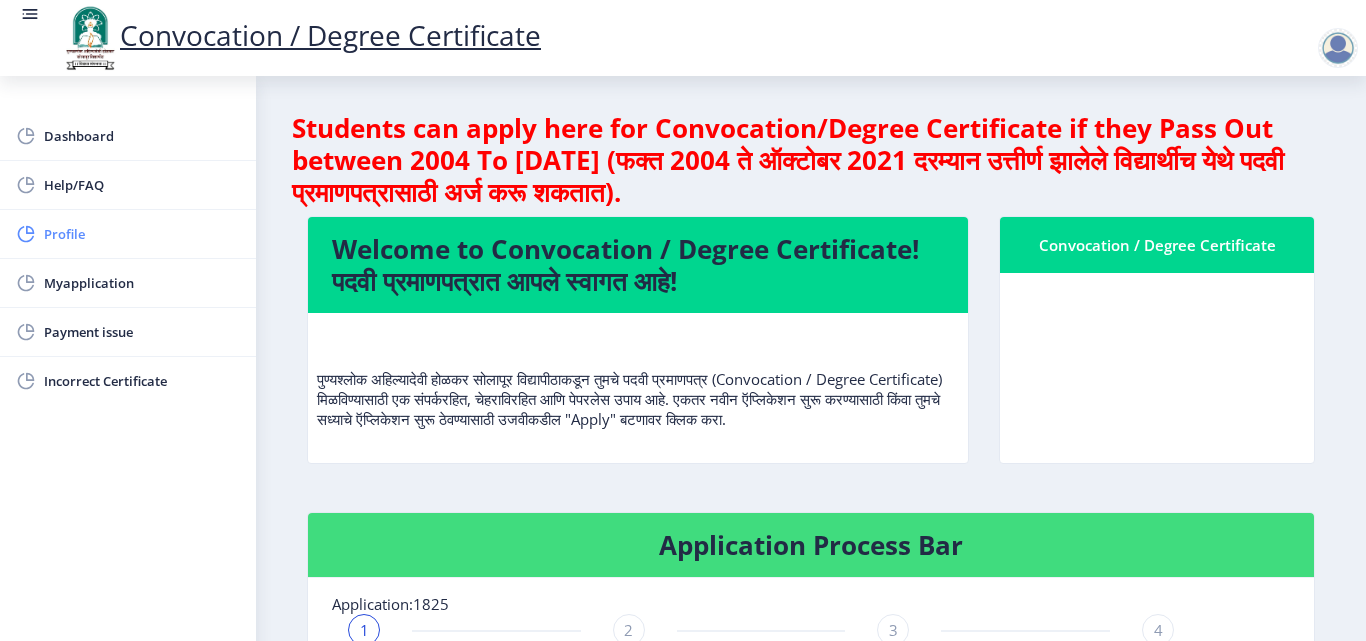 click on "Profile" 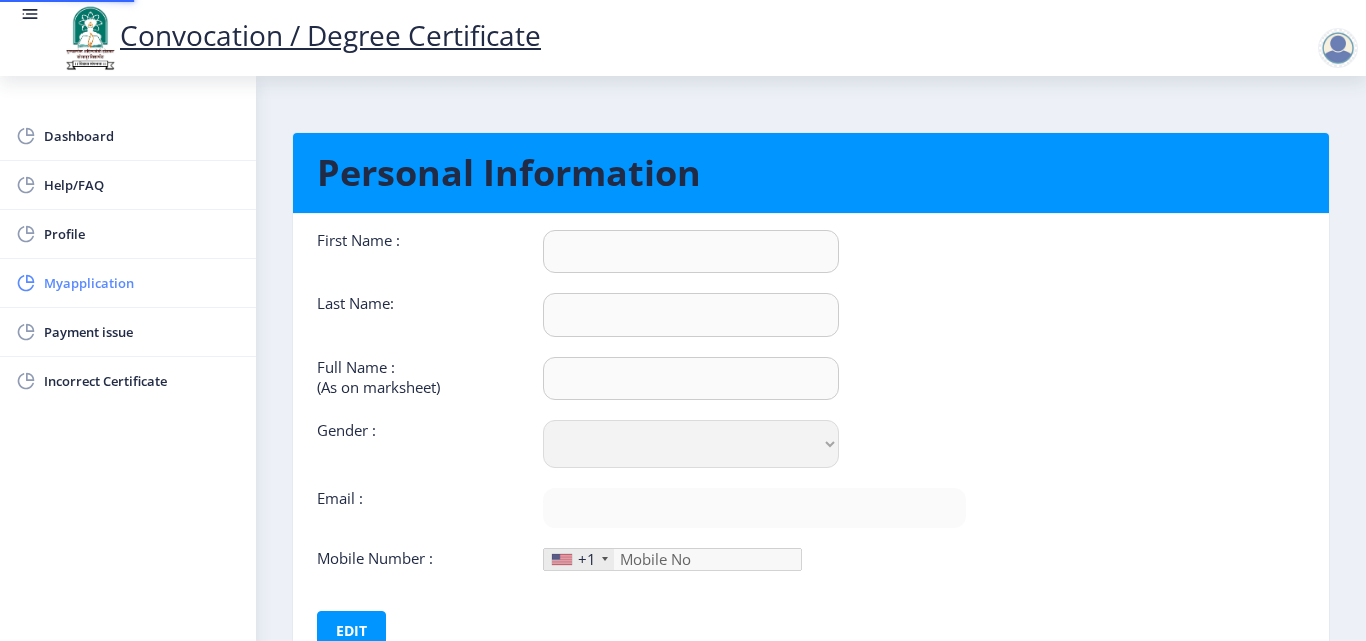 type on "[DEMOGRAPHIC_DATA]" 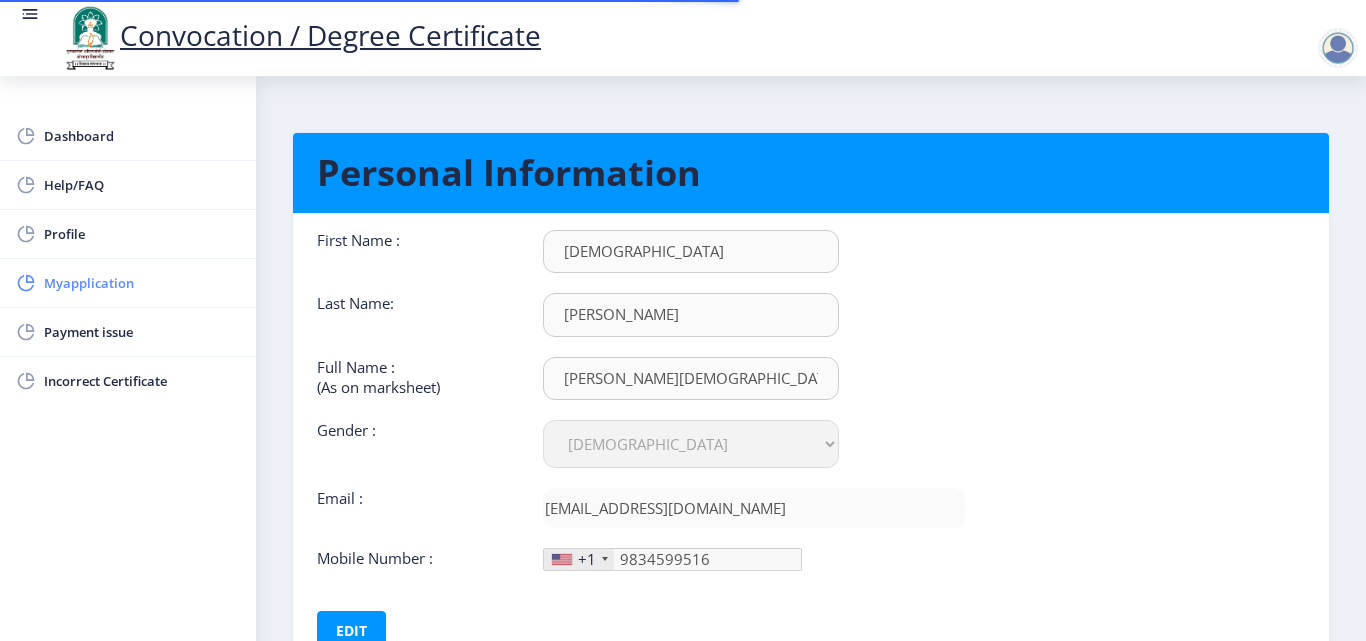 click on "Myapplication" 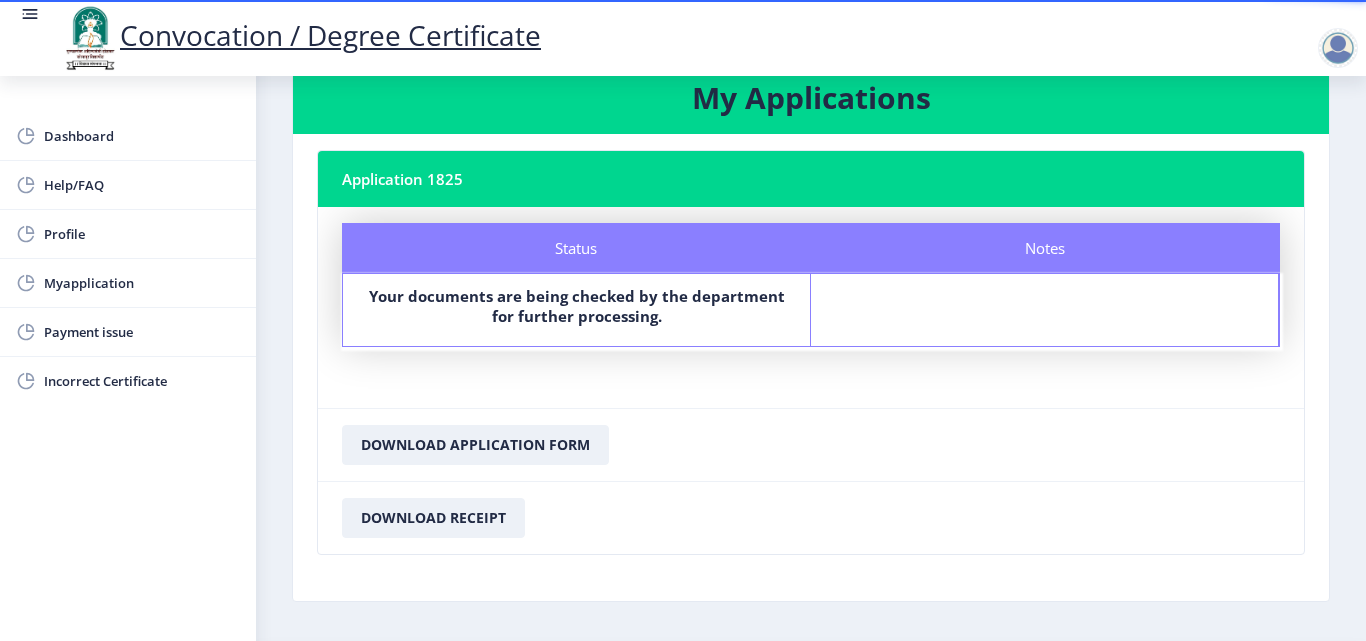 scroll, scrollTop: 0, scrollLeft: 0, axis: both 